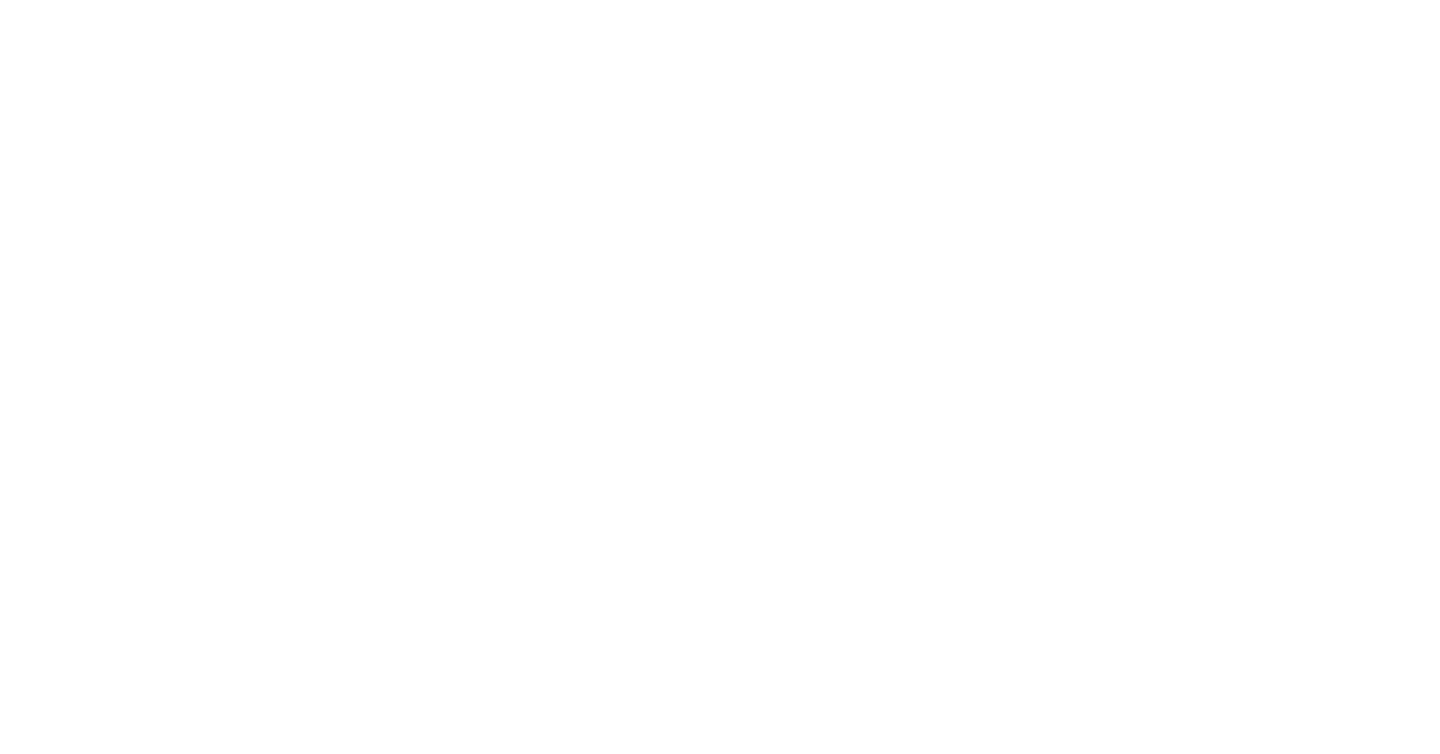 scroll, scrollTop: 0, scrollLeft: 0, axis: both 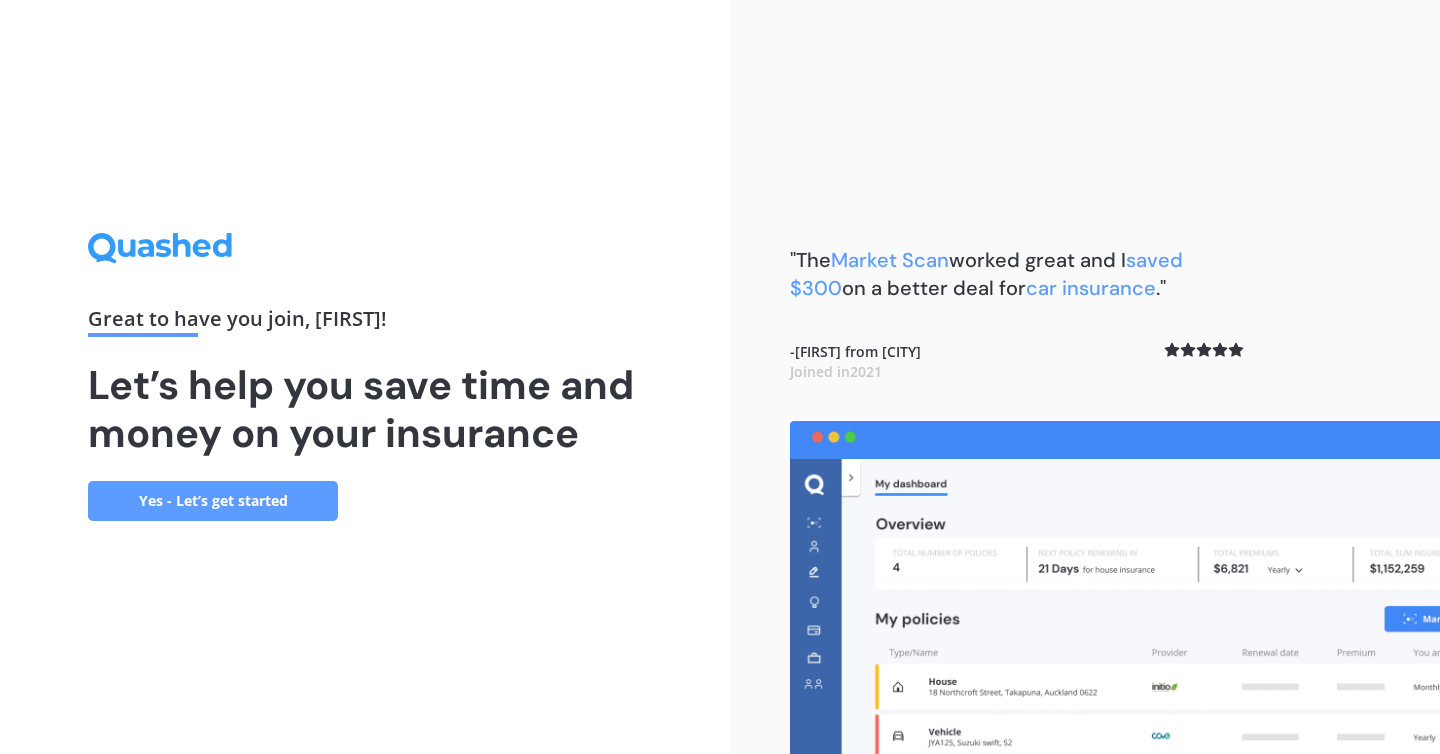 click on "Yes - Let’s get started" at bounding box center (213, 501) 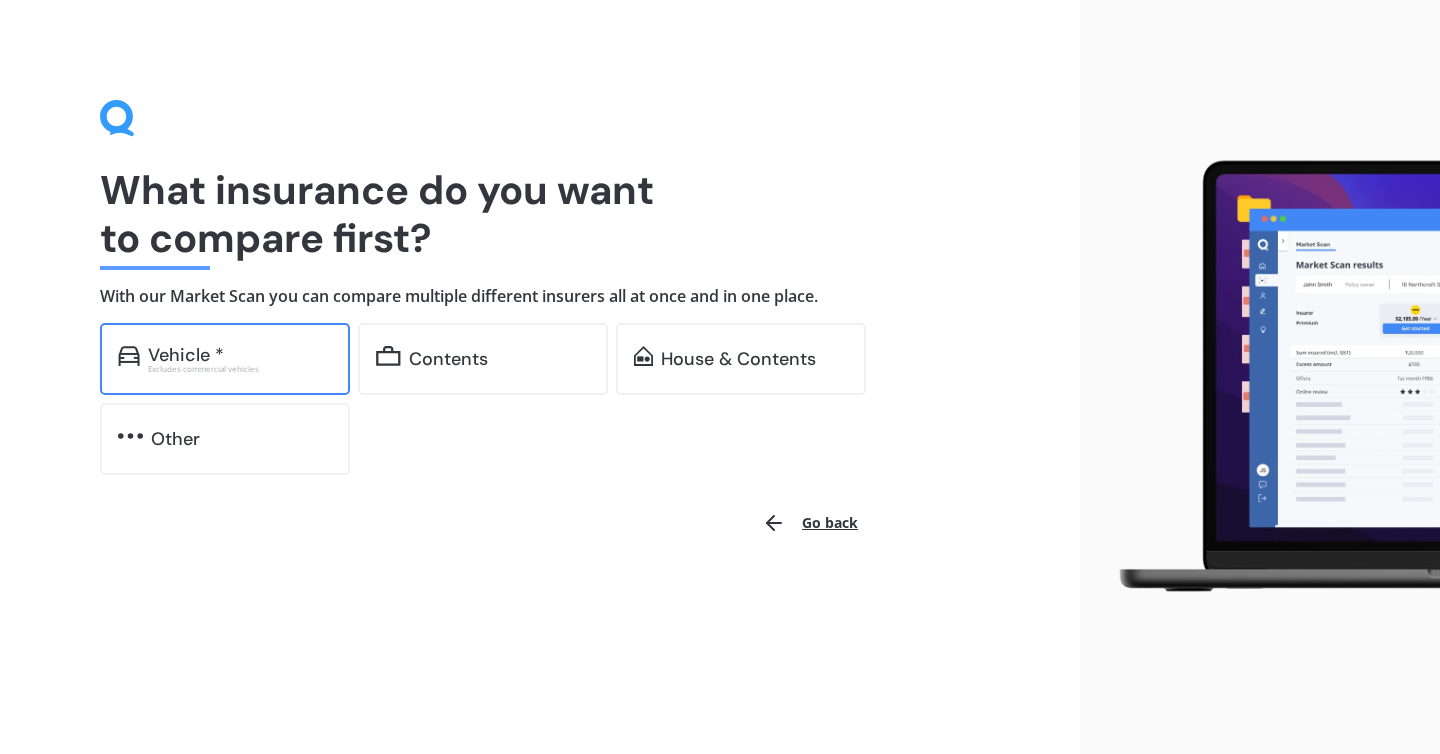 click on "Vehicle *" at bounding box center (240, 355) 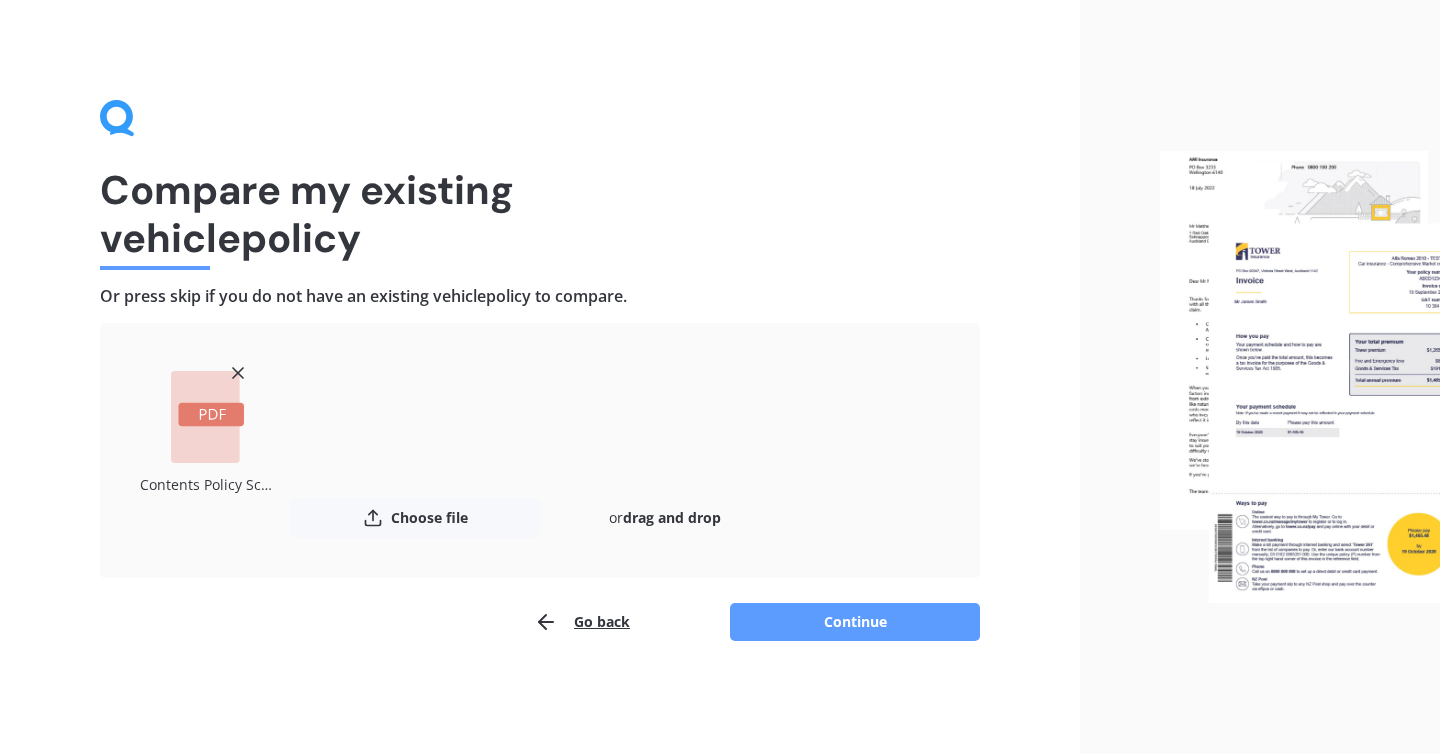 click 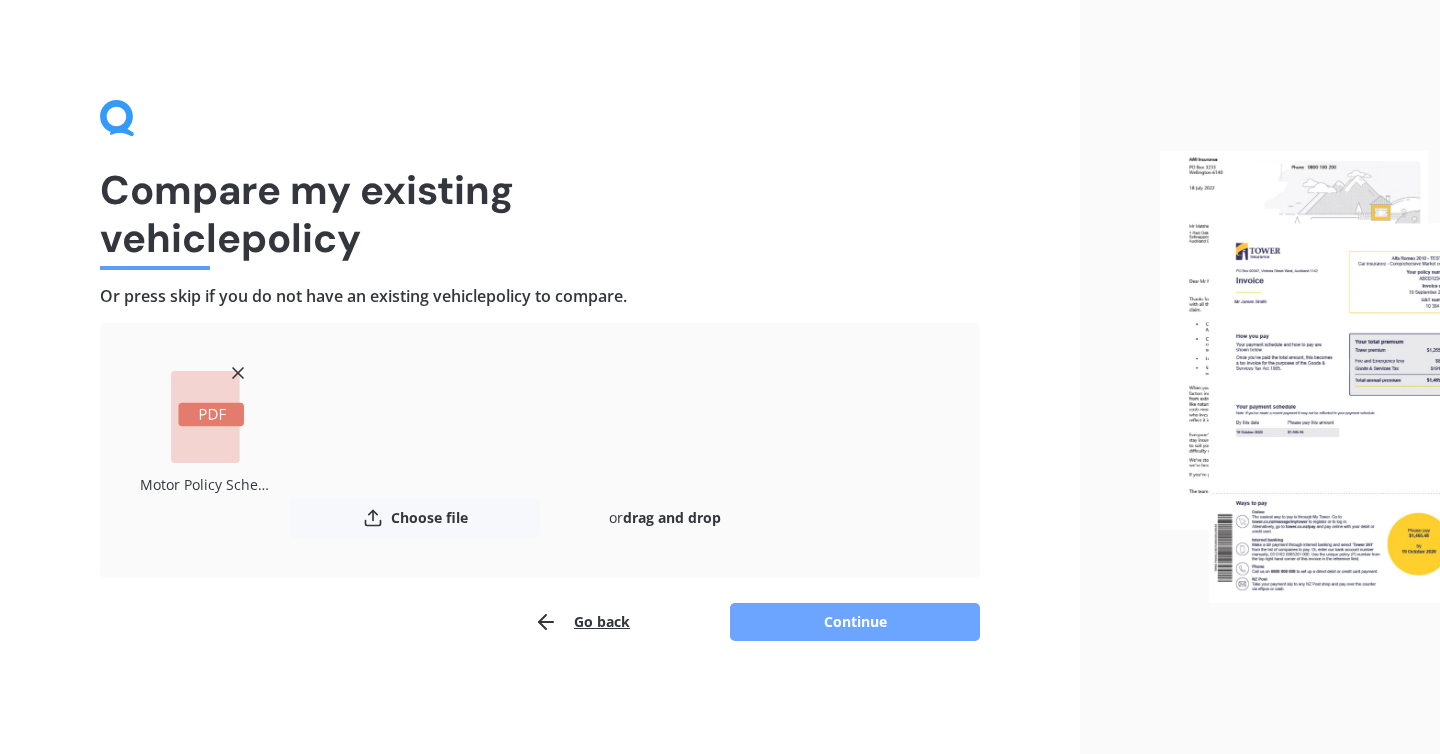 click on "Continue" at bounding box center (855, 622) 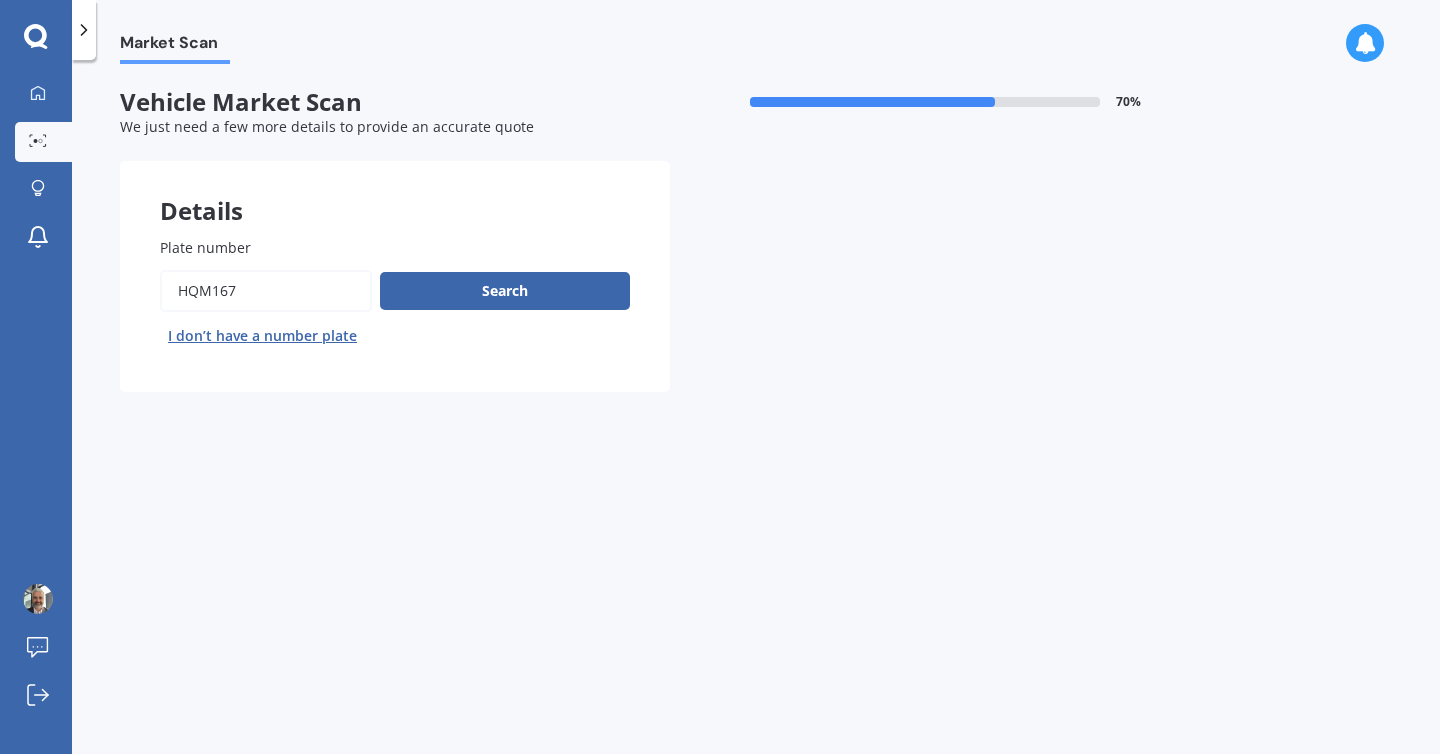 click on "Plate number" at bounding box center [266, 291] 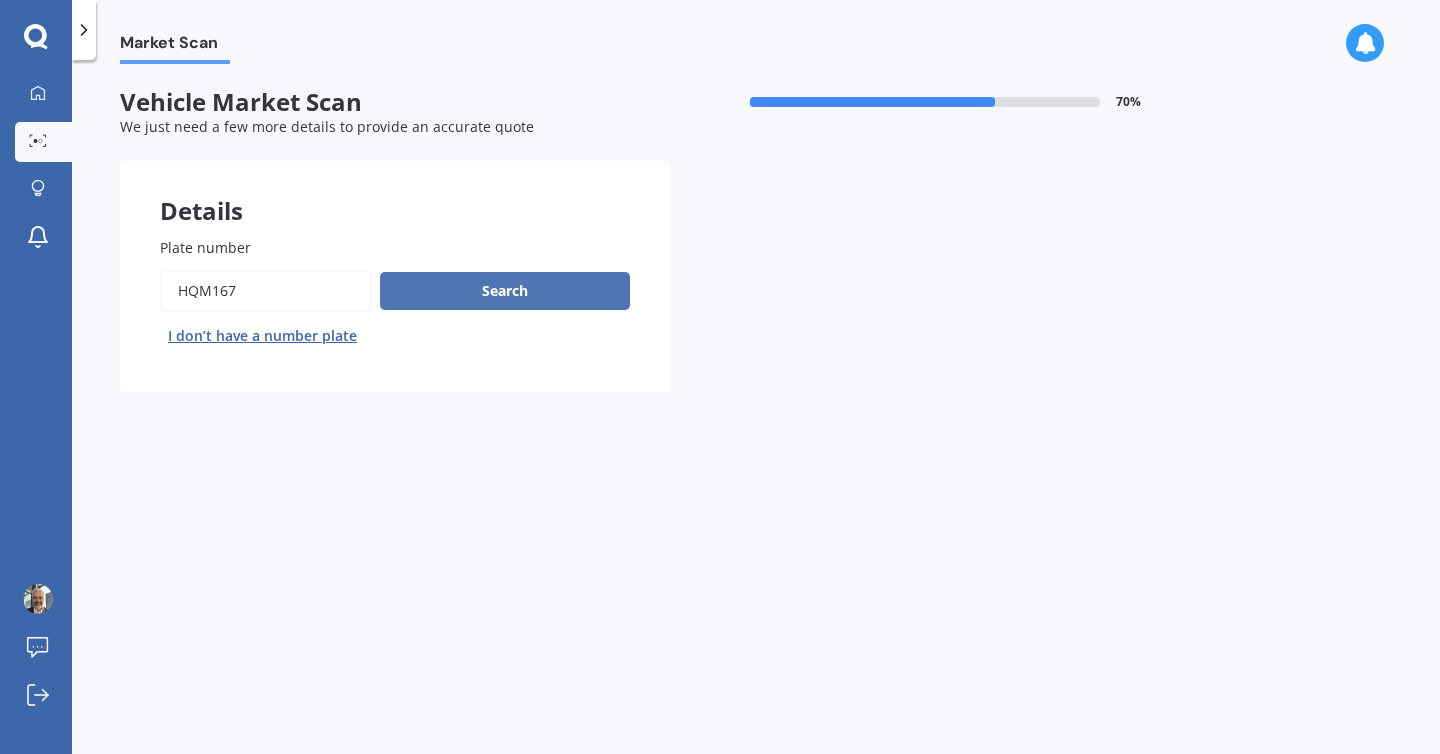click on "Search" at bounding box center (505, 291) 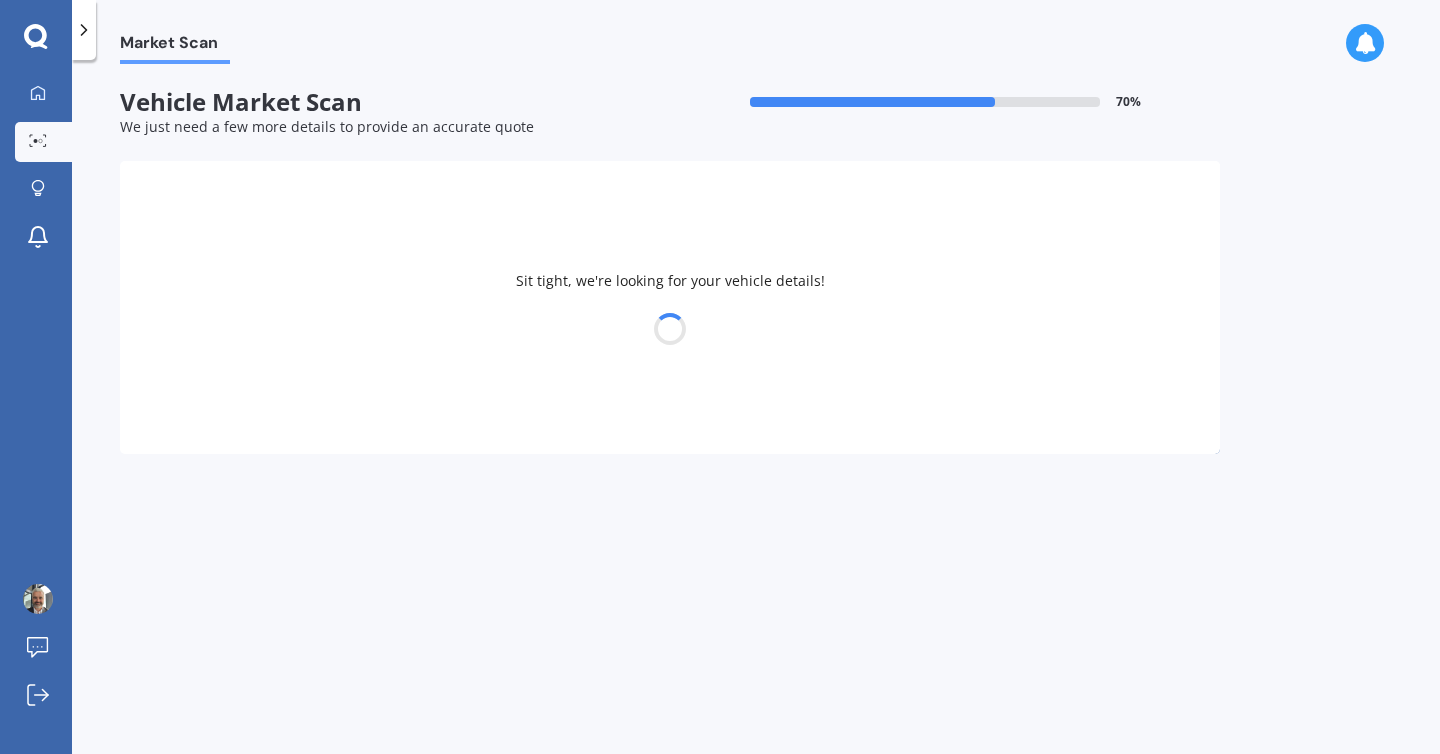 select on "JEEP" 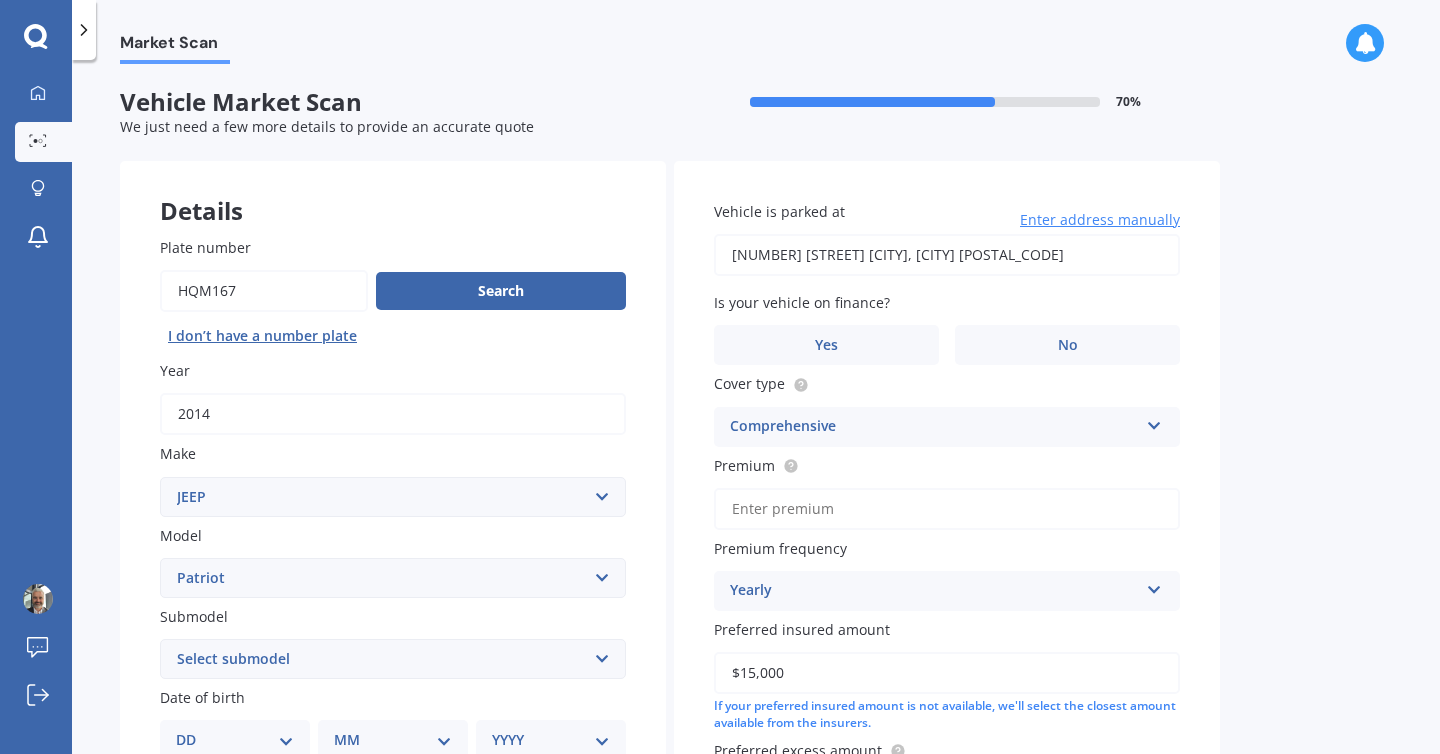 click on "[NUMBER] [STREET] [CITY], [CITY] [POSTAL_CODE]" at bounding box center (947, 255) 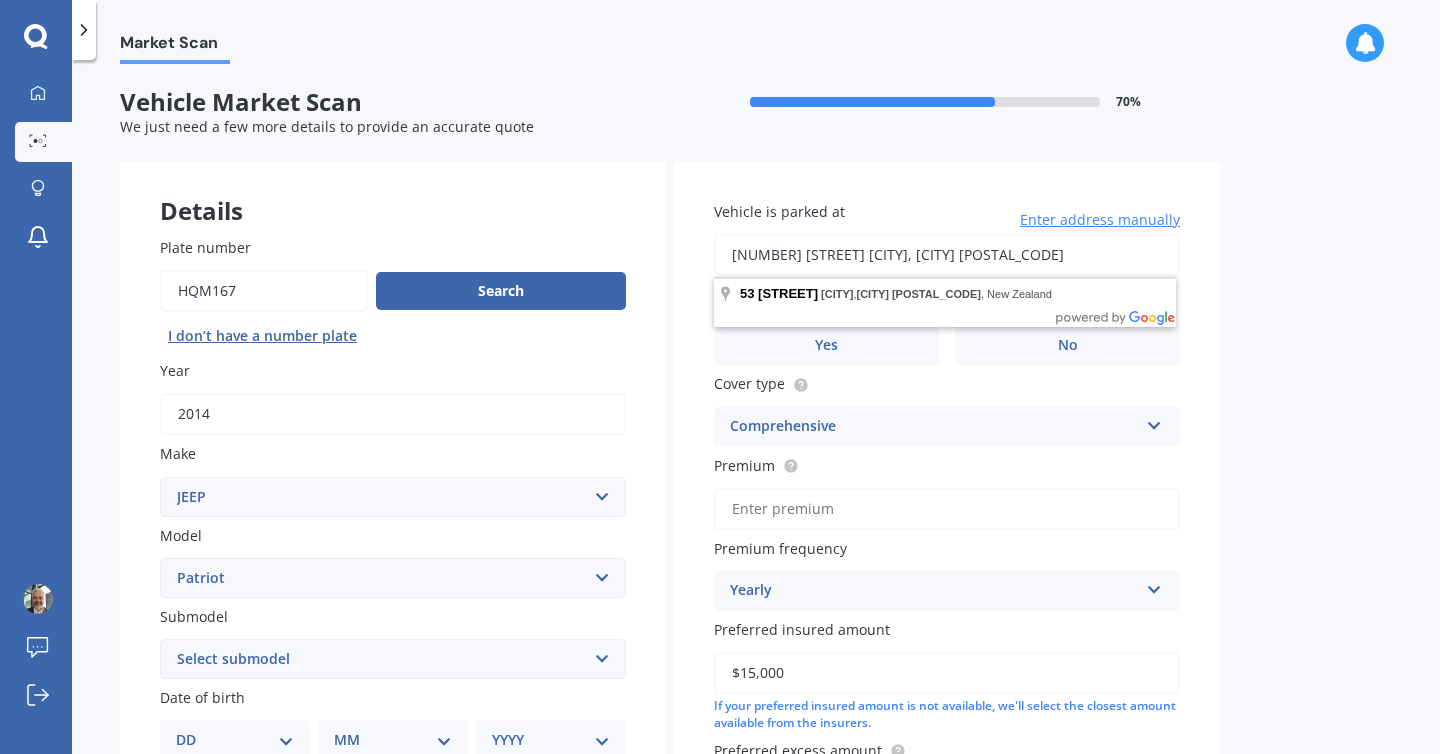 drag, startPoint x: 1060, startPoint y: 254, endPoint x: 729, endPoint y: 254, distance: 331 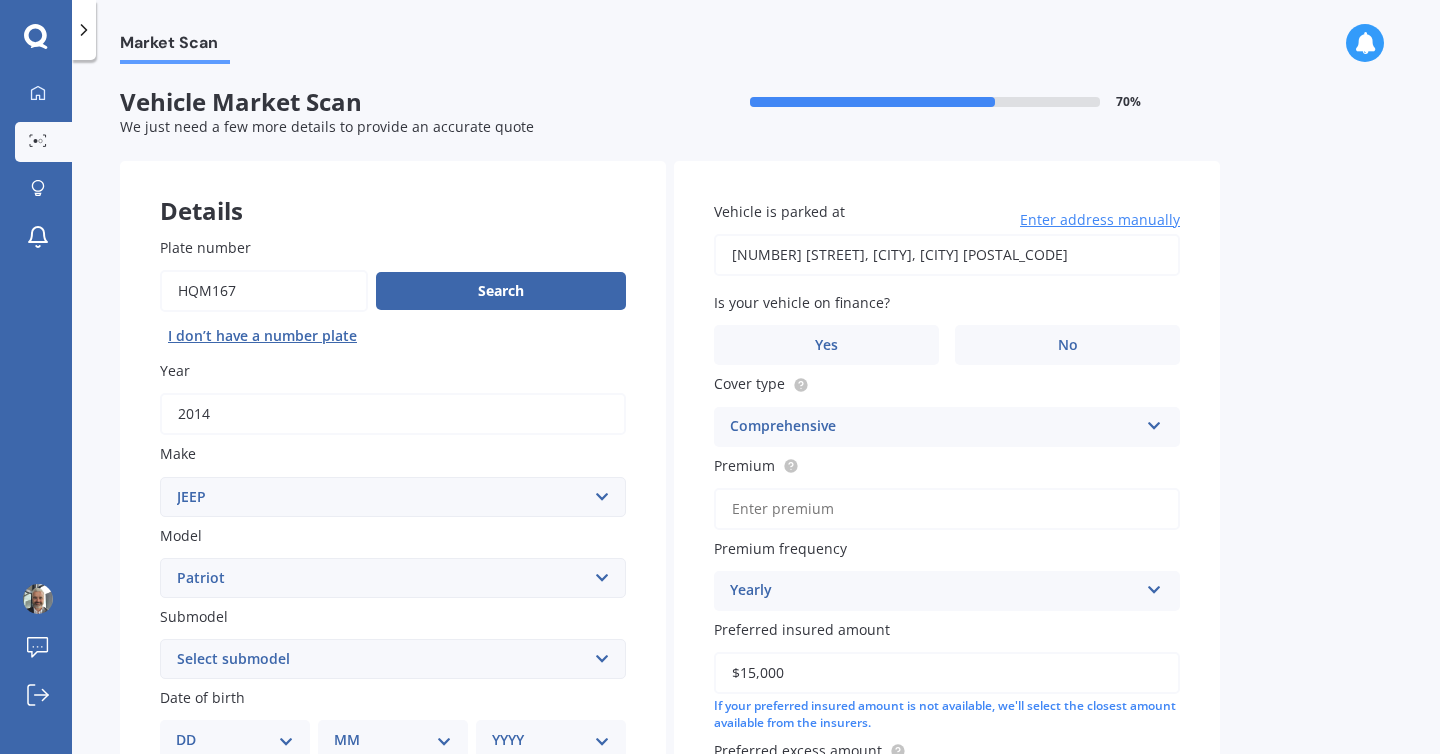 type on "[NUMBER] [STREET], [CITY], [CITY] [POSTAL_CODE]" 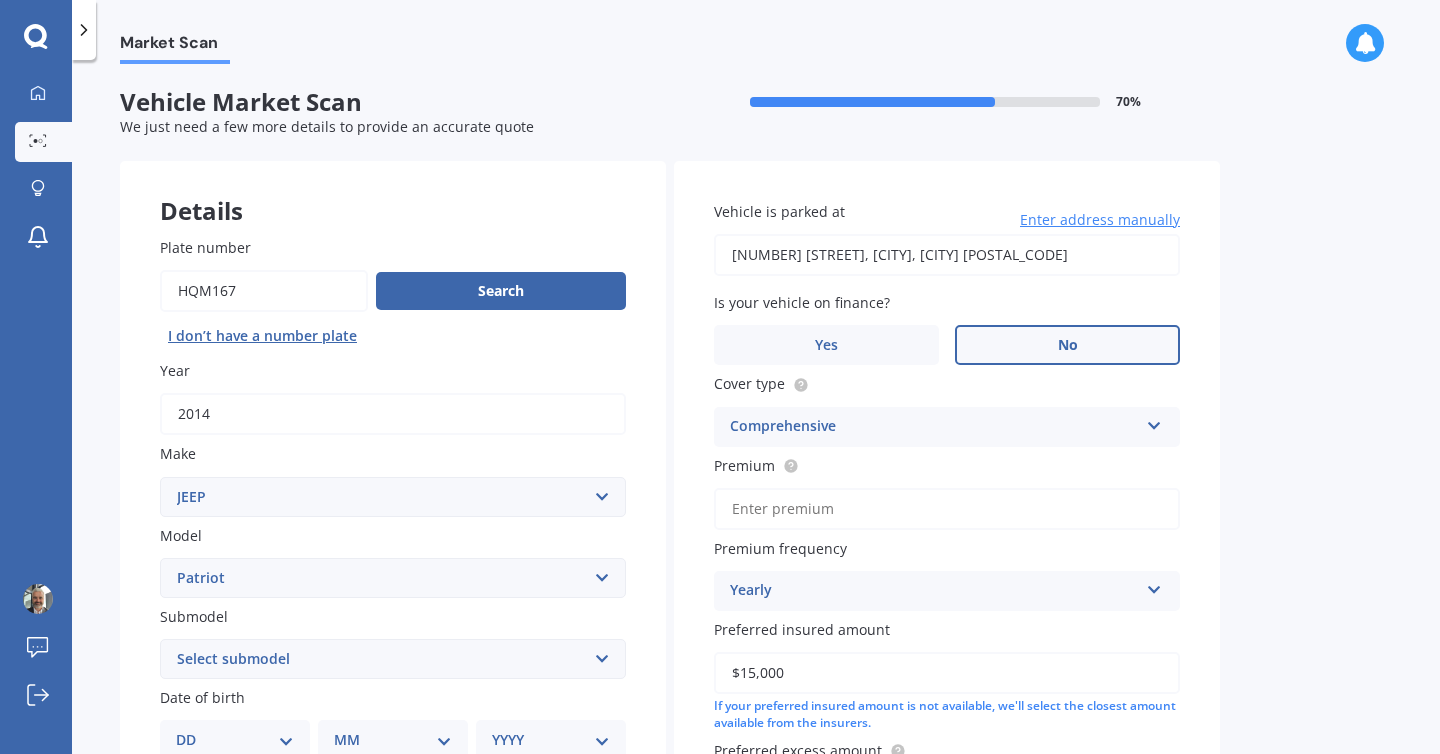 click on "No" at bounding box center (1067, 345) 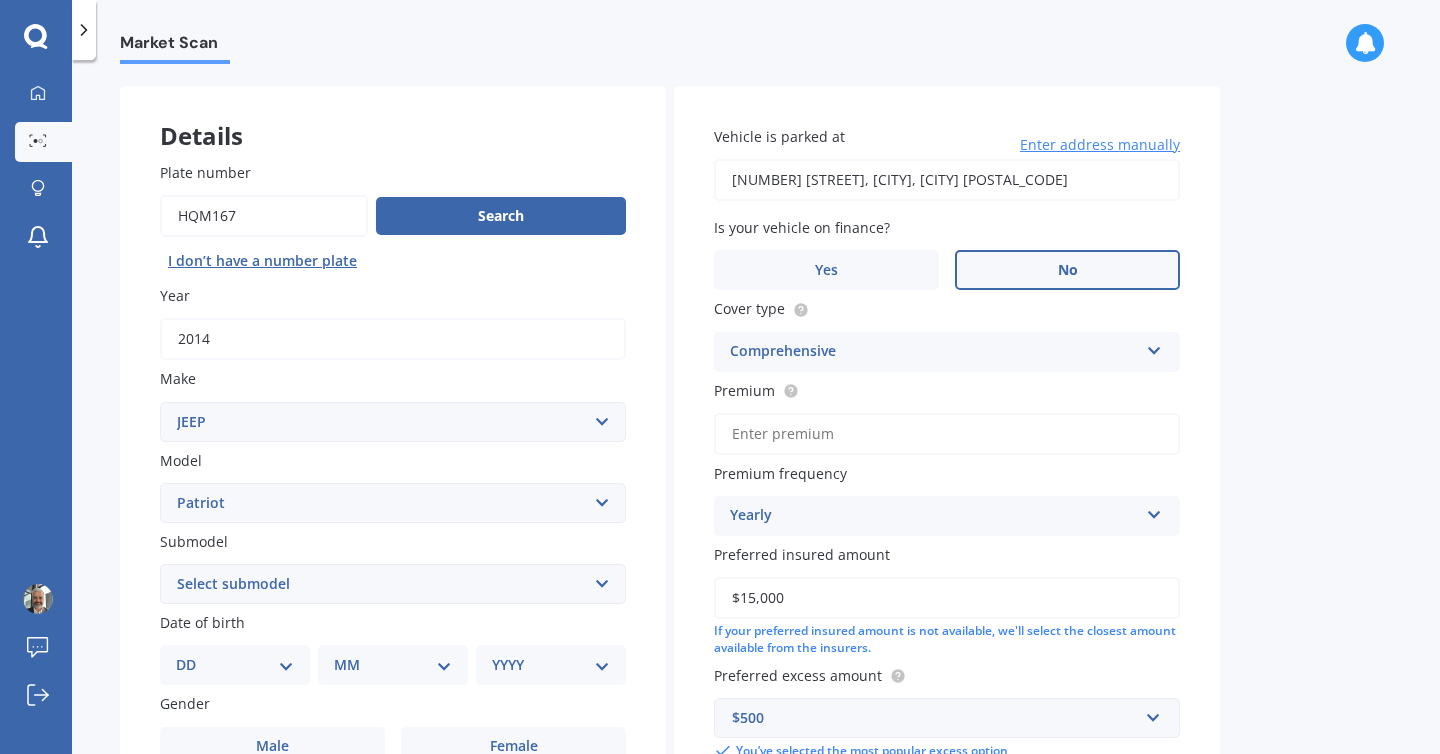 scroll, scrollTop: 83, scrollLeft: 0, axis: vertical 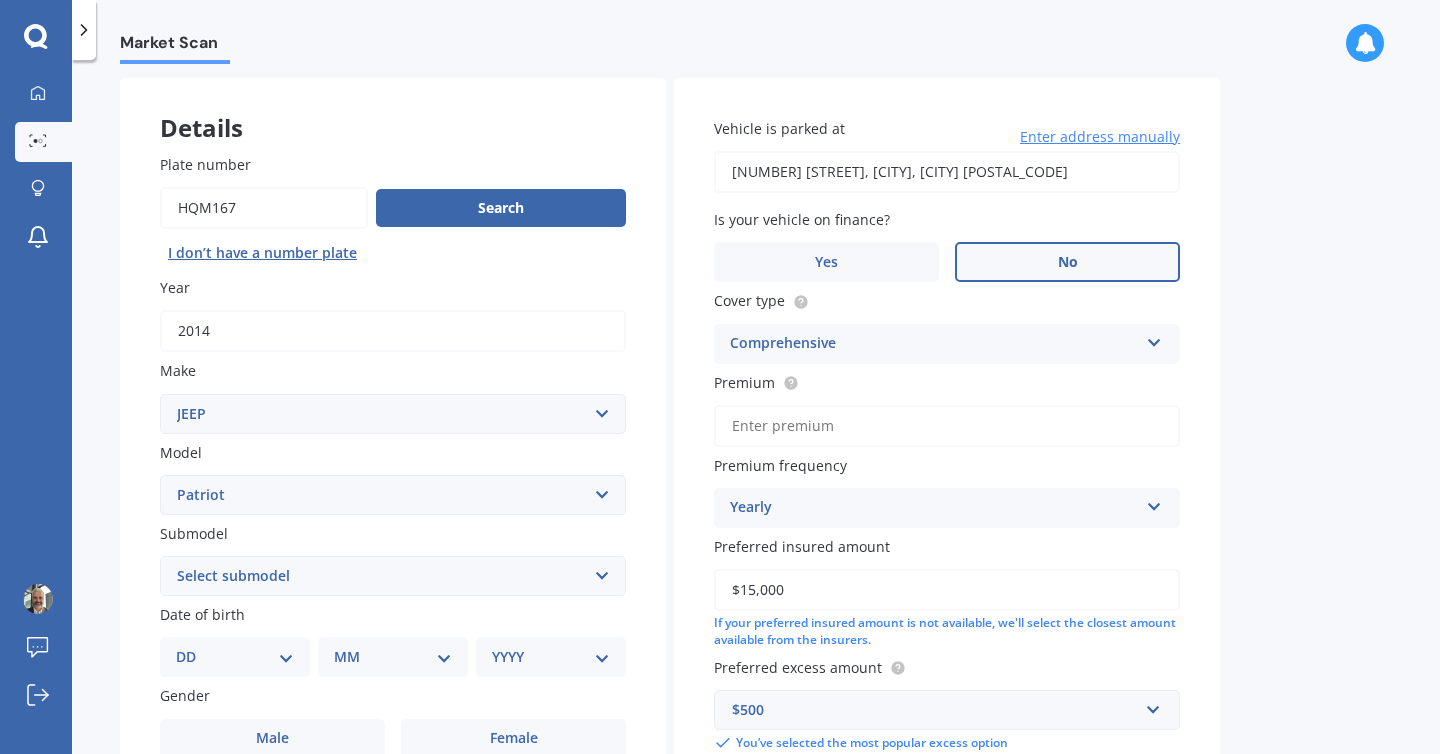 click on "Premium" at bounding box center (947, 426) 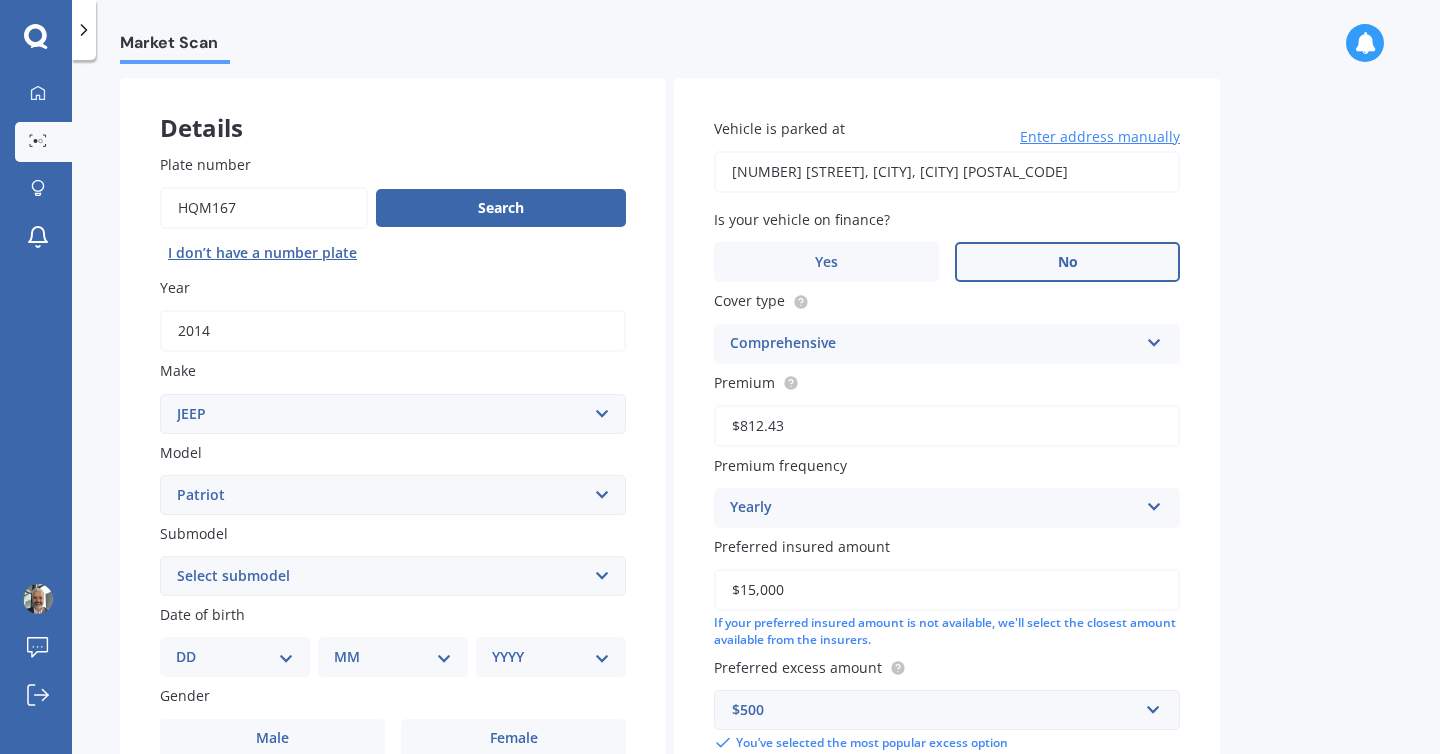 type on "$812.43" 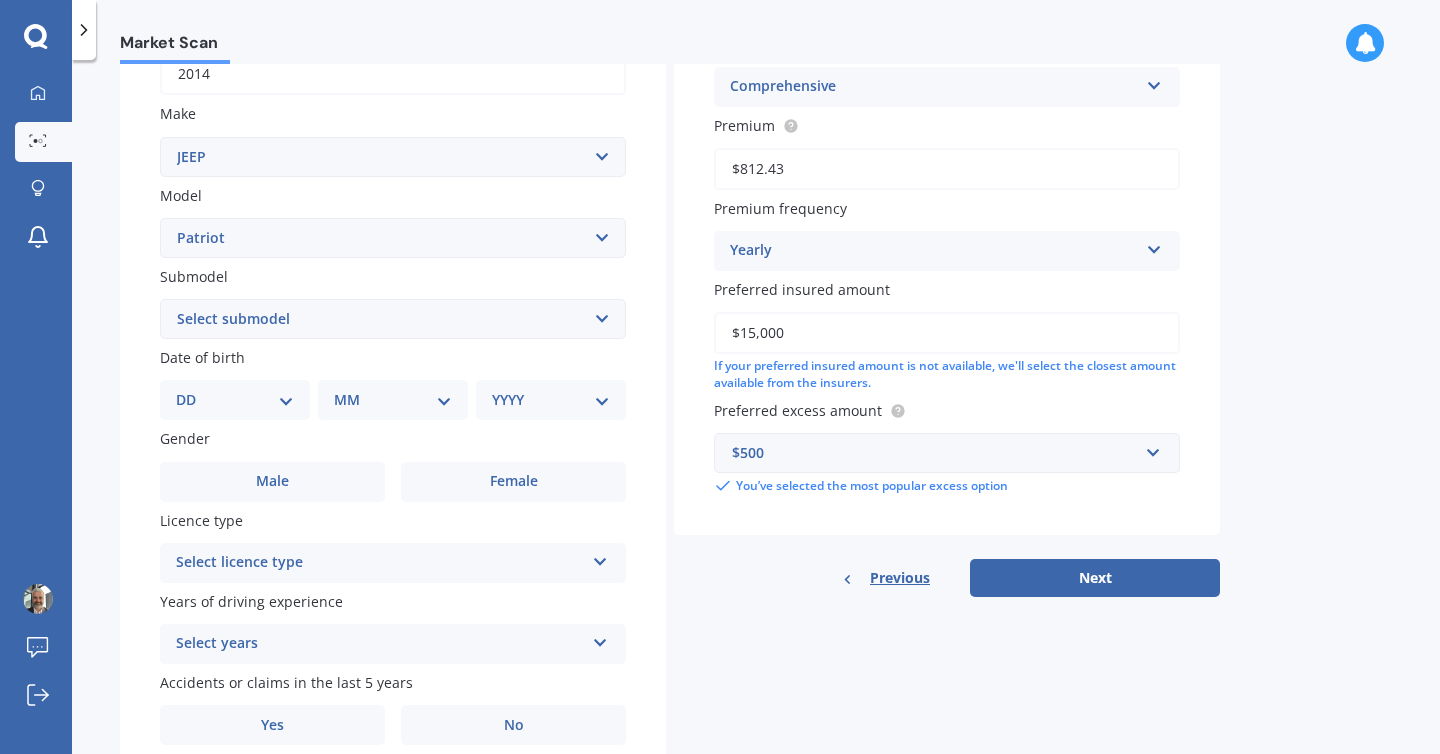 scroll, scrollTop: 428, scrollLeft: 0, axis: vertical 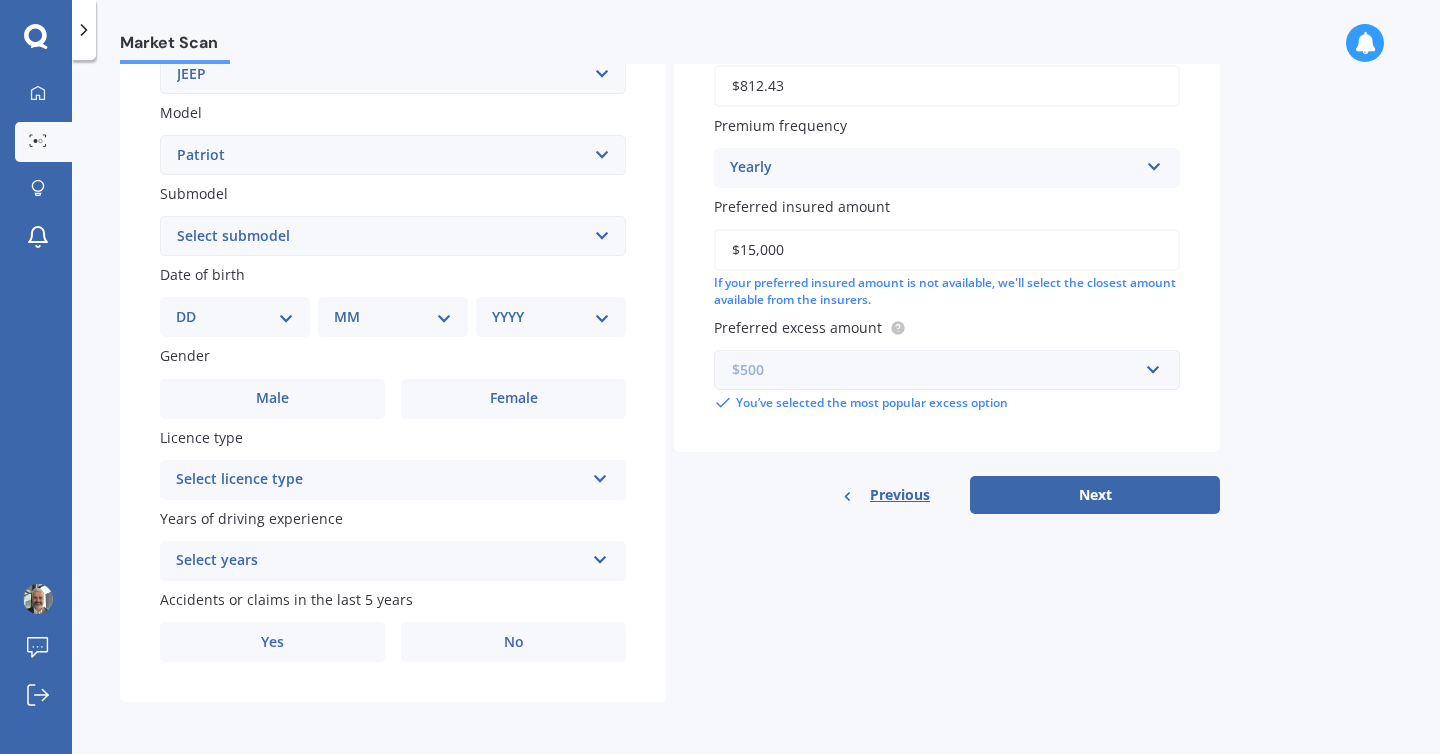 click at bounding box center (940, 370) 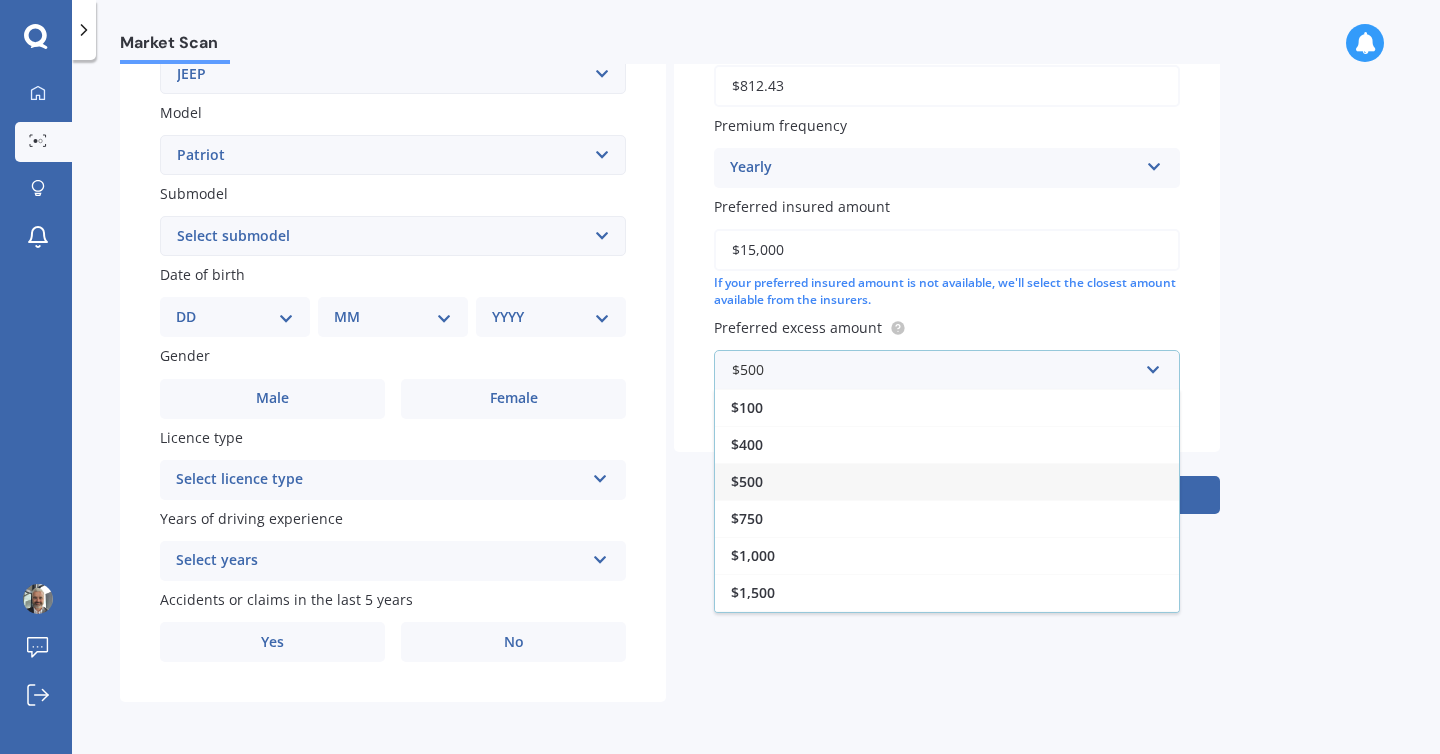click on "$500" at bounding box center [947, 481] 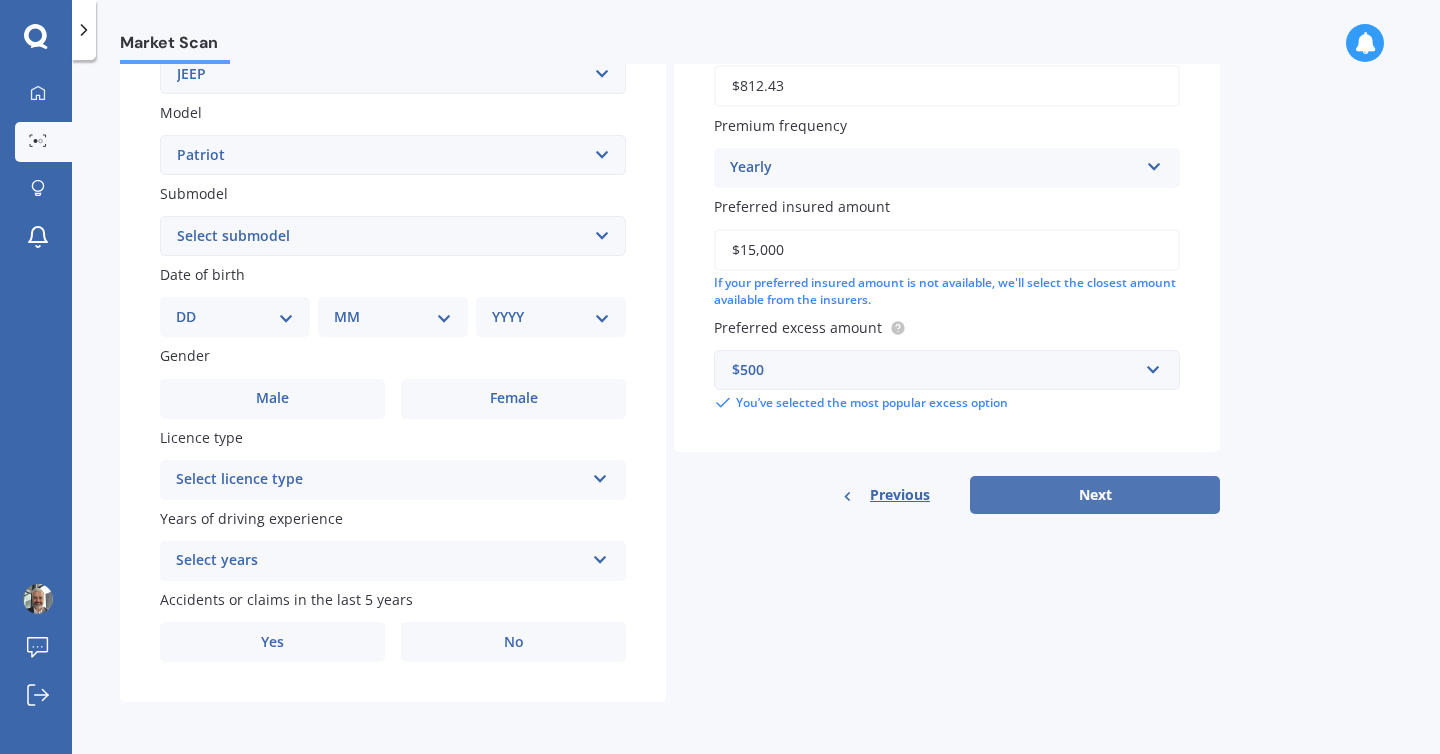 click on "Next" at bounding box center (1095, 495) 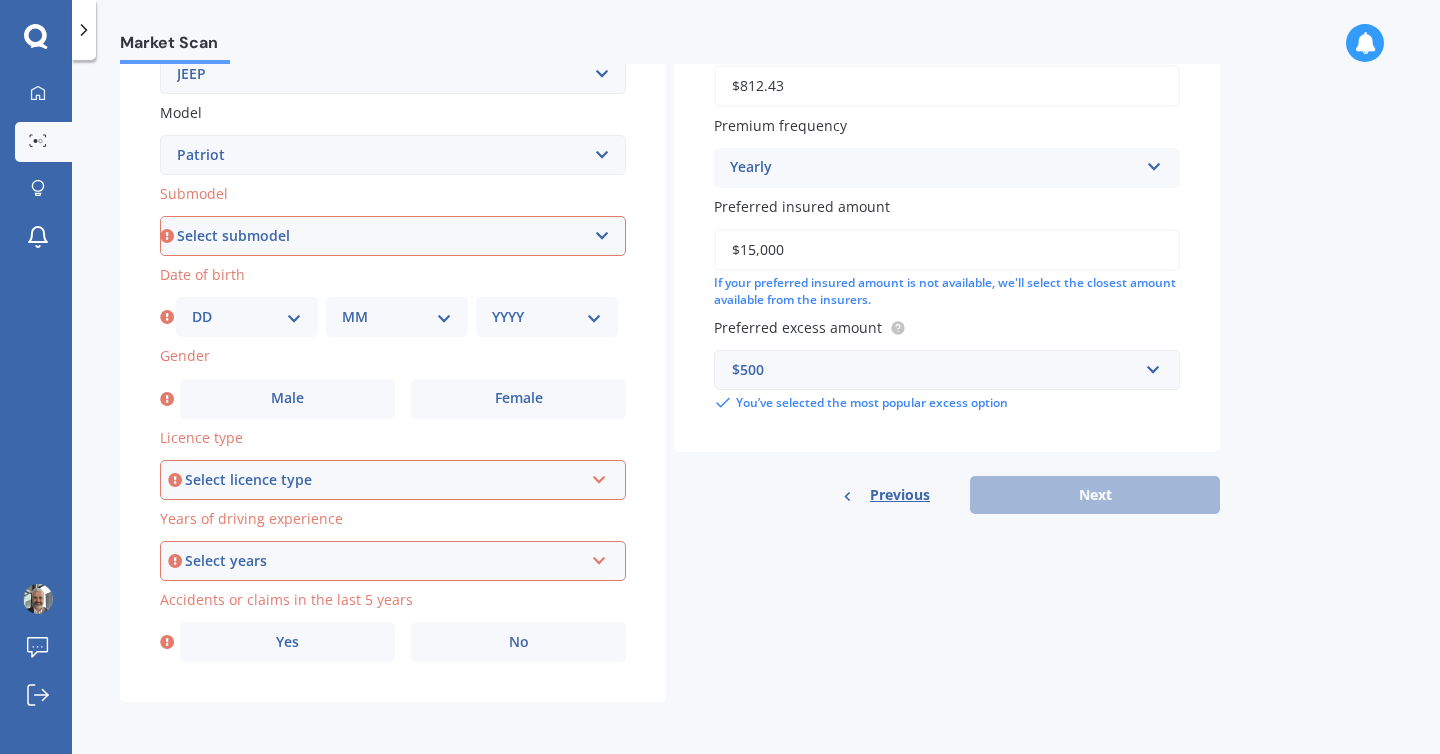 click on "Select submodel (All)" at bounding box center [393, 236] 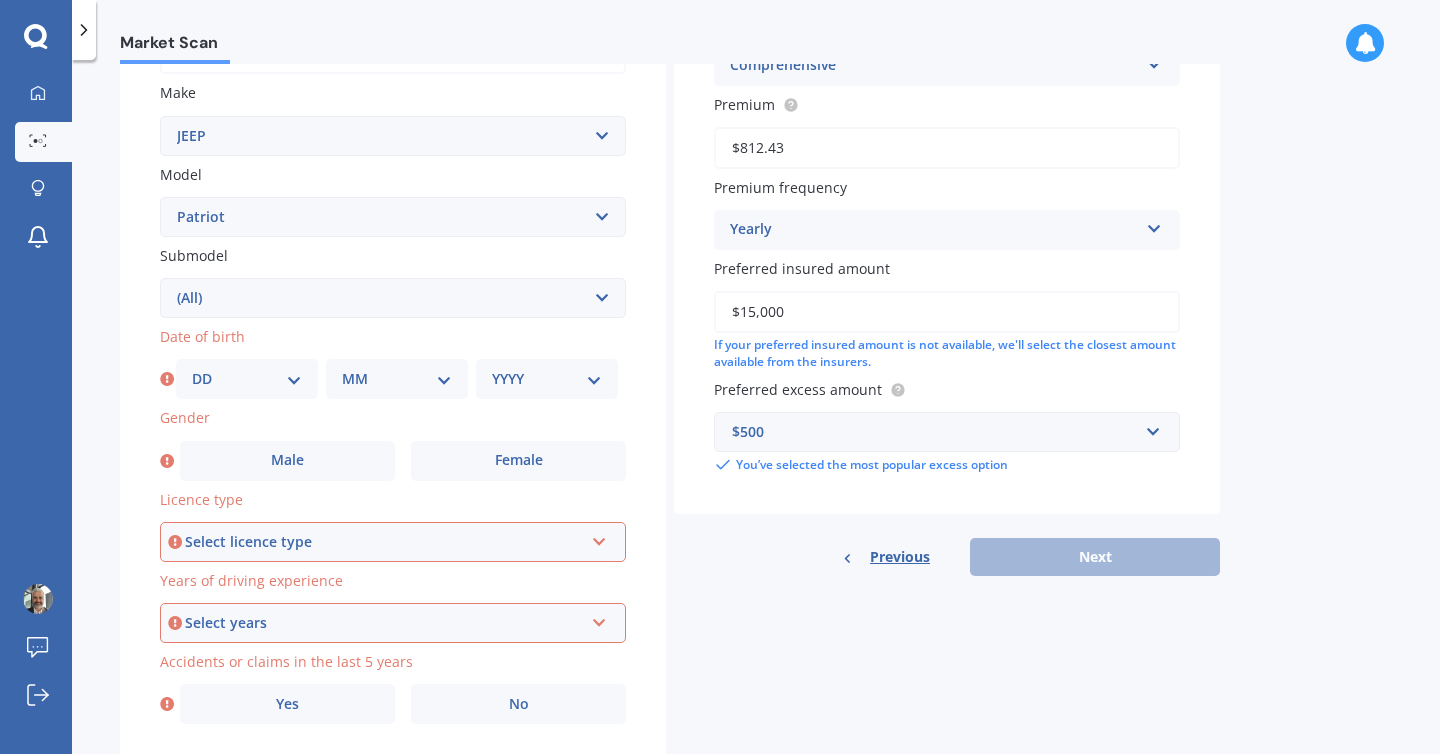 scroll, scrollTop: 359, scrollLeft: 0, axis: vertical 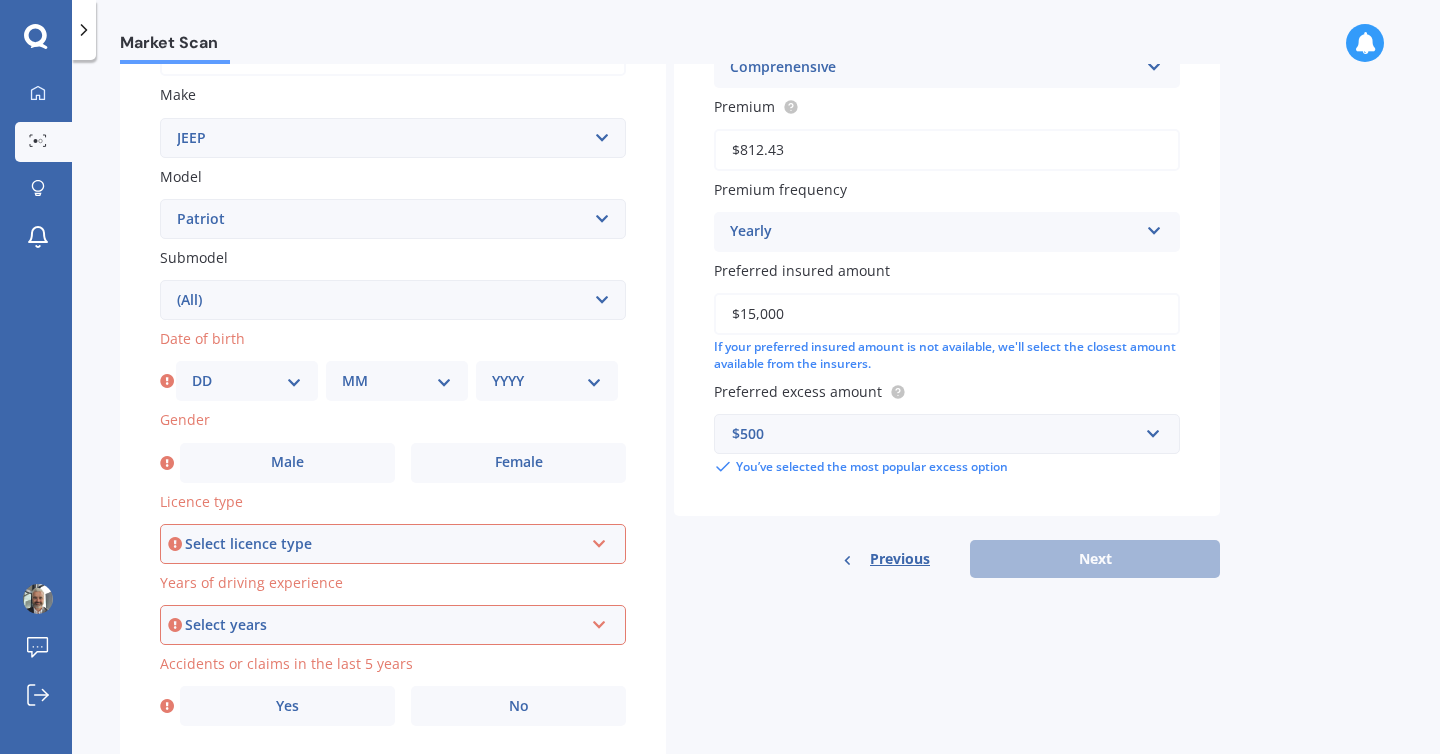 click on "DD 01 02 03 04 05 06 07 08 09 10 11 12 13 14 15 16 17 18 19 20 21 22 23 24 25 26 27 28 29 30 31" at bounding box center (247, 381) 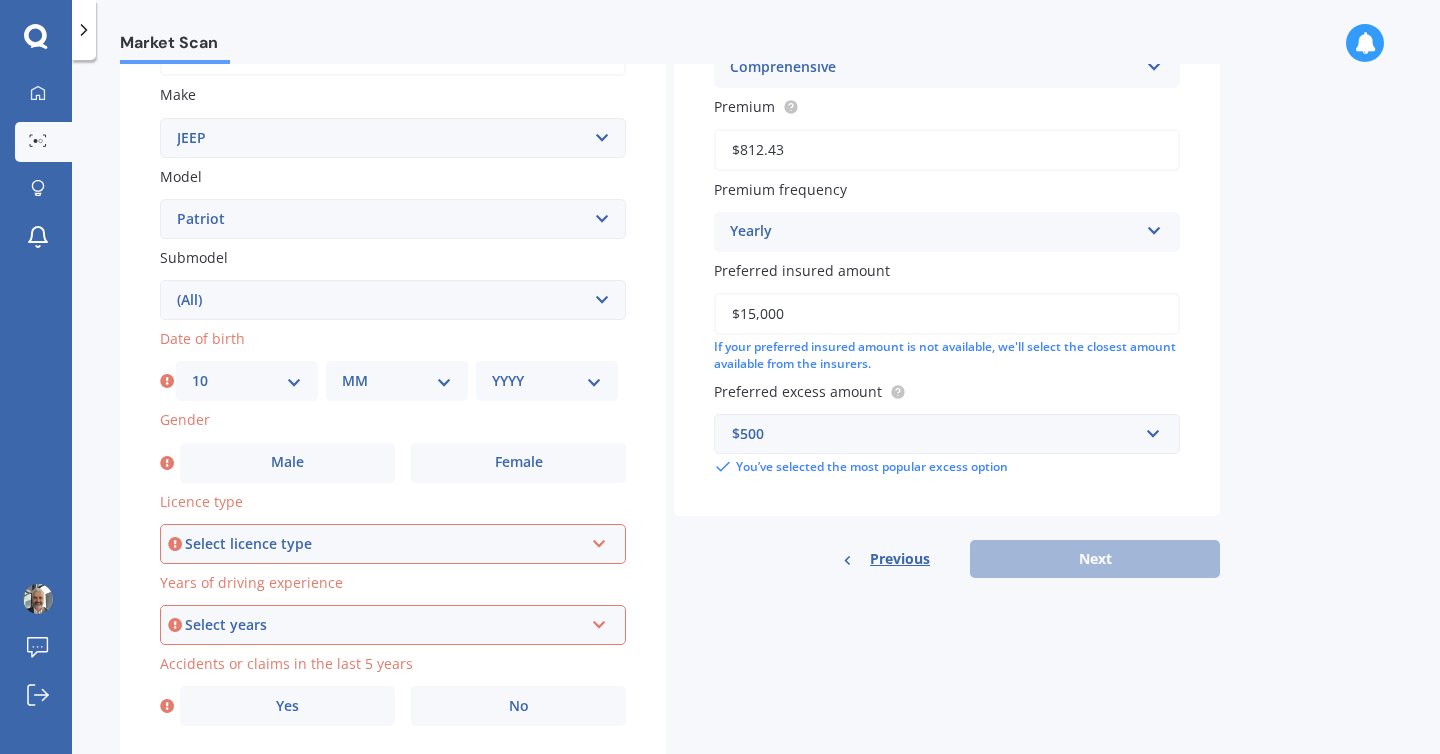 click on "MM 01 02 03 04 05 06 07 08 09 10 11 12" at bounding box center (397, 381) 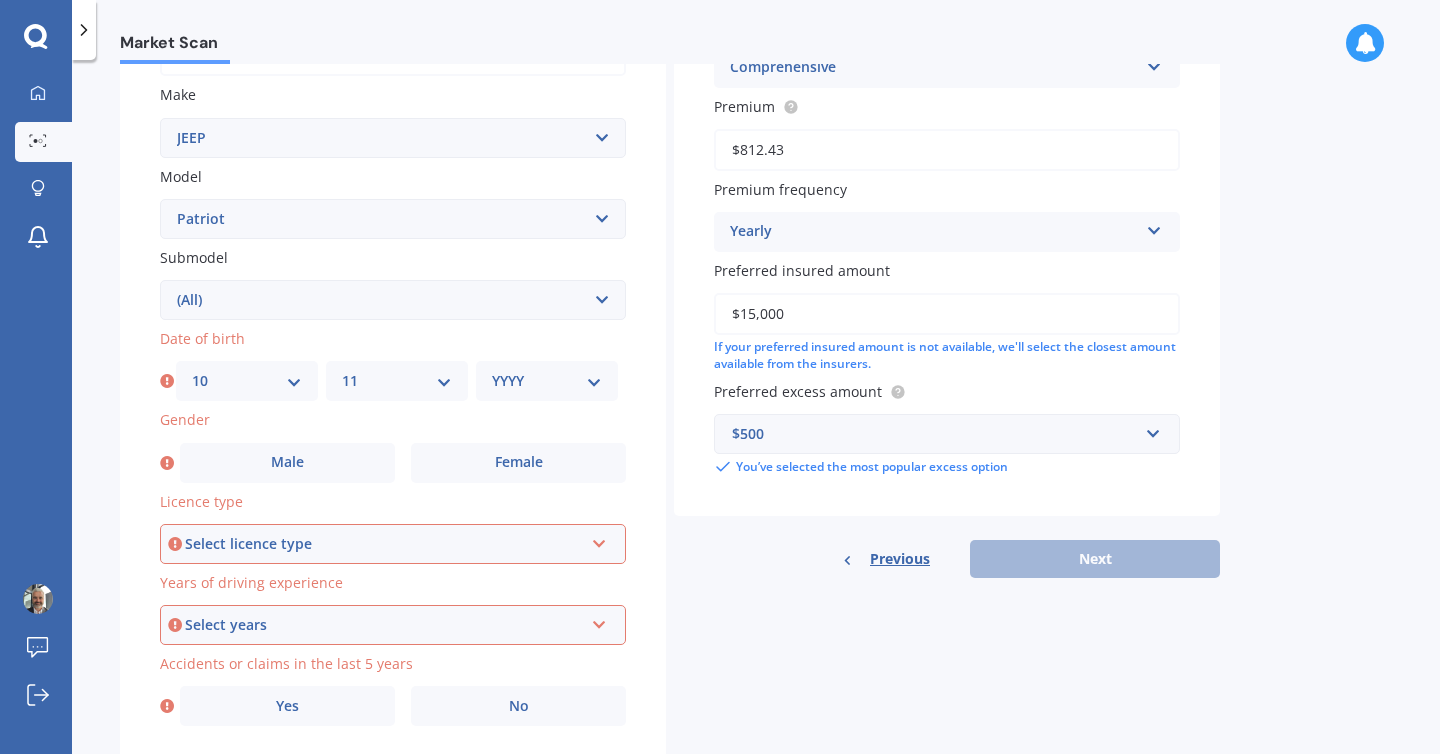 click on "YYYY 2025 2024 2023 2022 2021 2020 2019 2018 2017 2016 2015 2014 2013 2012 2011 2010 2009 2008 2007 2006 2005 2004 2003 2002 2001 2000 1999 1998 1997 1996 1995 1994 1993 1992 1991 1990 1989 1988 1987 1986 1985 1984 1983 1982 1981 1980 1979 1978 1977 1976 1975 1974 1973 1972 1971 1970 1969 1968 1967 1966 1965 1964 1963 1962 1961 1960 1959 1958 1957 1956 1955 1954 1953 1952 1951 1950 1949 1948 1947 1946 1945 1944 1943 1942 1941 1940 1939 1938 1937 1936 1935 1934 1933 1932 1931 1930 1929 1928 1927 1926" at bounding box center [547, 381] 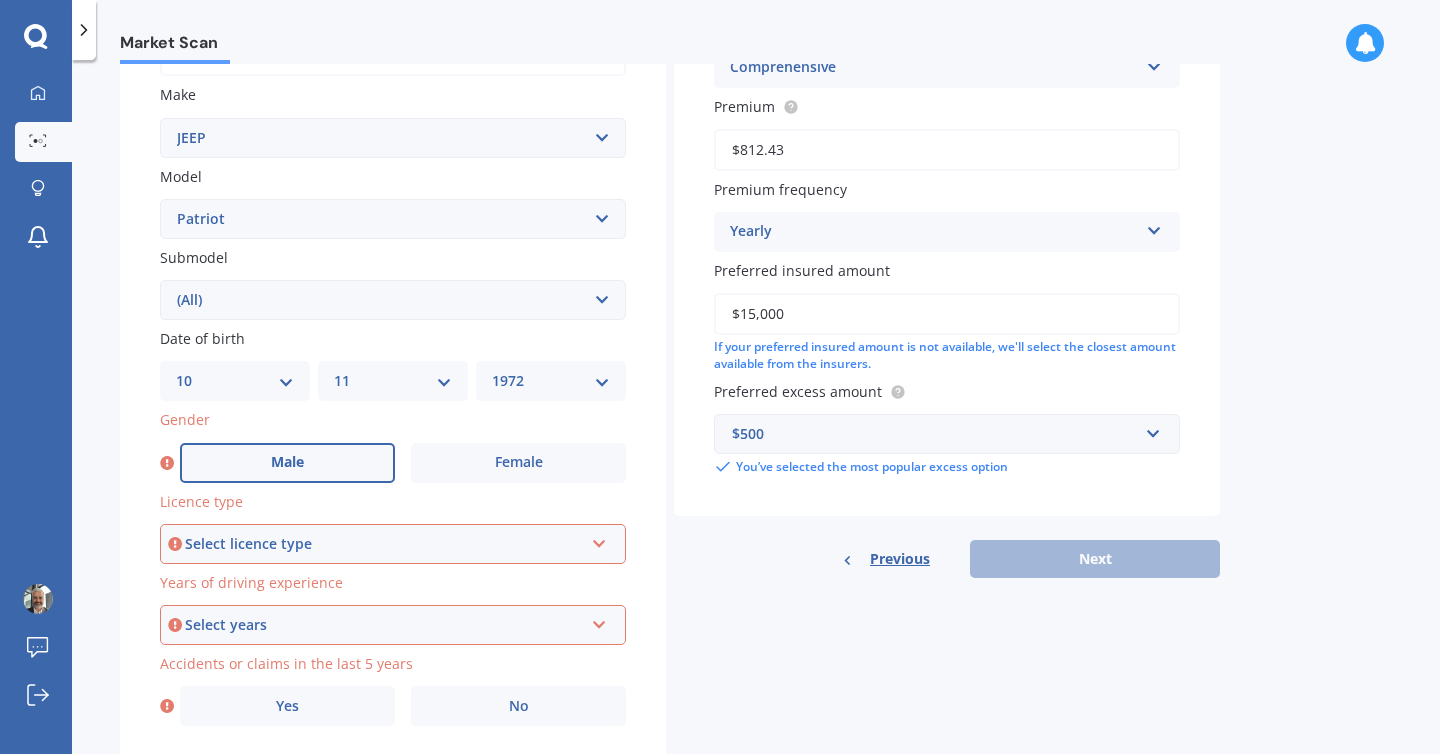 click on "Male" at bounding box center (287, 463) 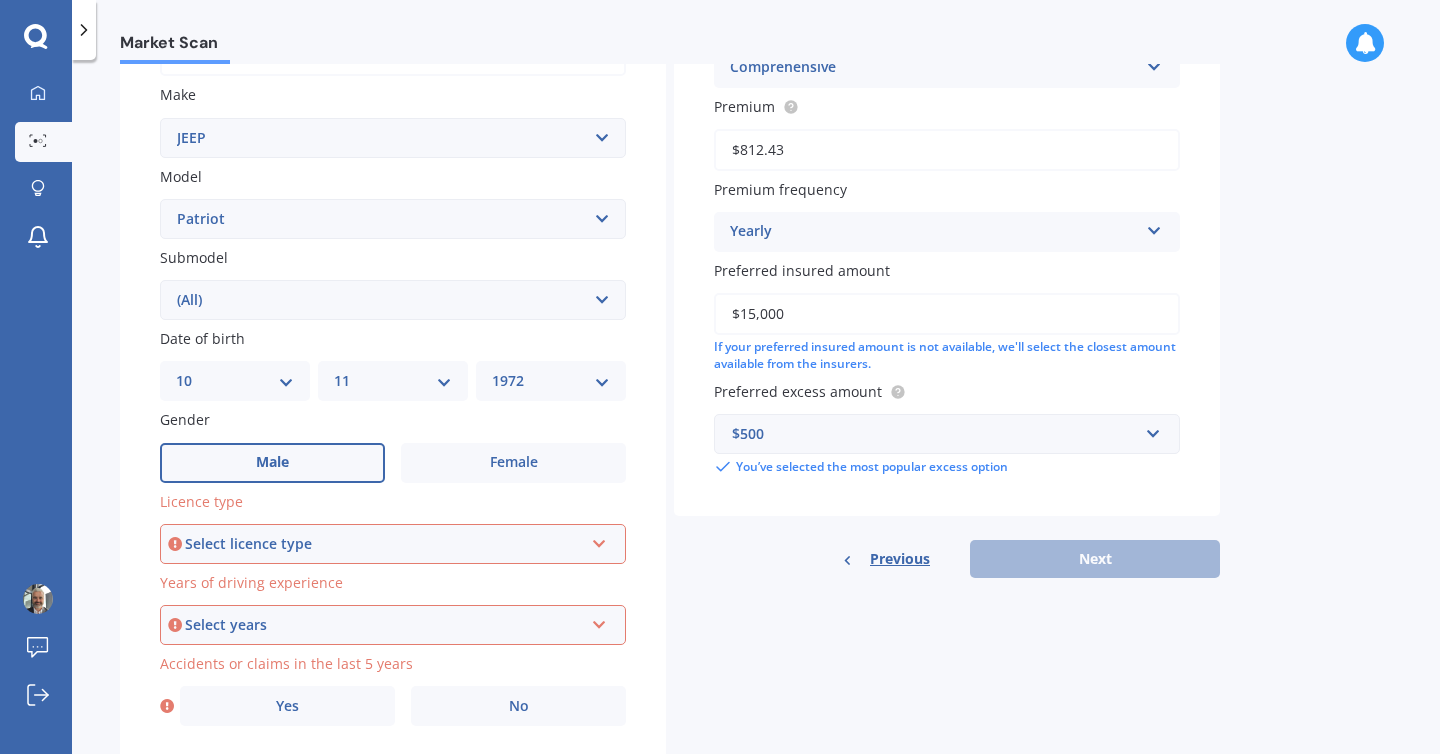 click on "Select licence type" at bounding box center (384, 544) 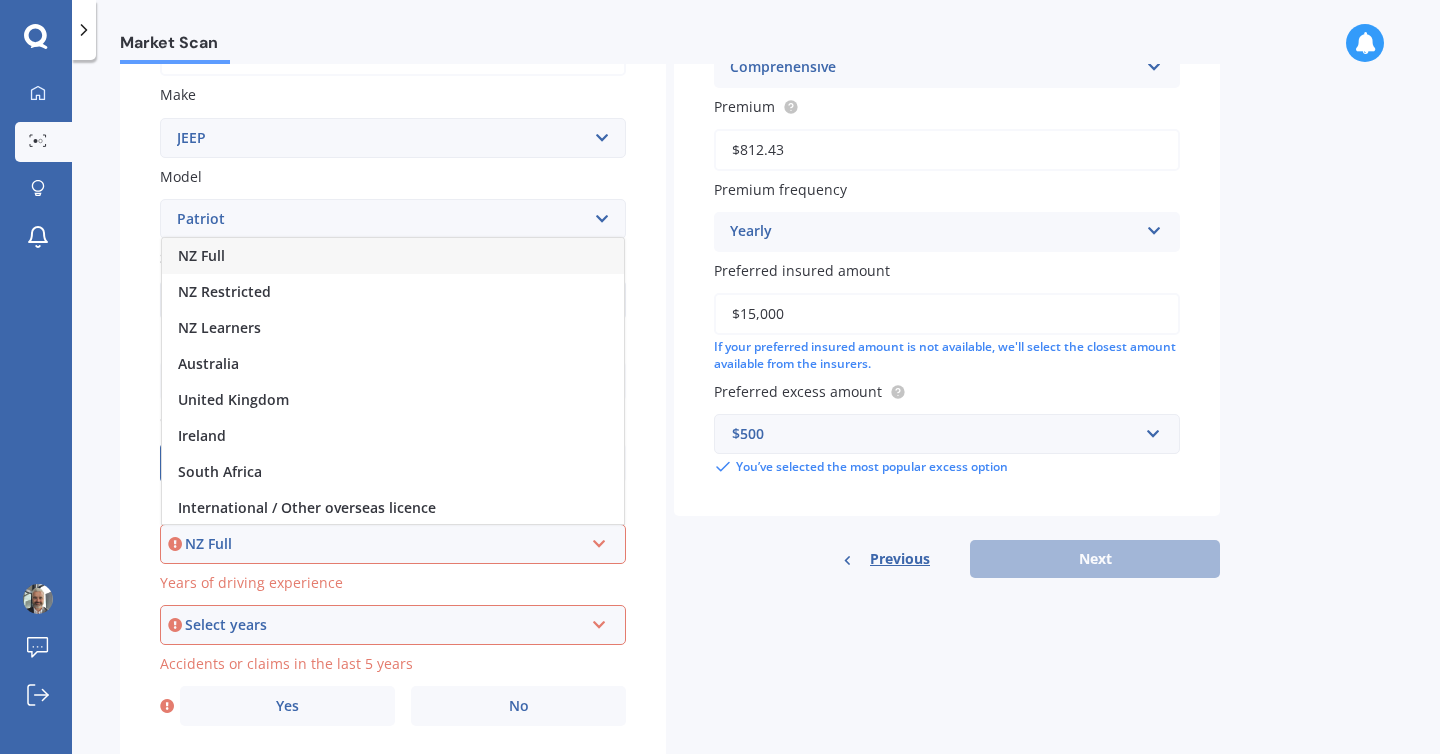 click on "NZ Full" at bounding box center (393, 256) 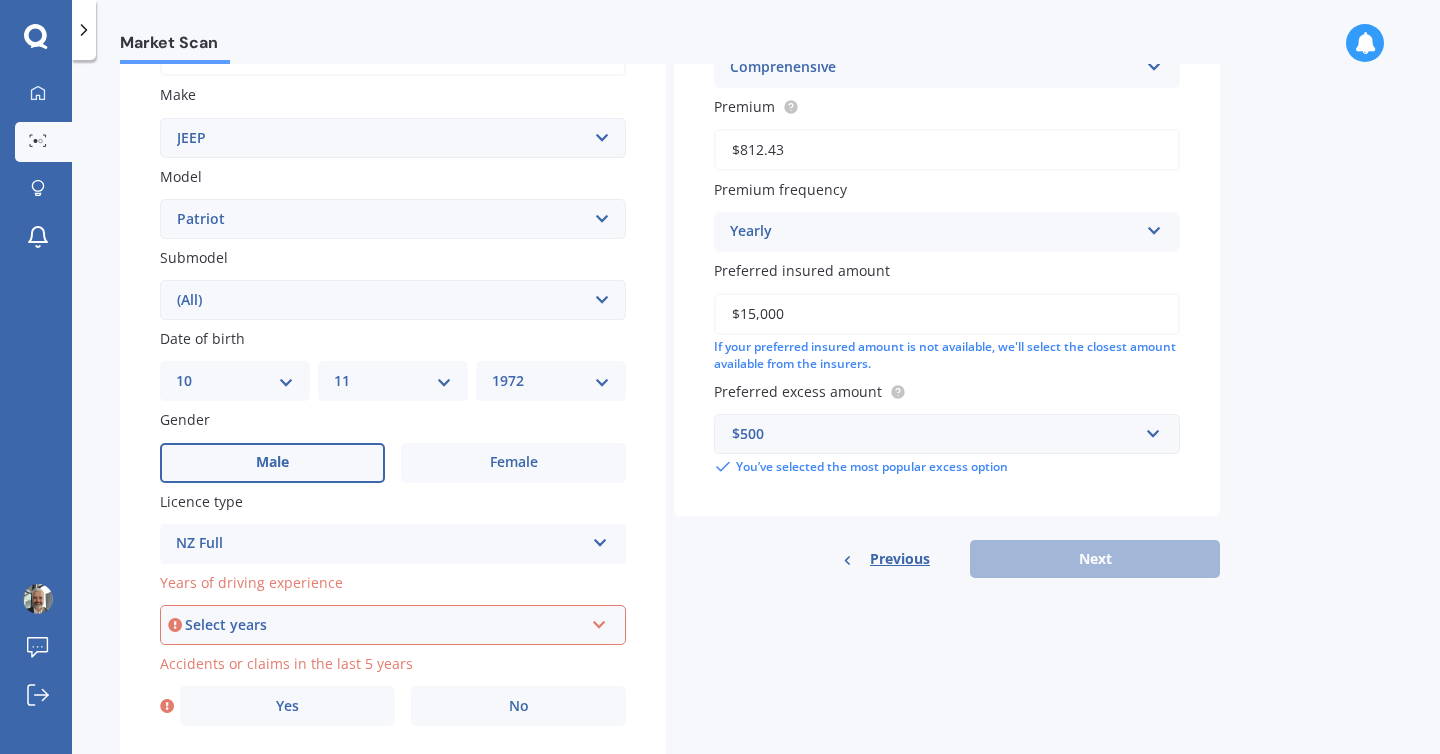 click on "Select submodel (All)" at bounding box center [393, 300] 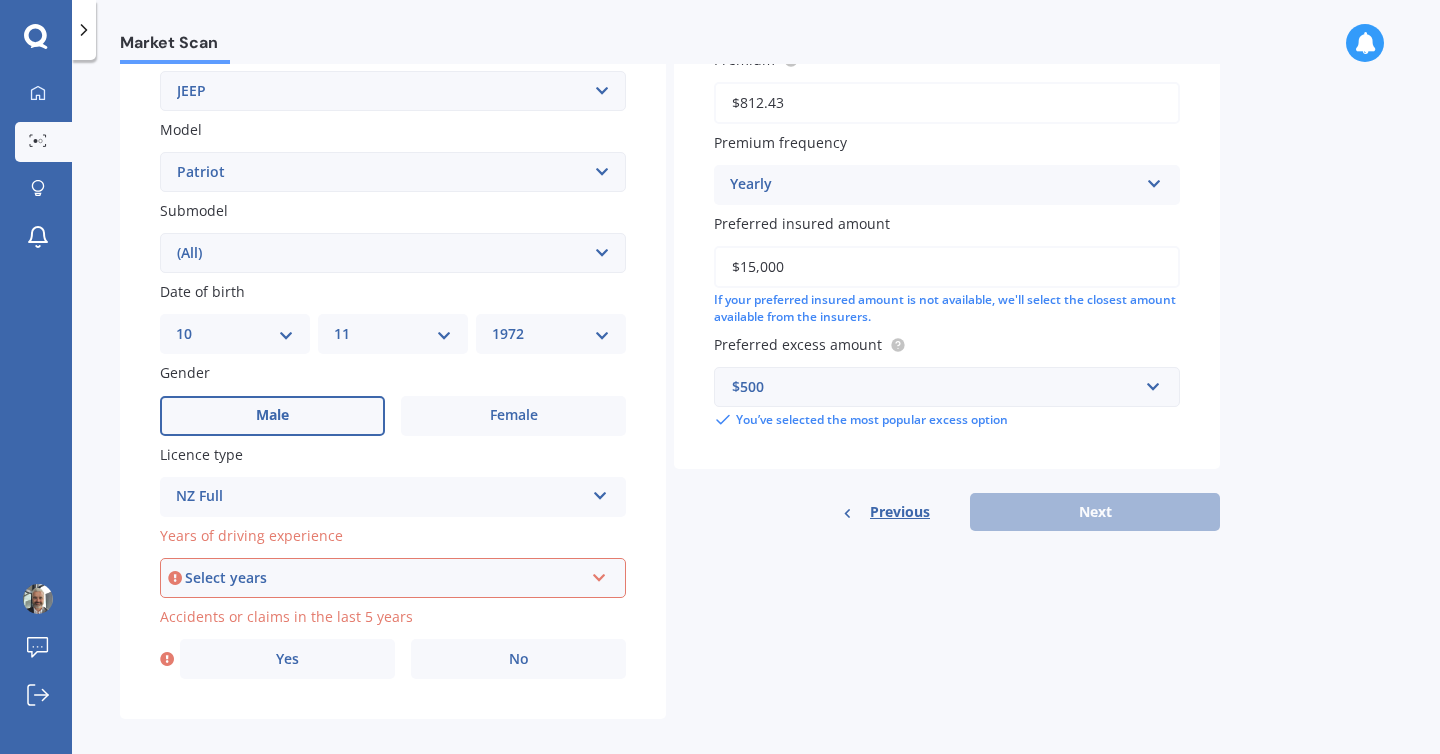 click on "Select years" at bounding box center (384, 578) 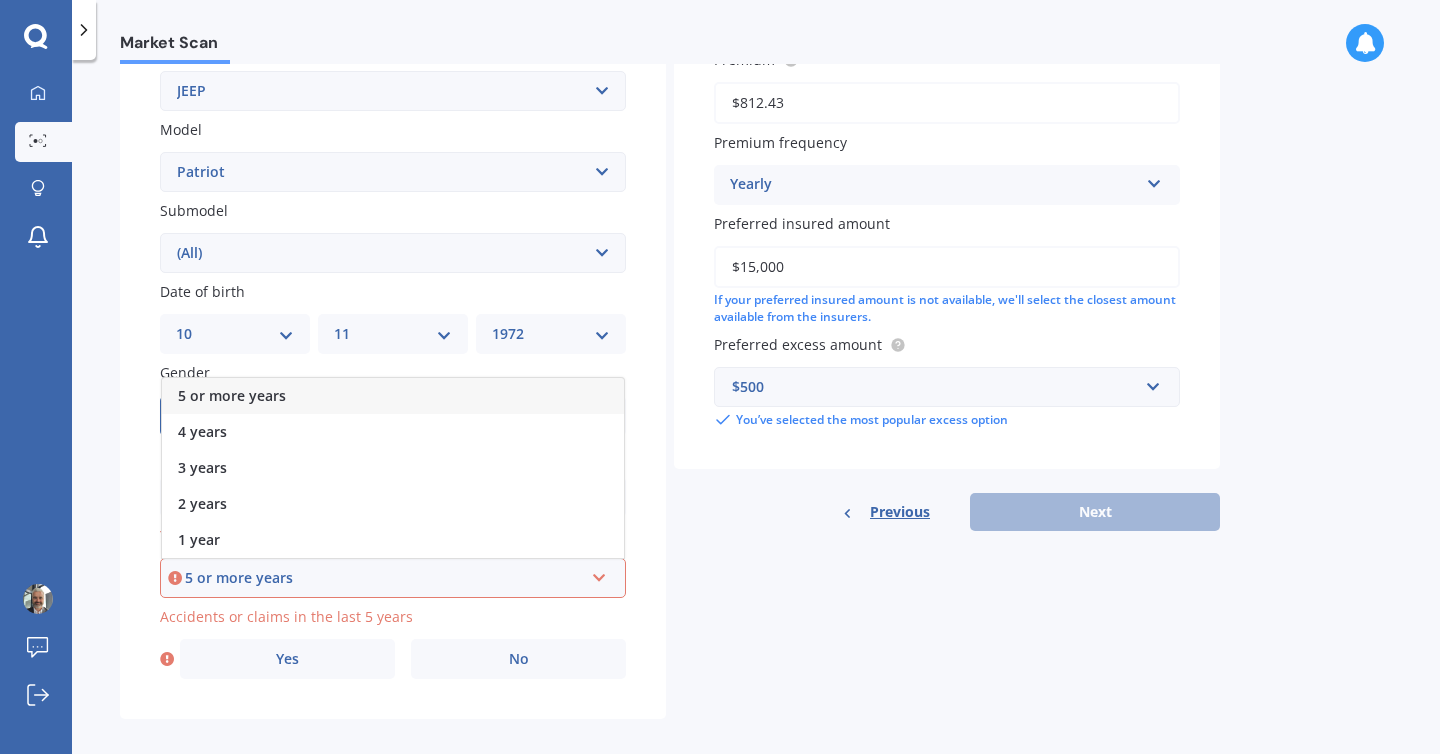 click on "5 or more years" at bounding box center (393, 396) 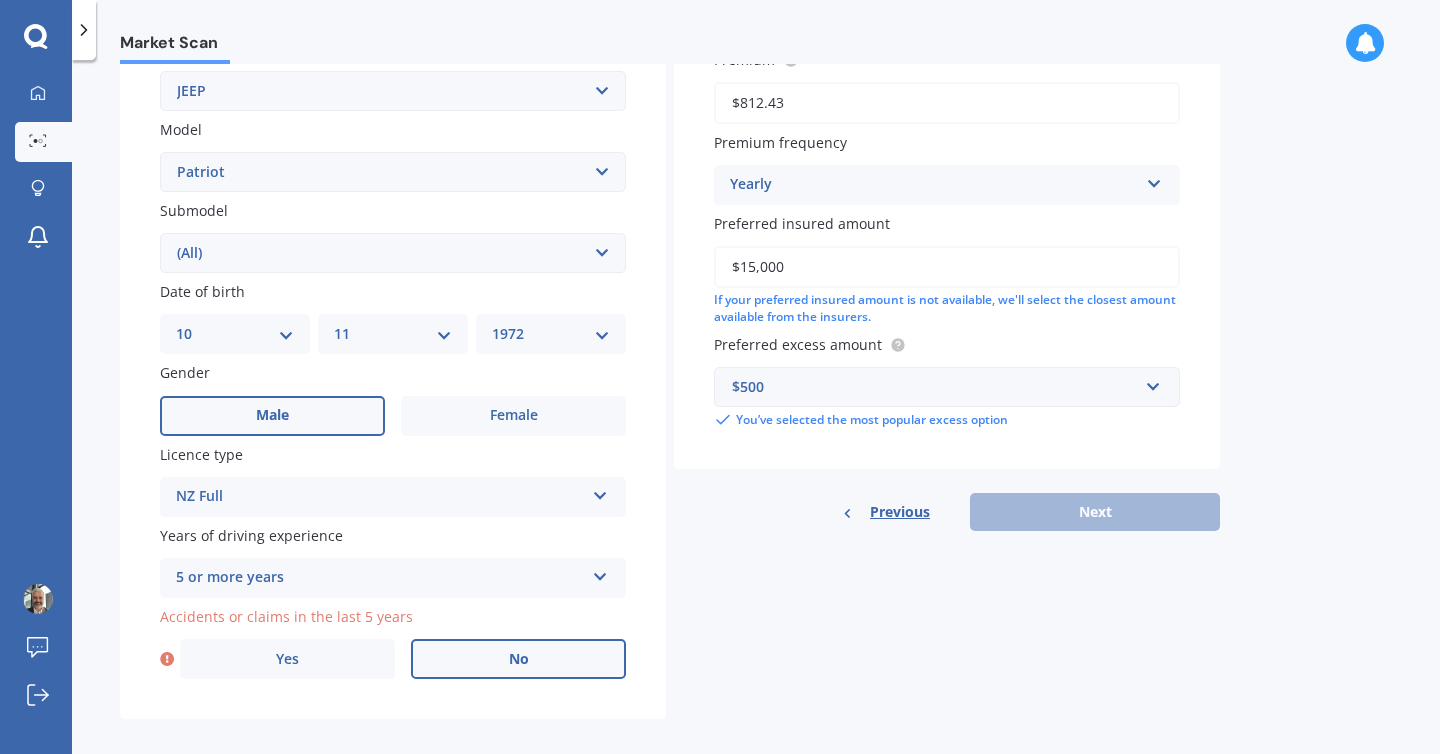 click on "No" at bounding box center [519, 659] 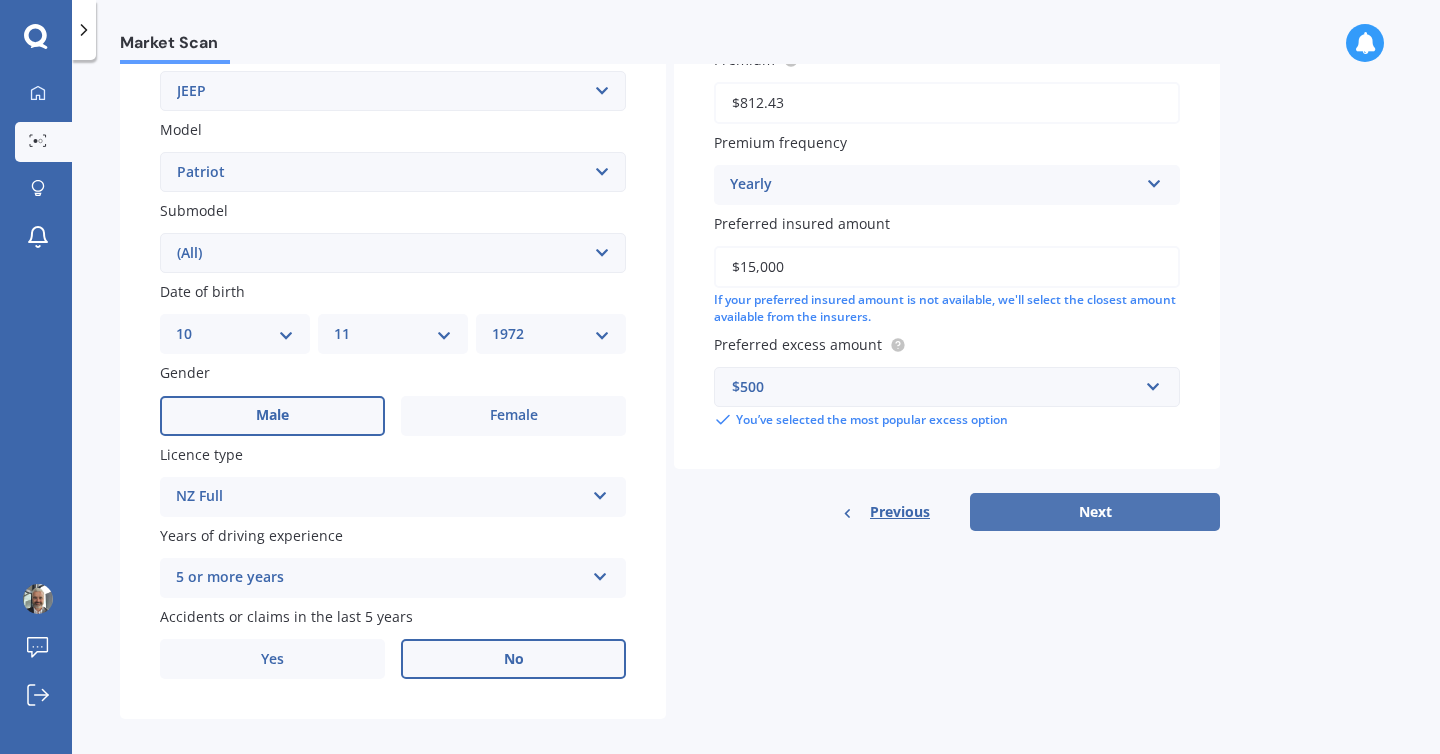 click on "Next" at bounding box center (1095, 512) 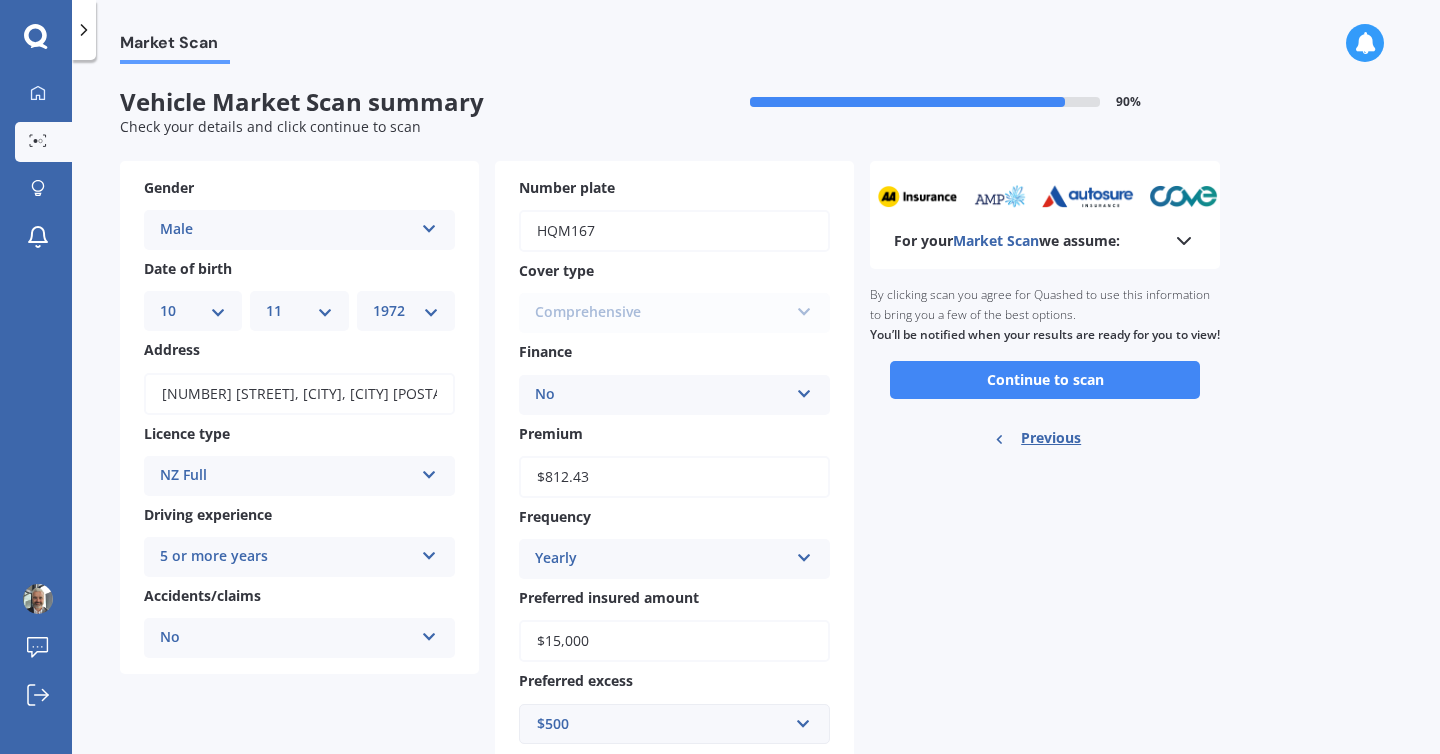 scroll, scrollTop: 60, scrollLeft: 0, axis: vertical 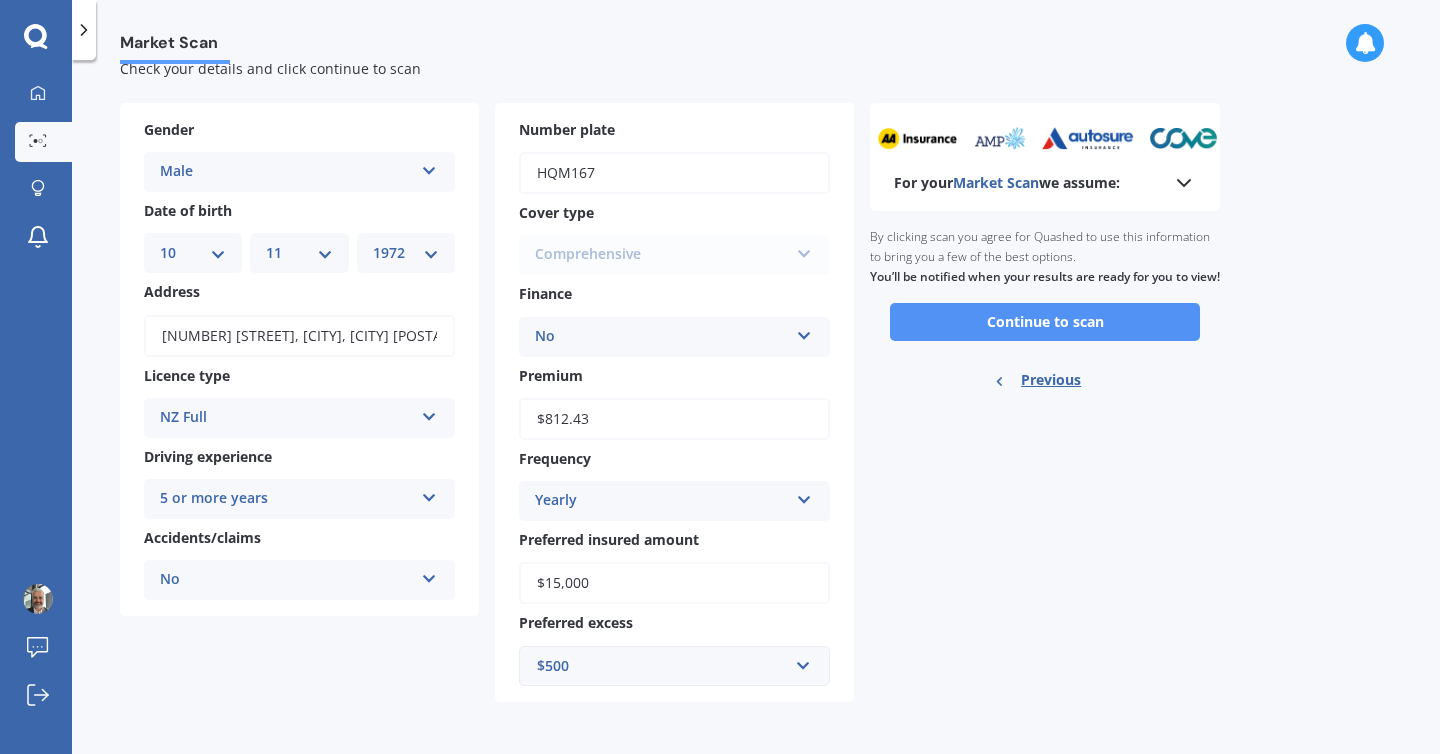 click on "Continue to scan" at bounding box center [1045, 322] 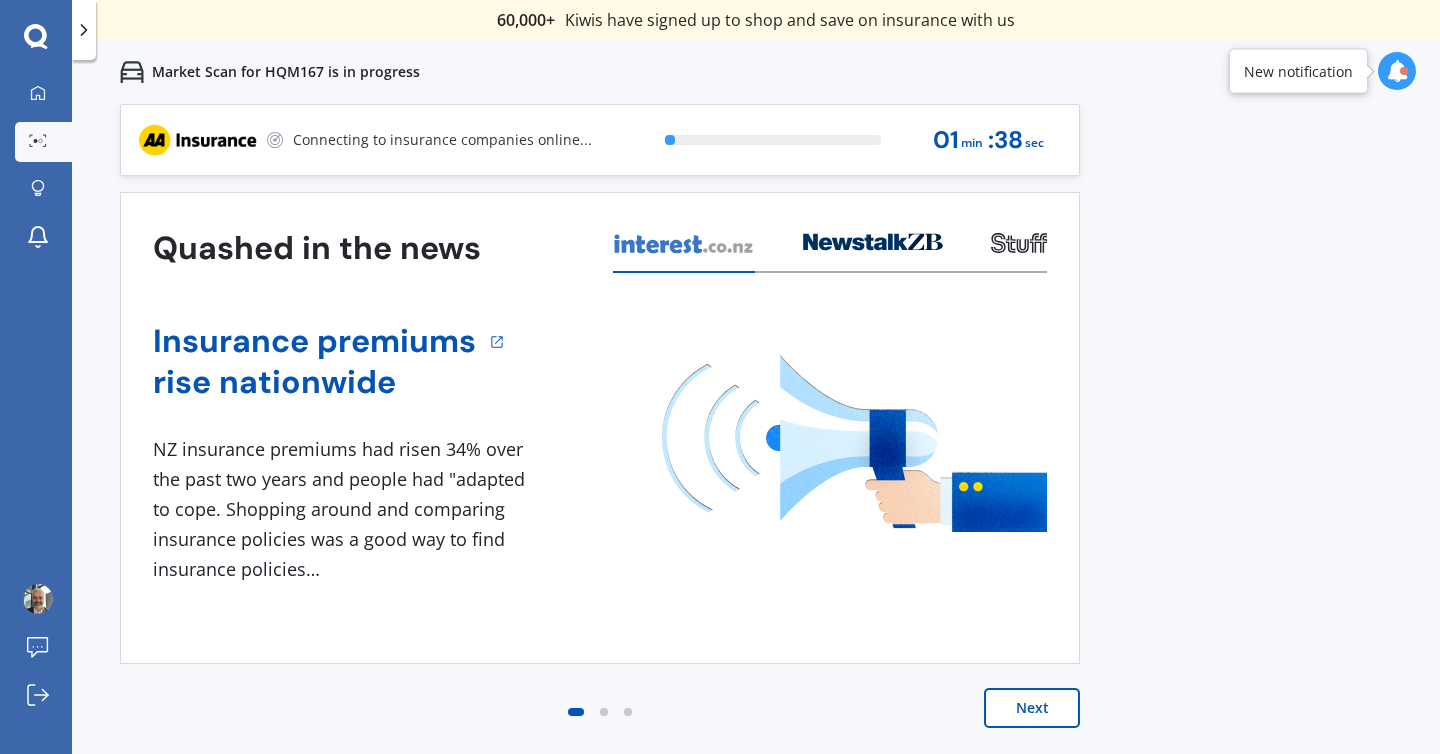scroll, scrollTop: 0, scrollLeft: 0, axis: both 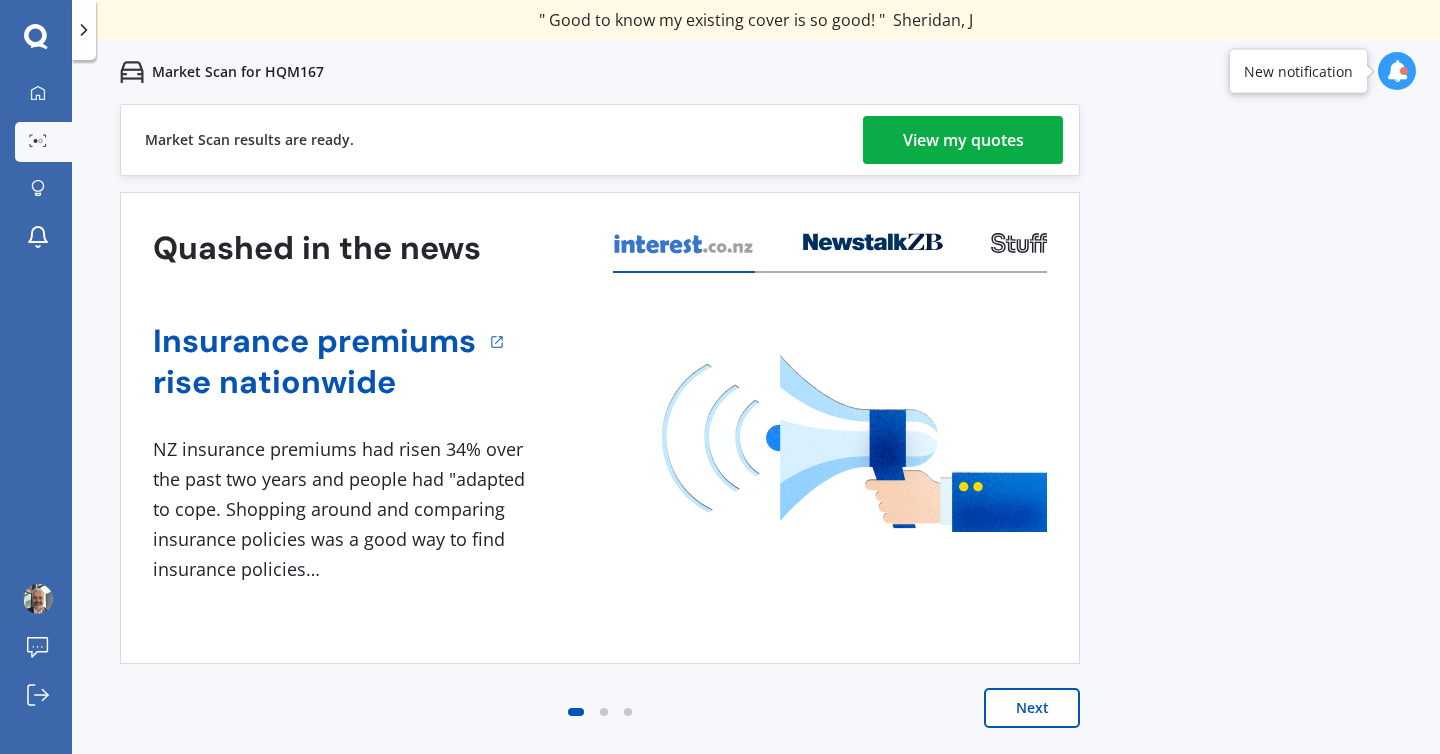 click on "View my quotes" at bounding box center [963, 140] 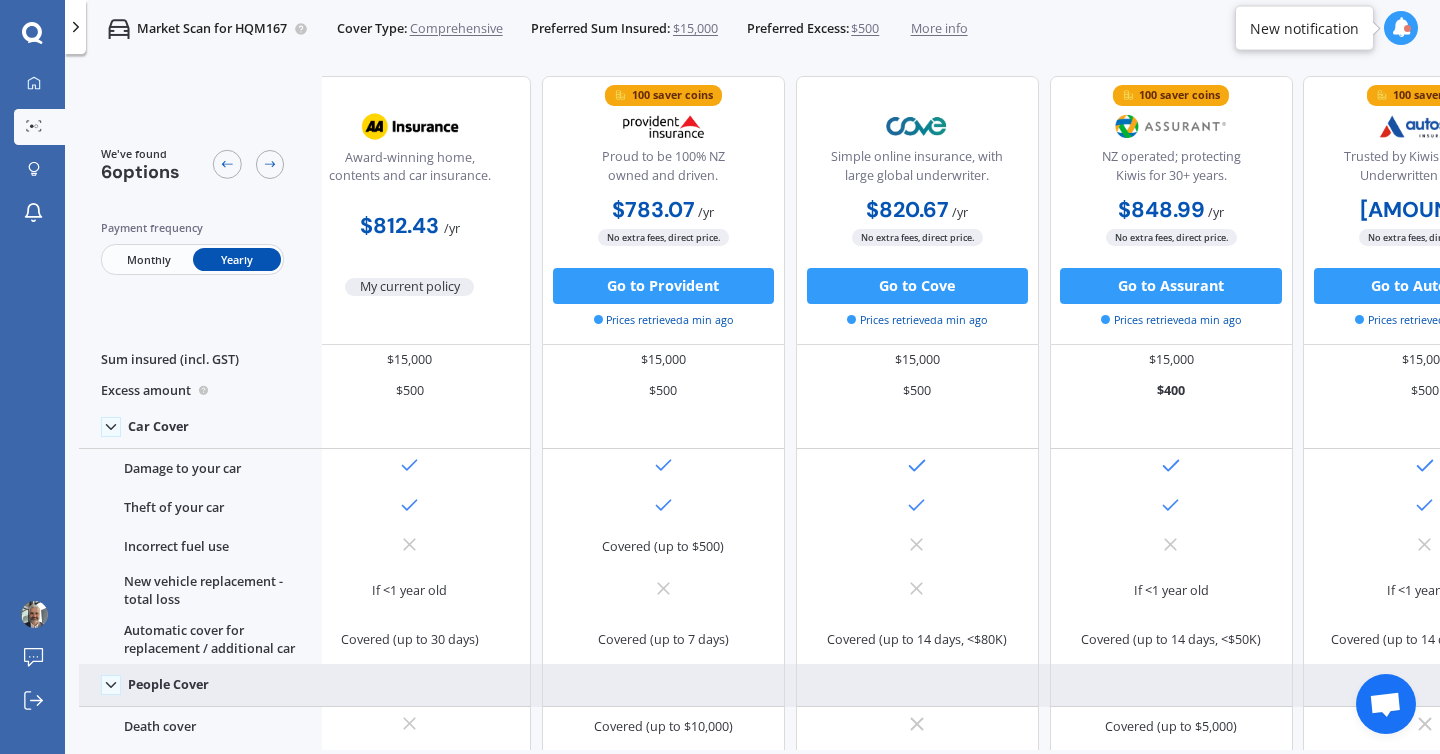 scroll, scrollTop: 0, scrollLeft: 0, axis: both 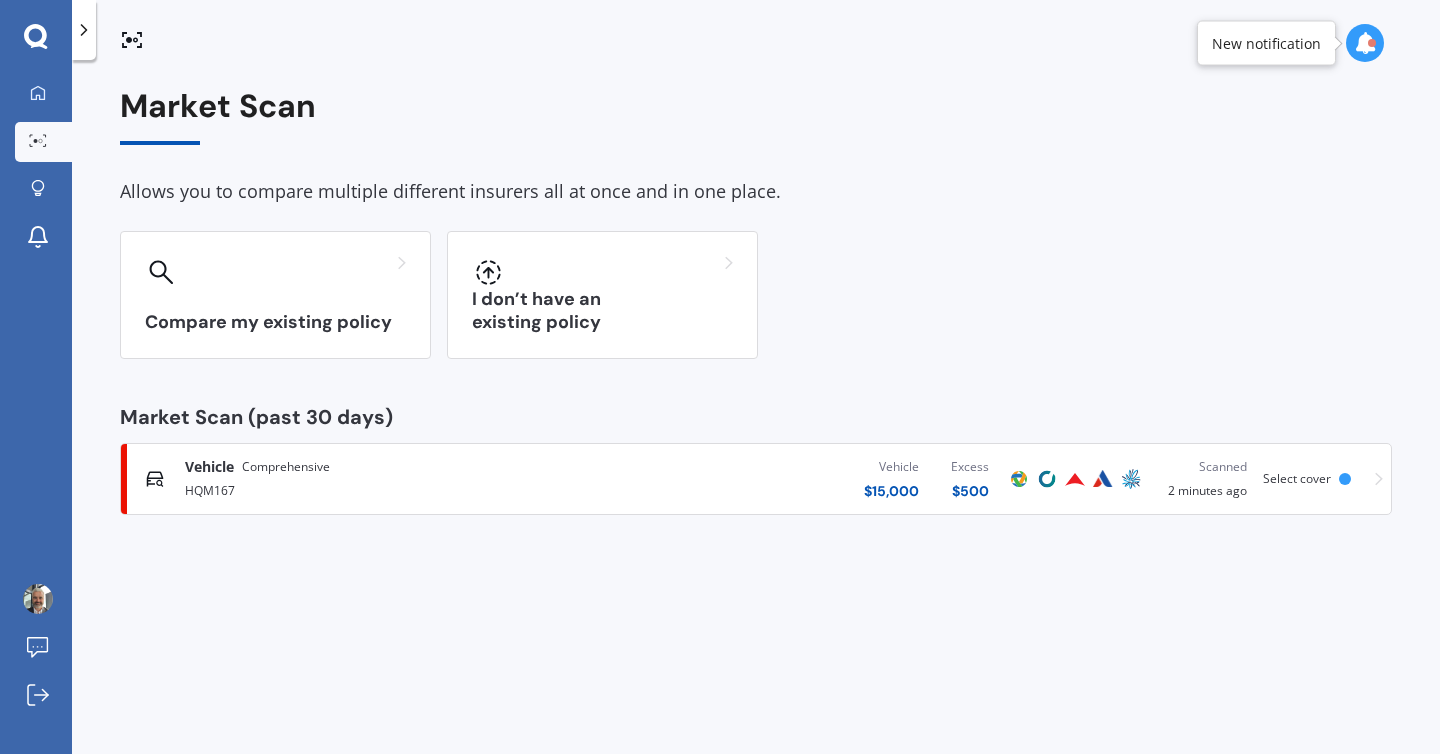 click at bounding box center [1372, 43] 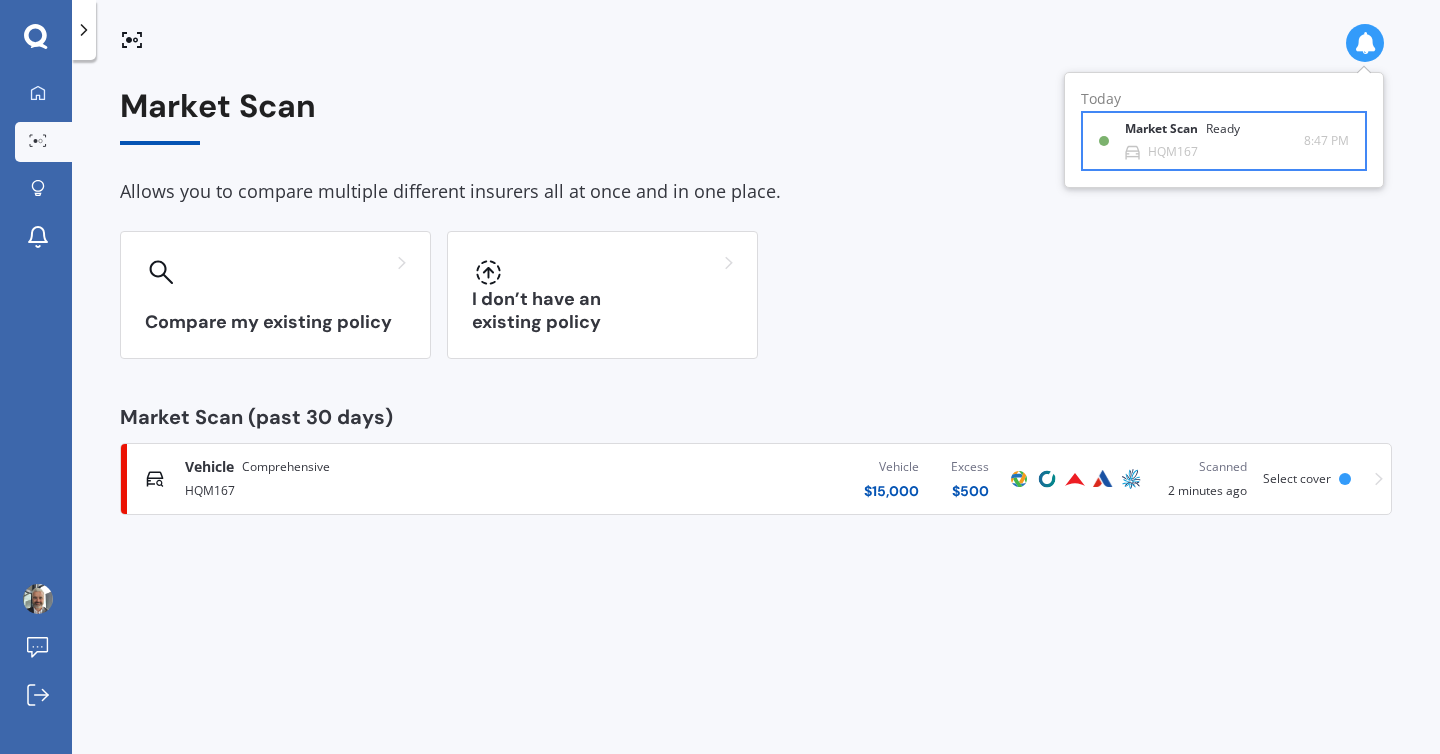 click on "Market Scan Ready" at bounding box center [1194, 133] 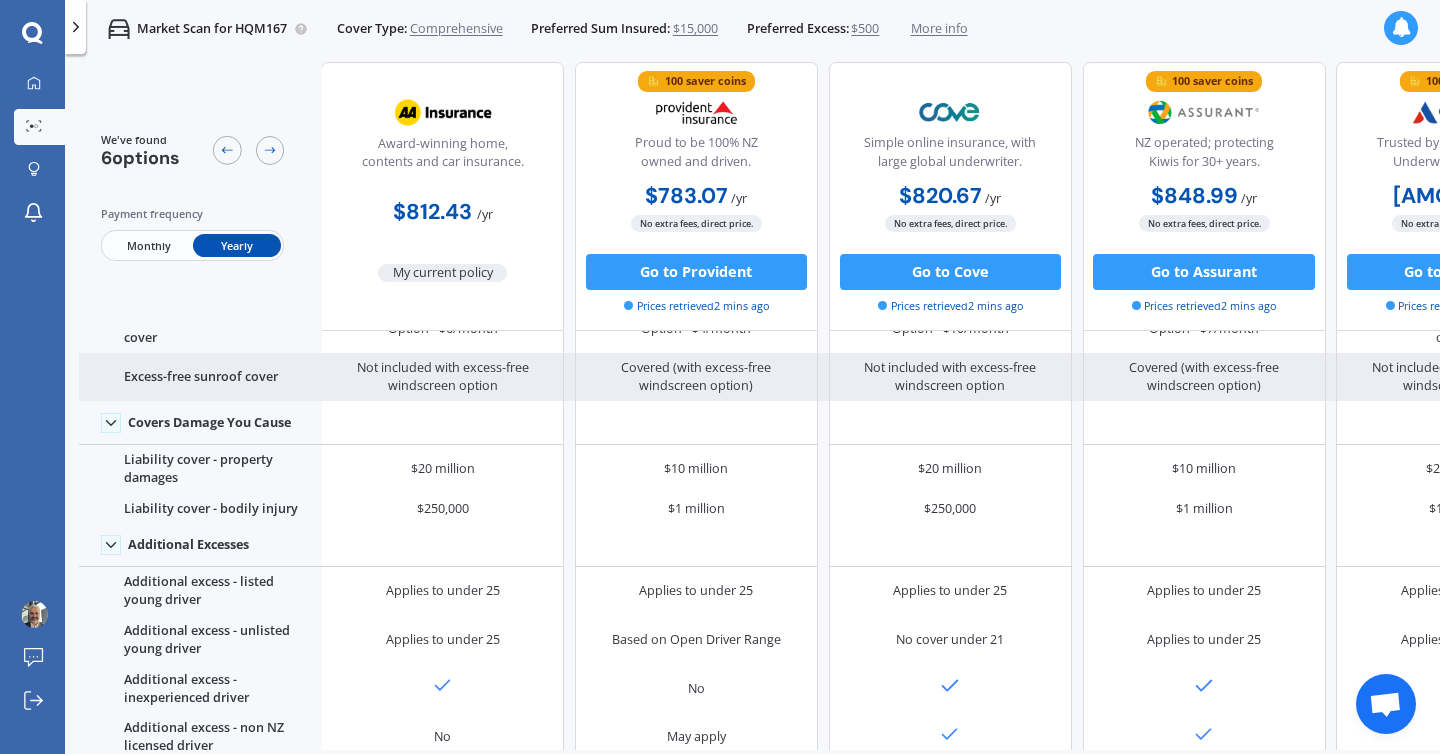 scroll, scrollTop: 990, scrollLeft: 1, axis: both 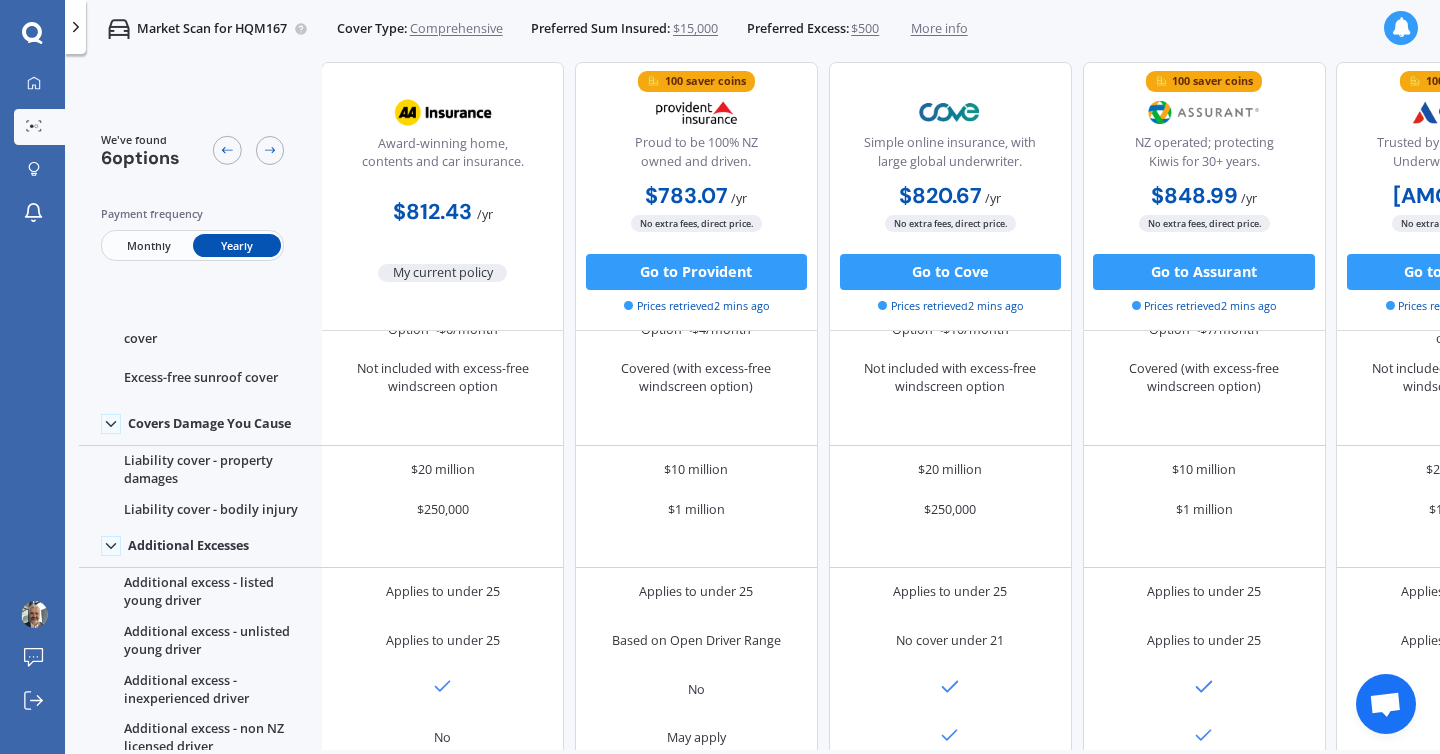 click on "Monthly" at bounding box center [148, 245] 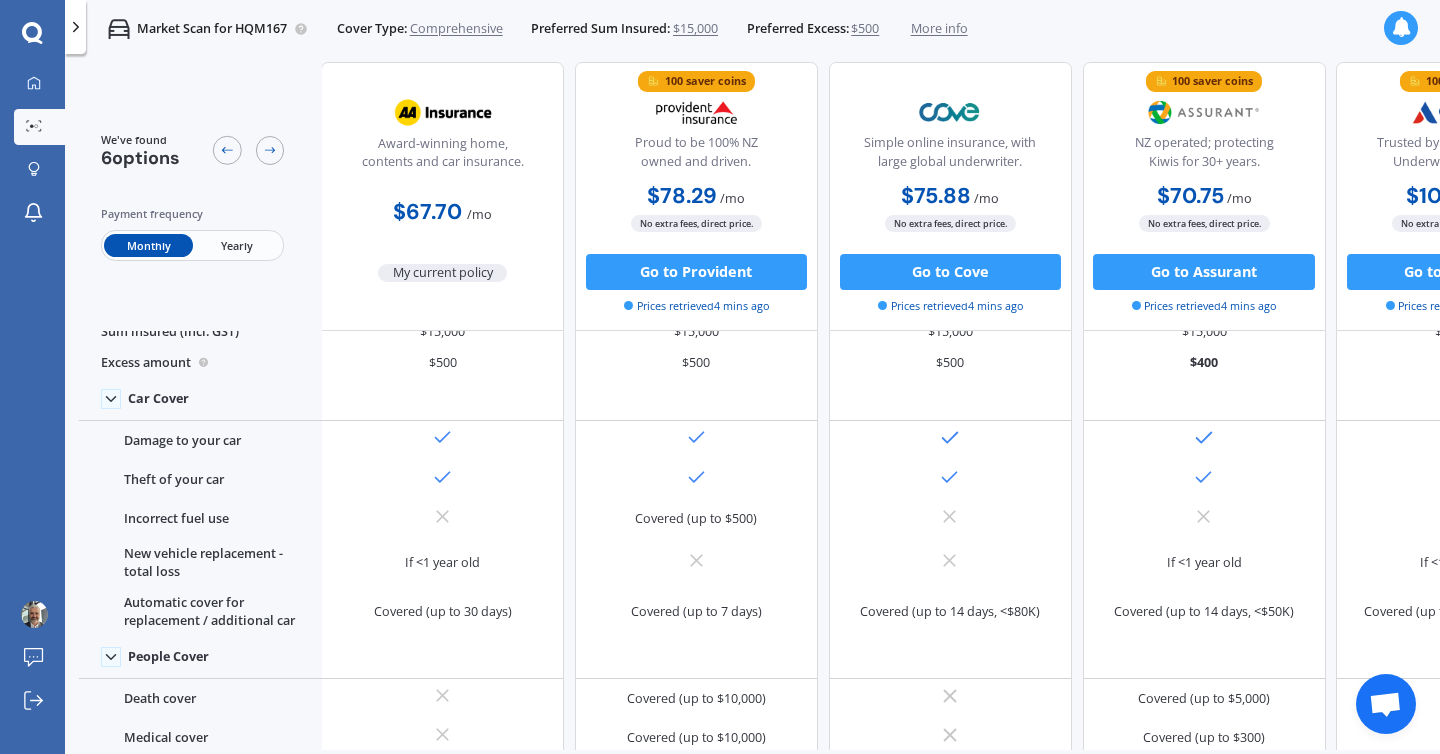 scroll, scrollTop: 0, scrollLeft: 1, axis: horizontal 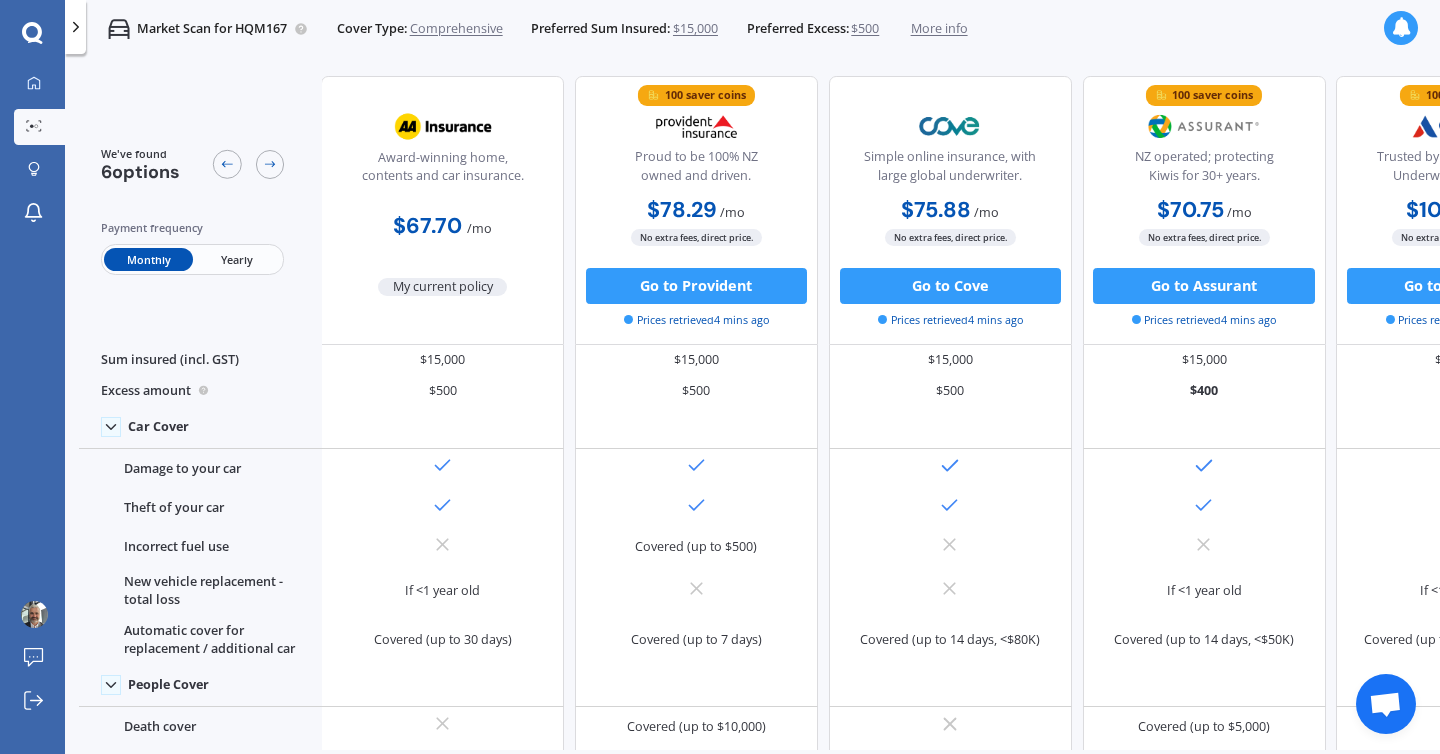 click on "Yearly" at bounding box center [237, 259] 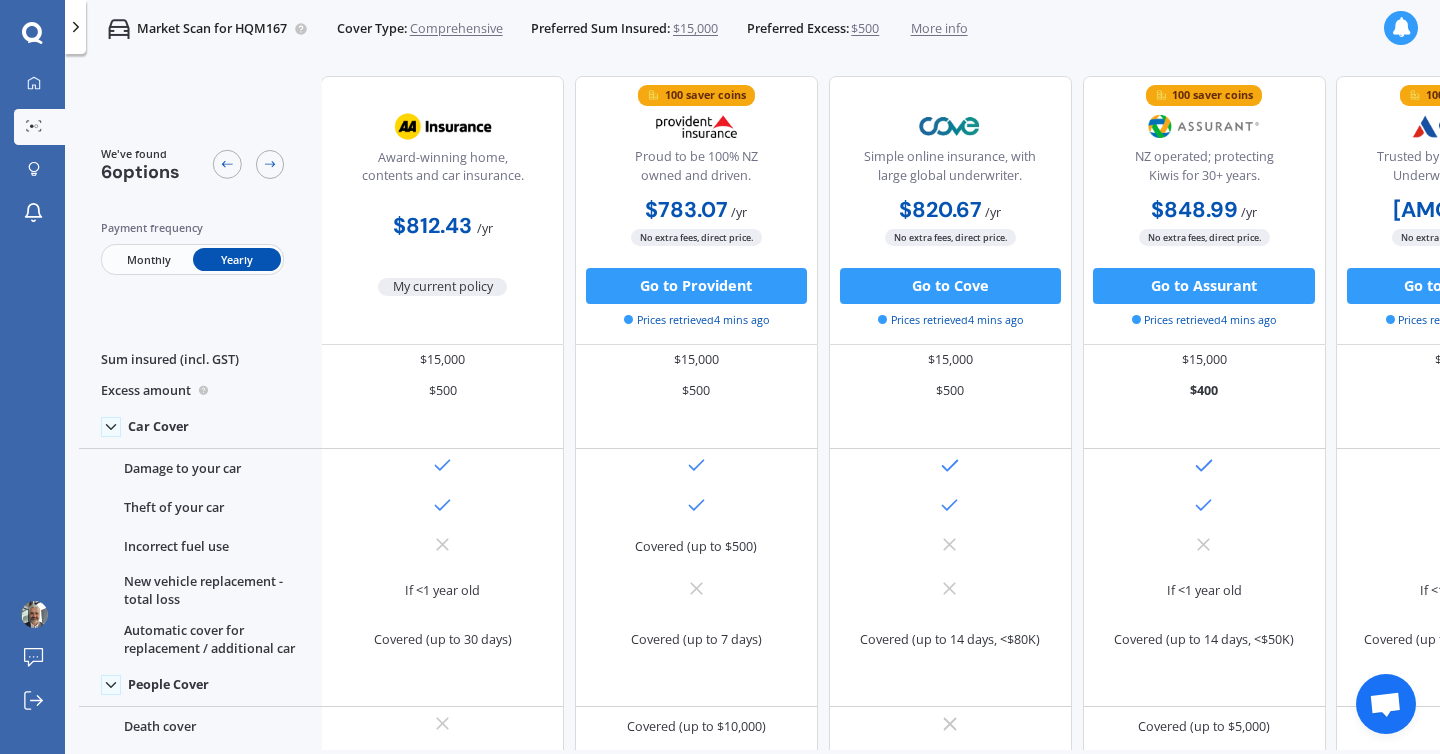 click on "Monthly" at bounding box center (148, 259) 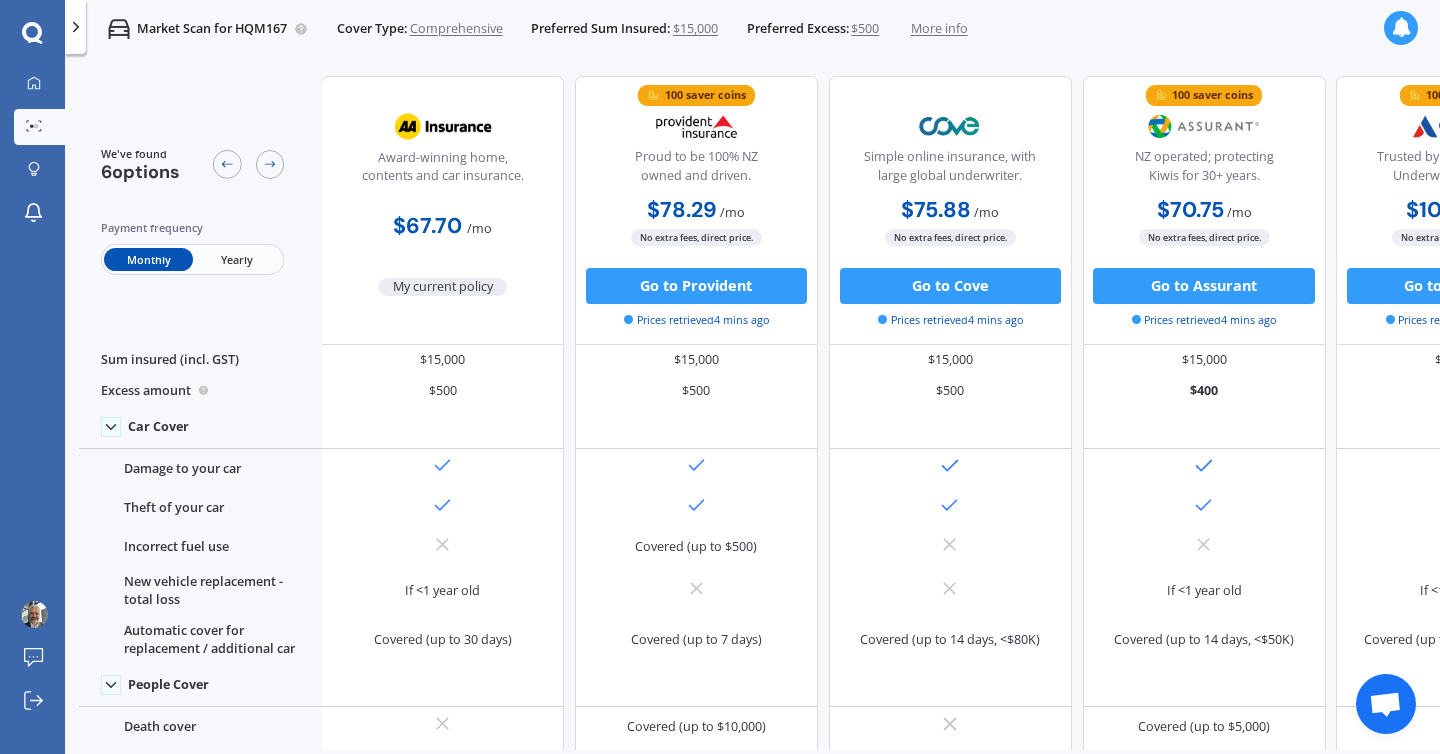 click on "Monthly Yearly" at bounding box center (193, 259) 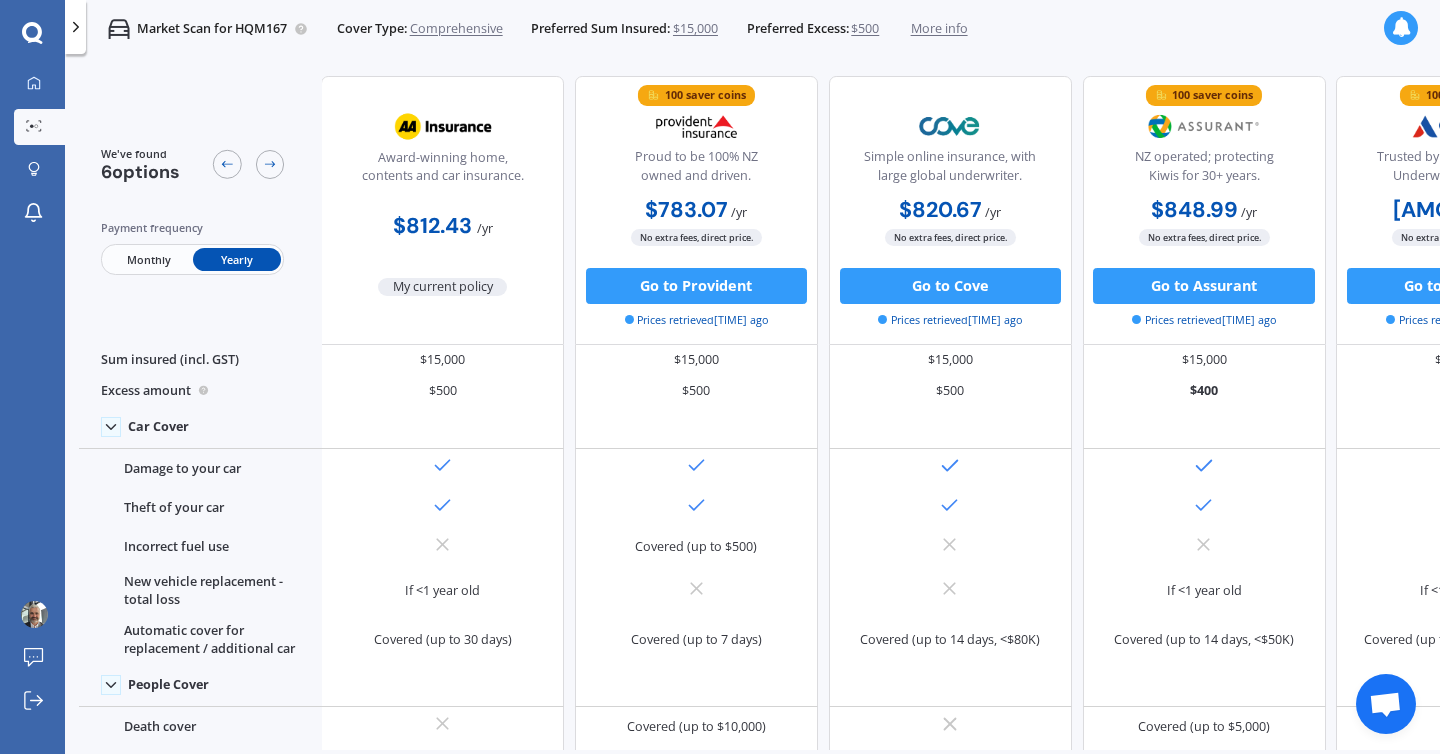 click on "Monthly" at bounding box center (148, 259) 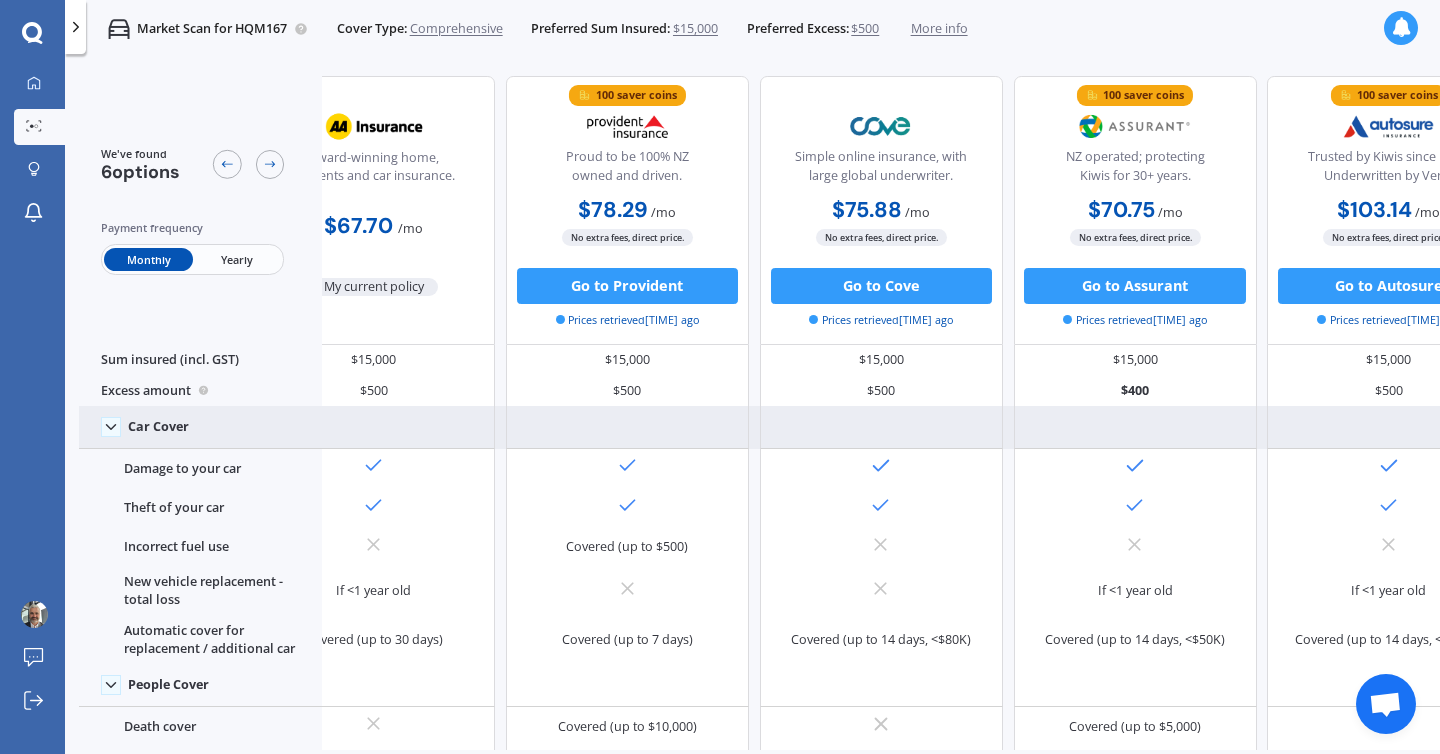 scroll, scrollTop: 0, scrollLeft: 0, axis: both 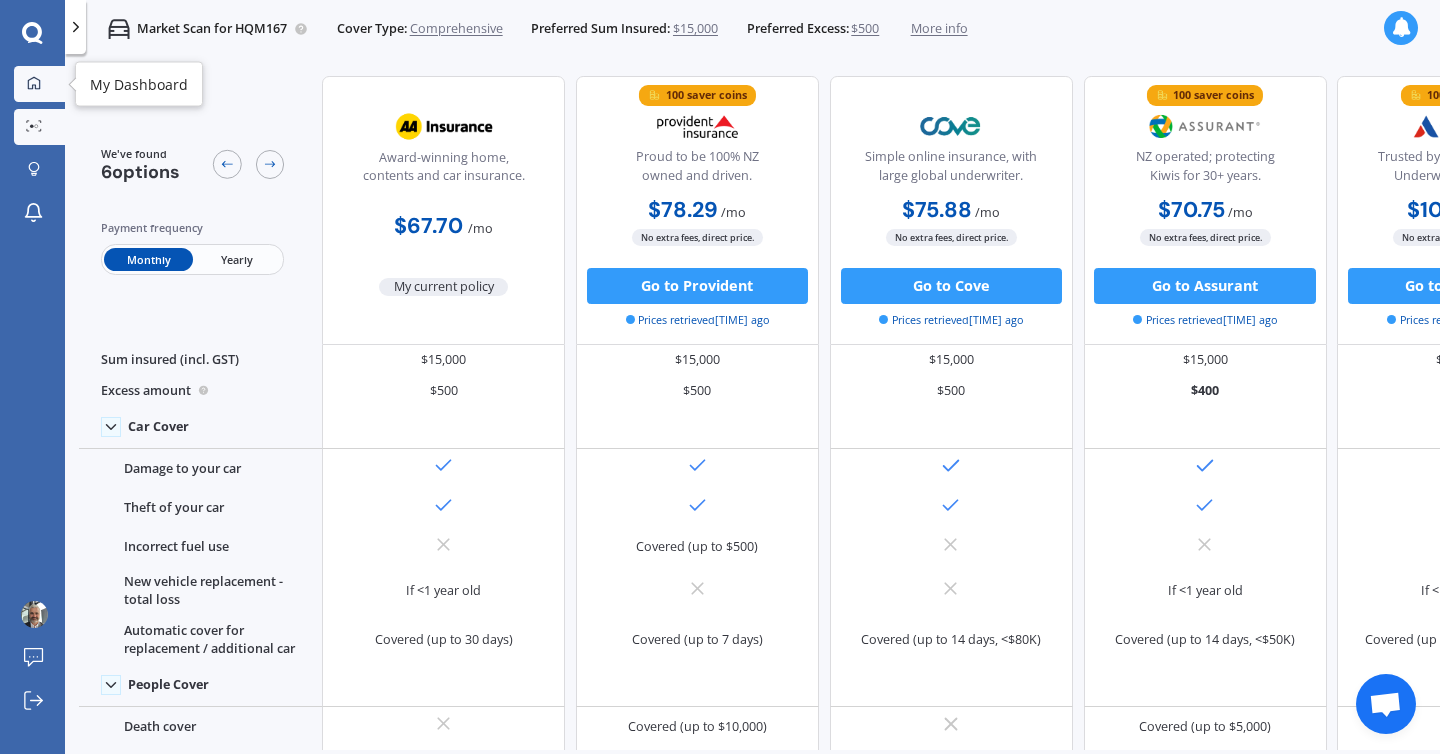 click 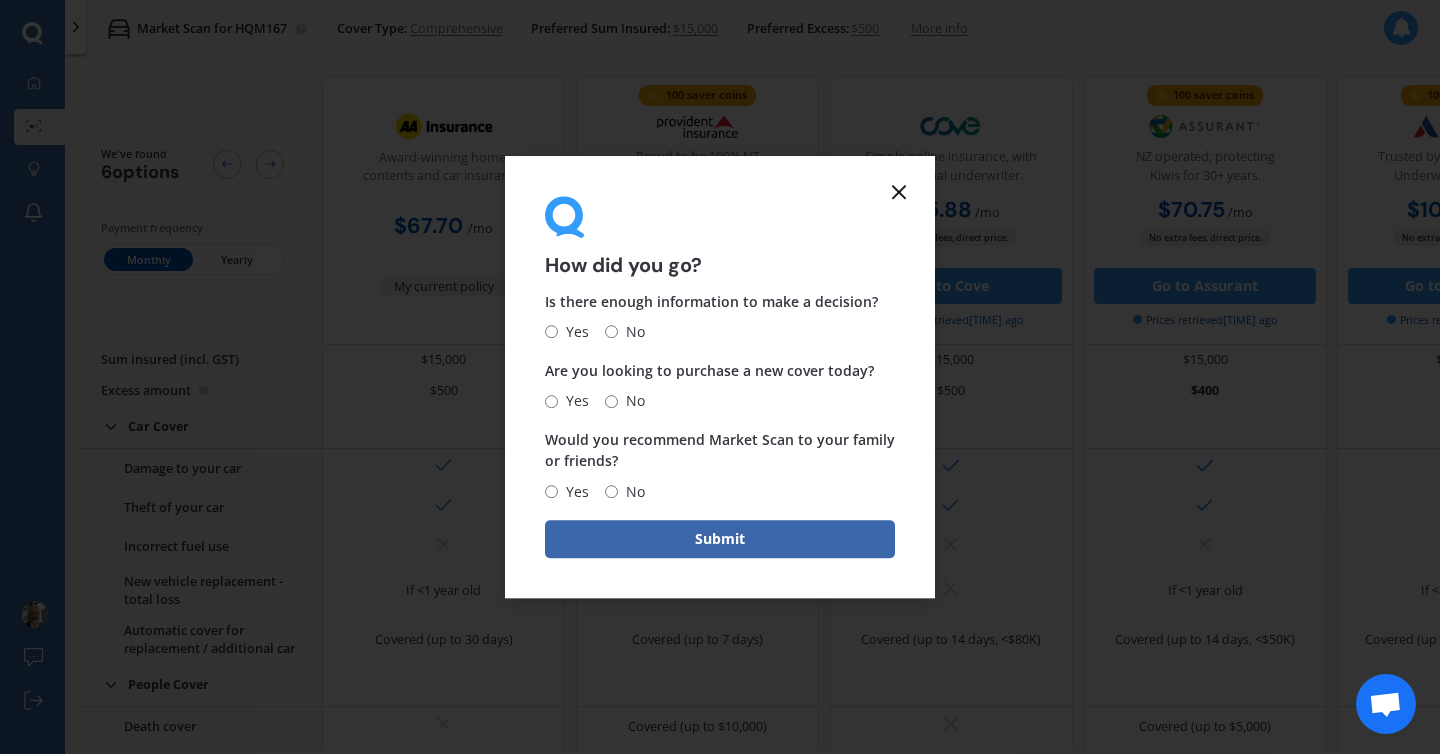 click on "Yes" at bounding box center (551, 332) 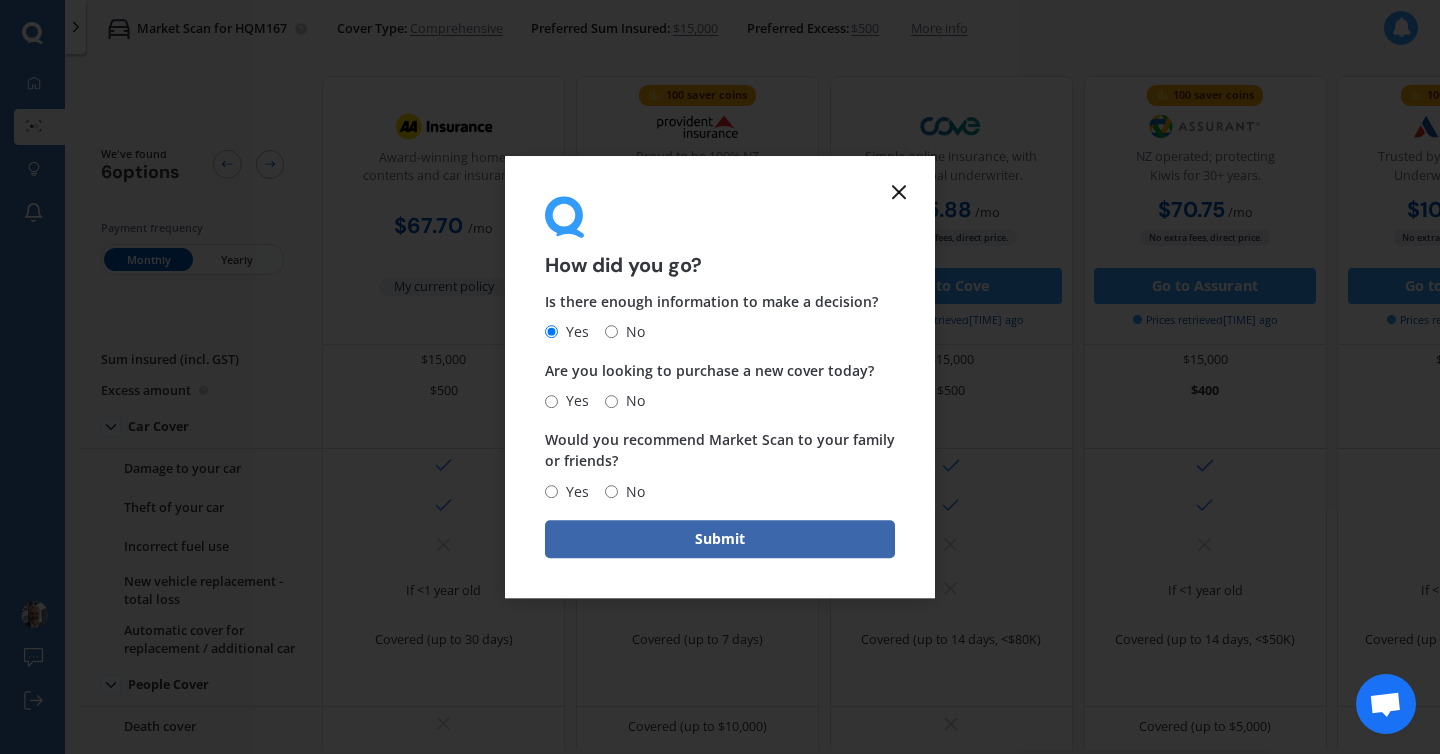 click on "No" at bounding box center [611, 401] 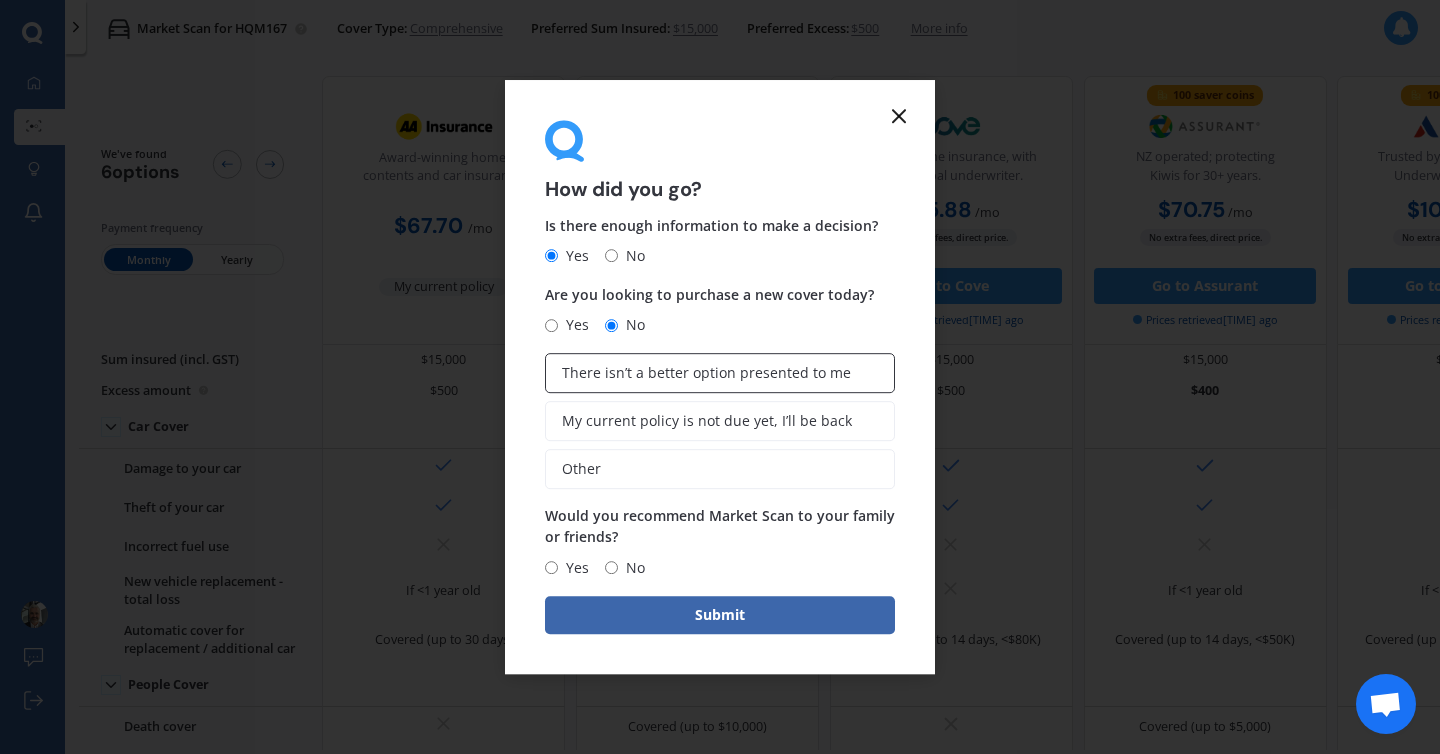 click on "There isn’t a better option presented to me" at bounding box center (720, 373) 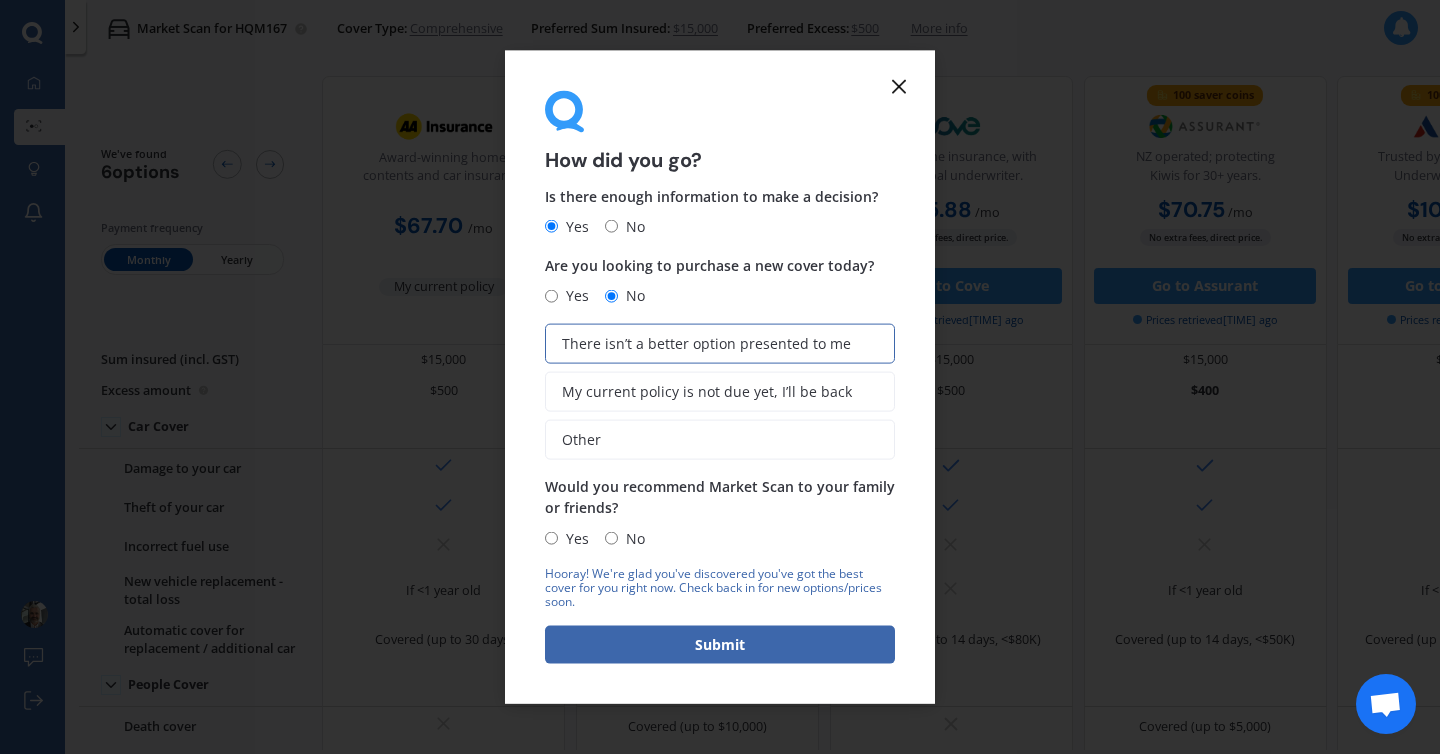 click on "Yes" at bounding box center [551, 538] 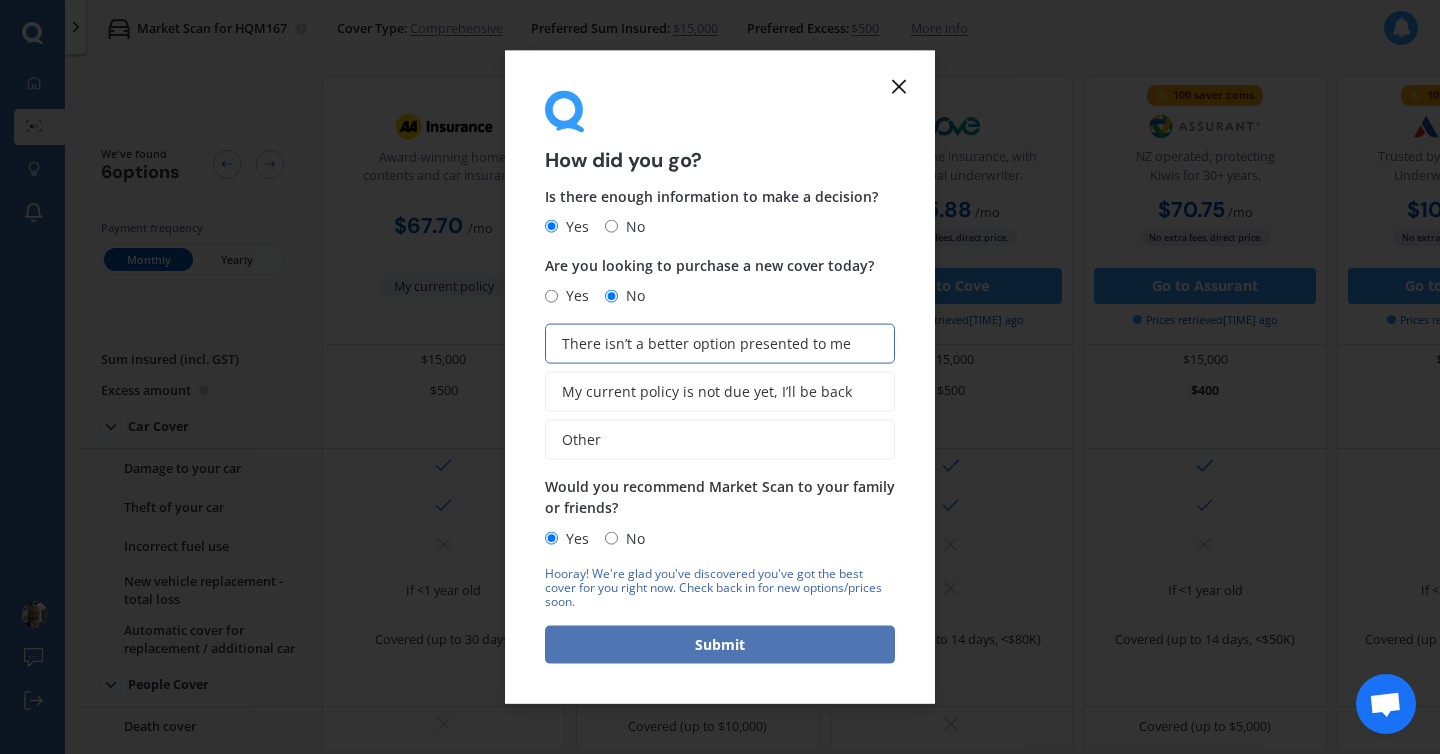 click on "Submit" at bounding box center [720, 644] 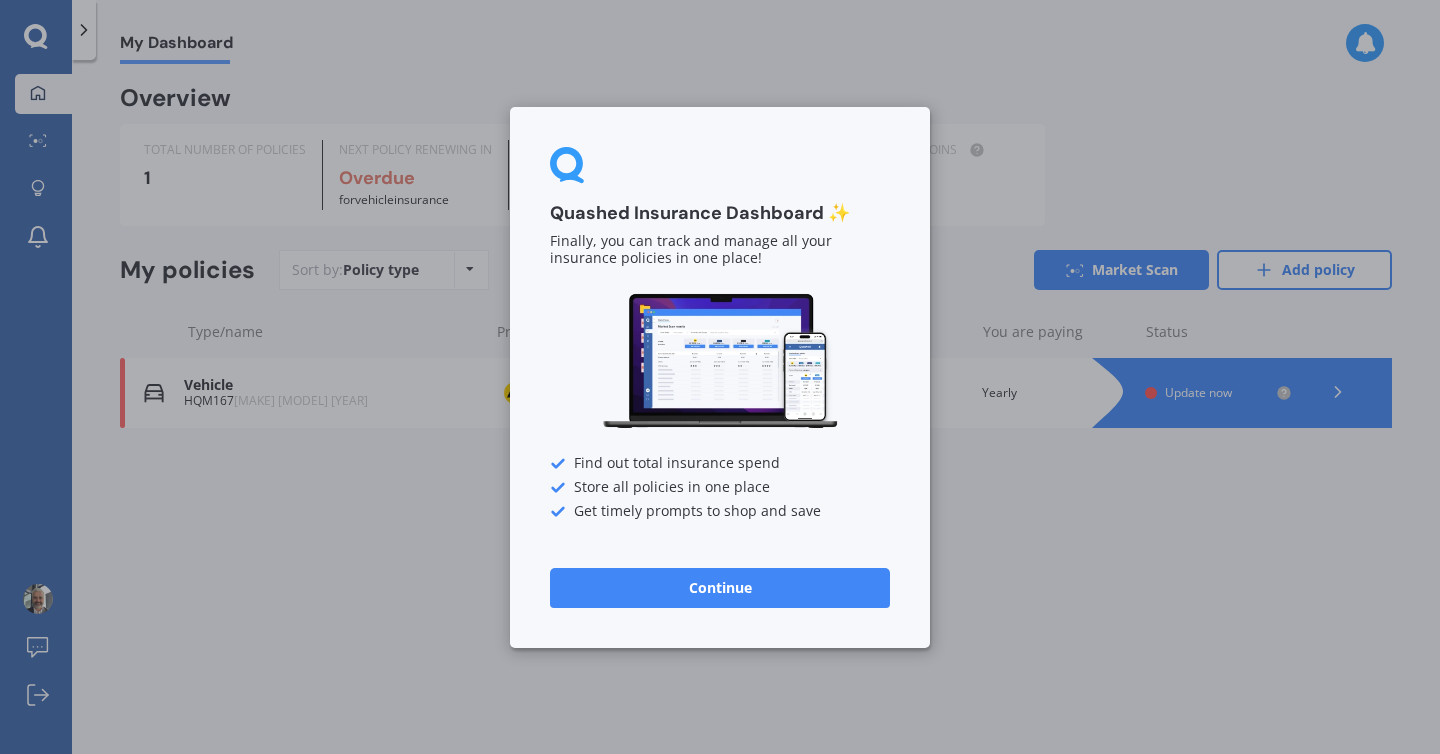 click on "Continue" at bounding box center [720, 587] 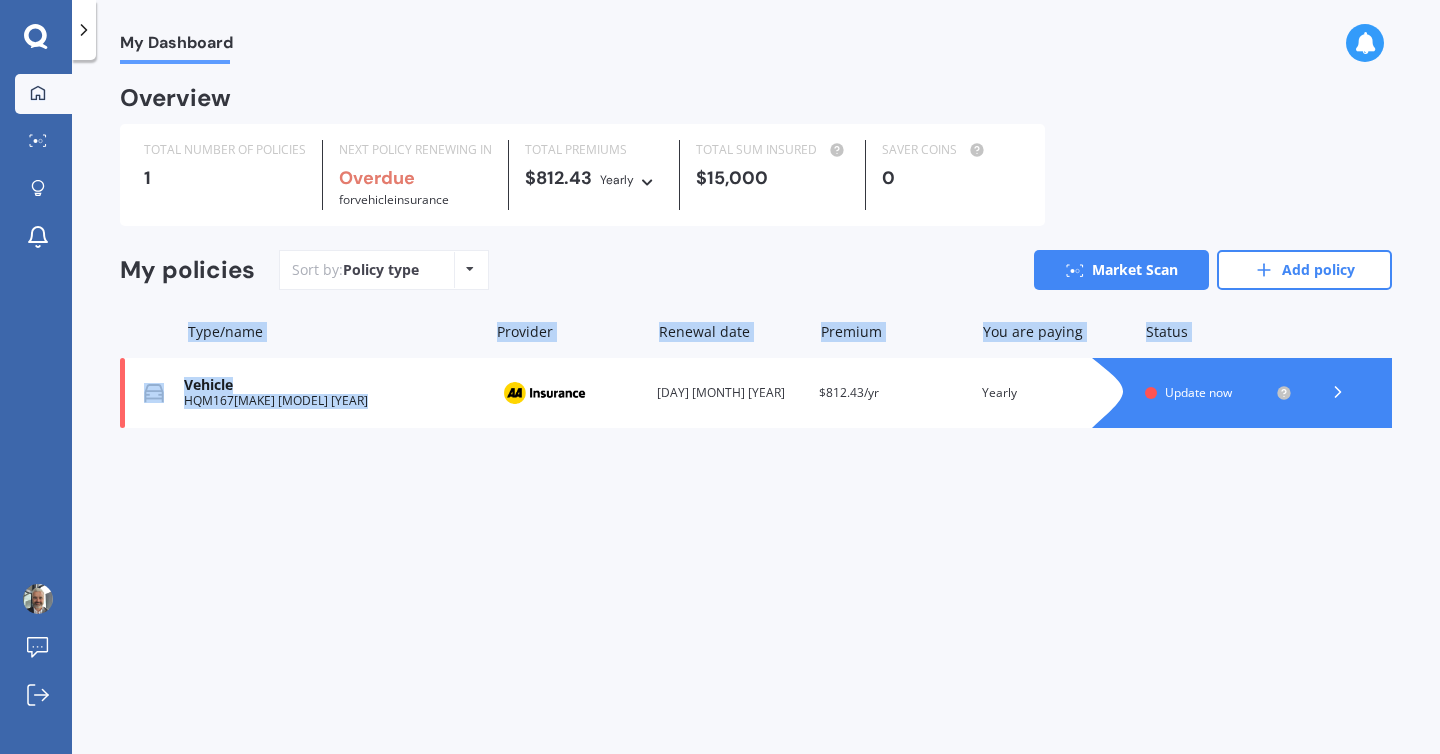 drag, startPoint x: 547, startPoint y: 292, endPoint x: 508, endPoint y: 496, distance: 207.69449 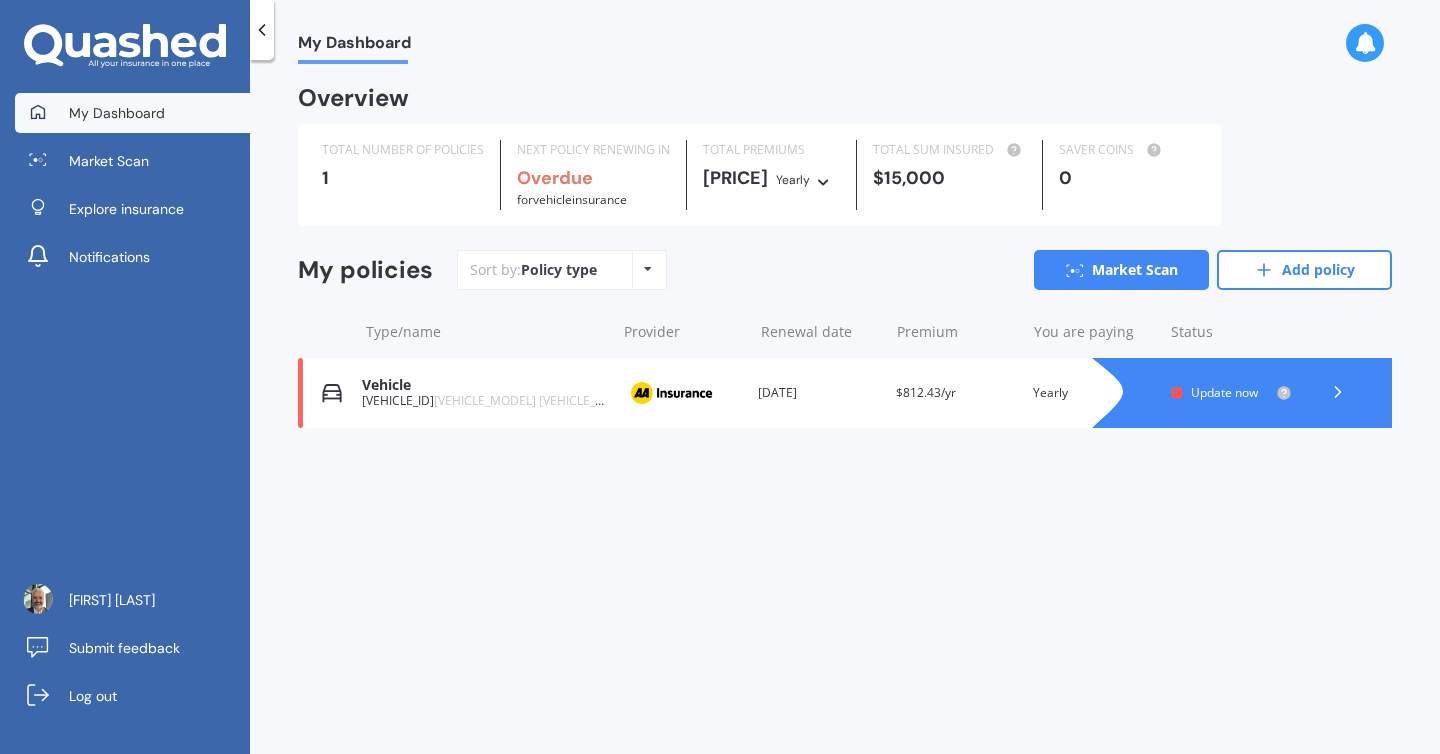 scroll, scrollTop: 0, scrollLeft: 0, axis: both 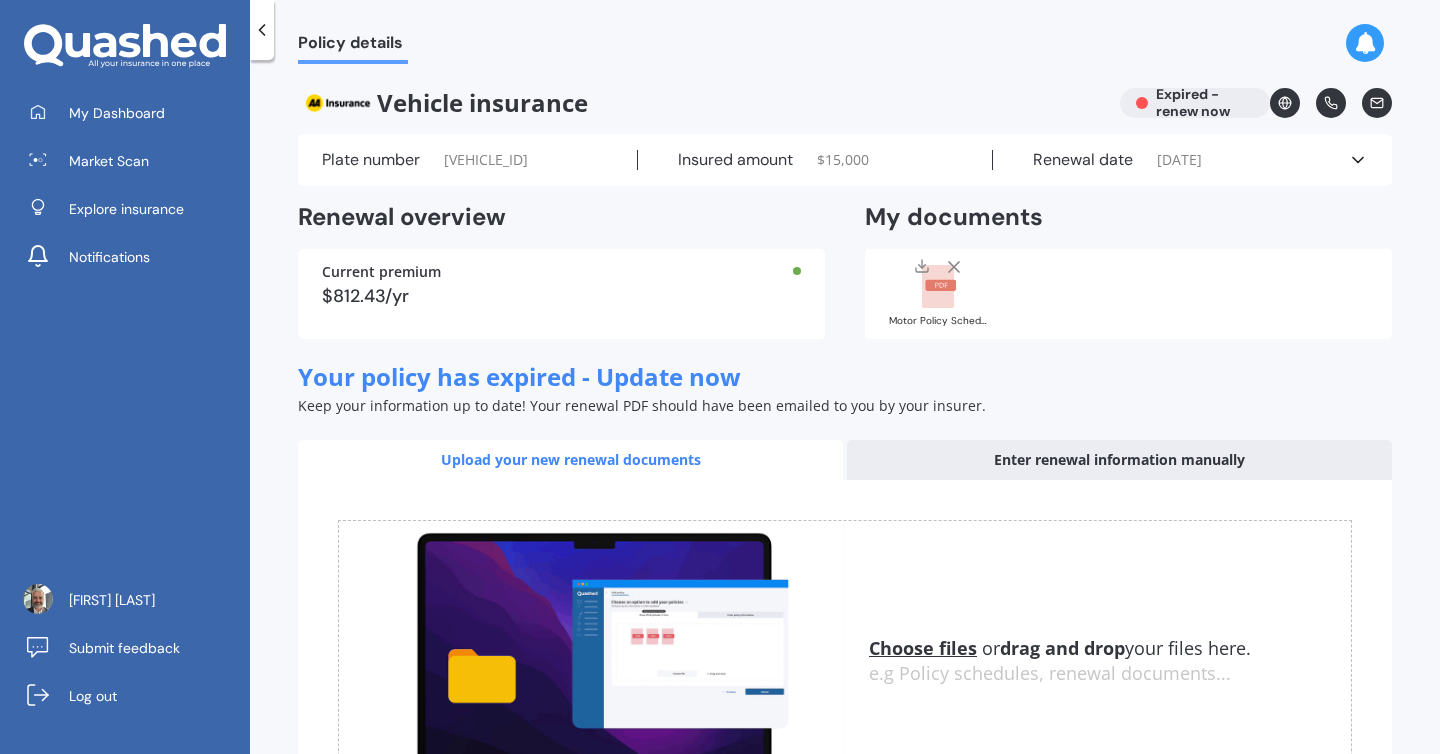 click on "Current premium [PRICE]/yr" at bounding box center [561, 294] 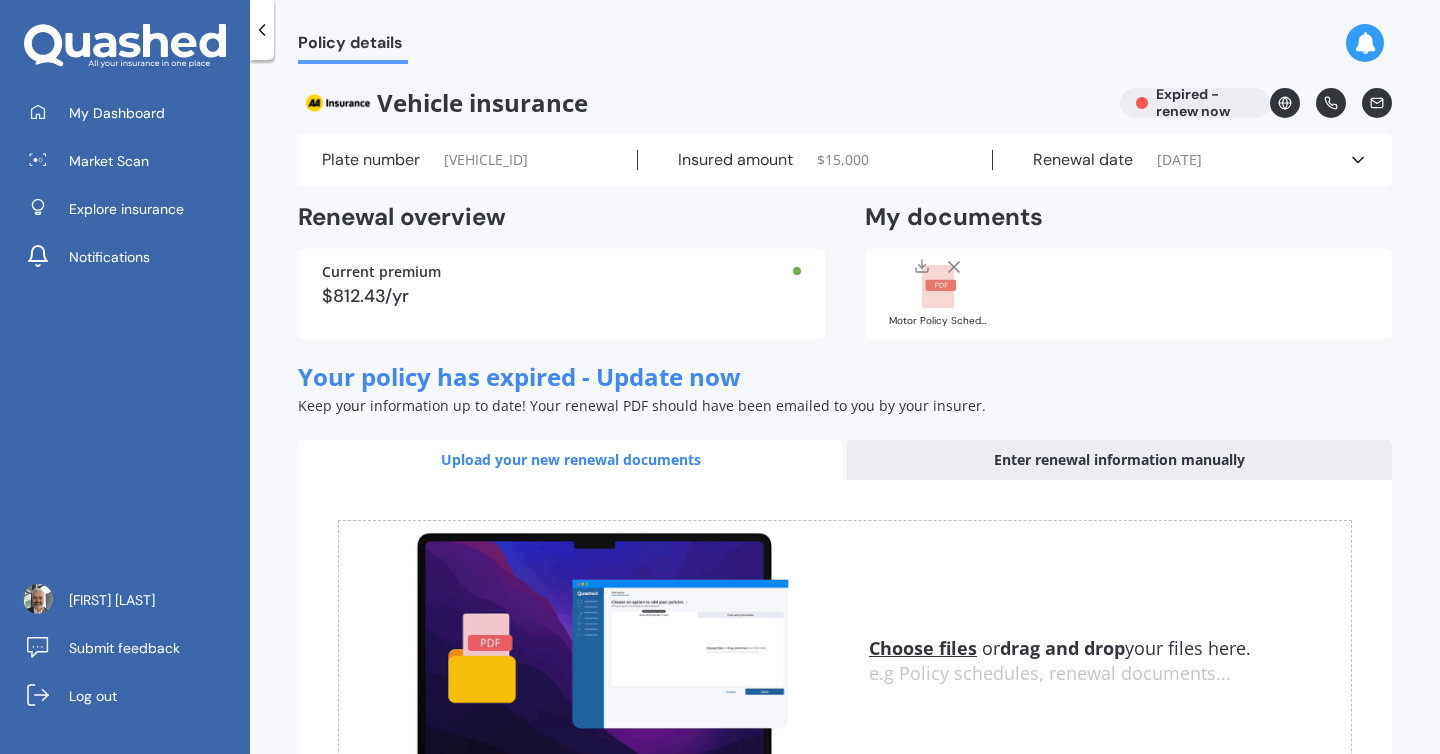 click on "$812.43/yr" at bounding box center (561, 296) 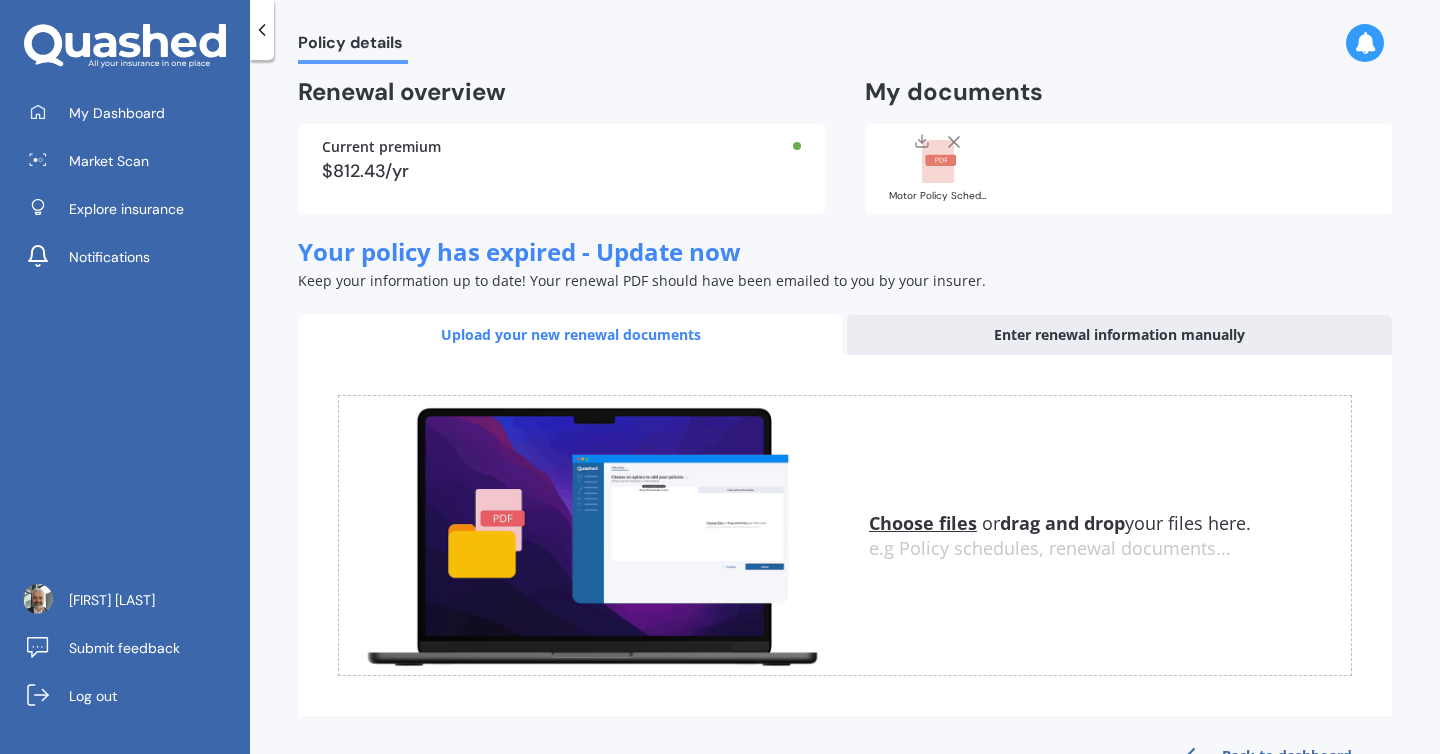 scroll, scrollTop: 184, scrollLeft: 0, axis: vertical 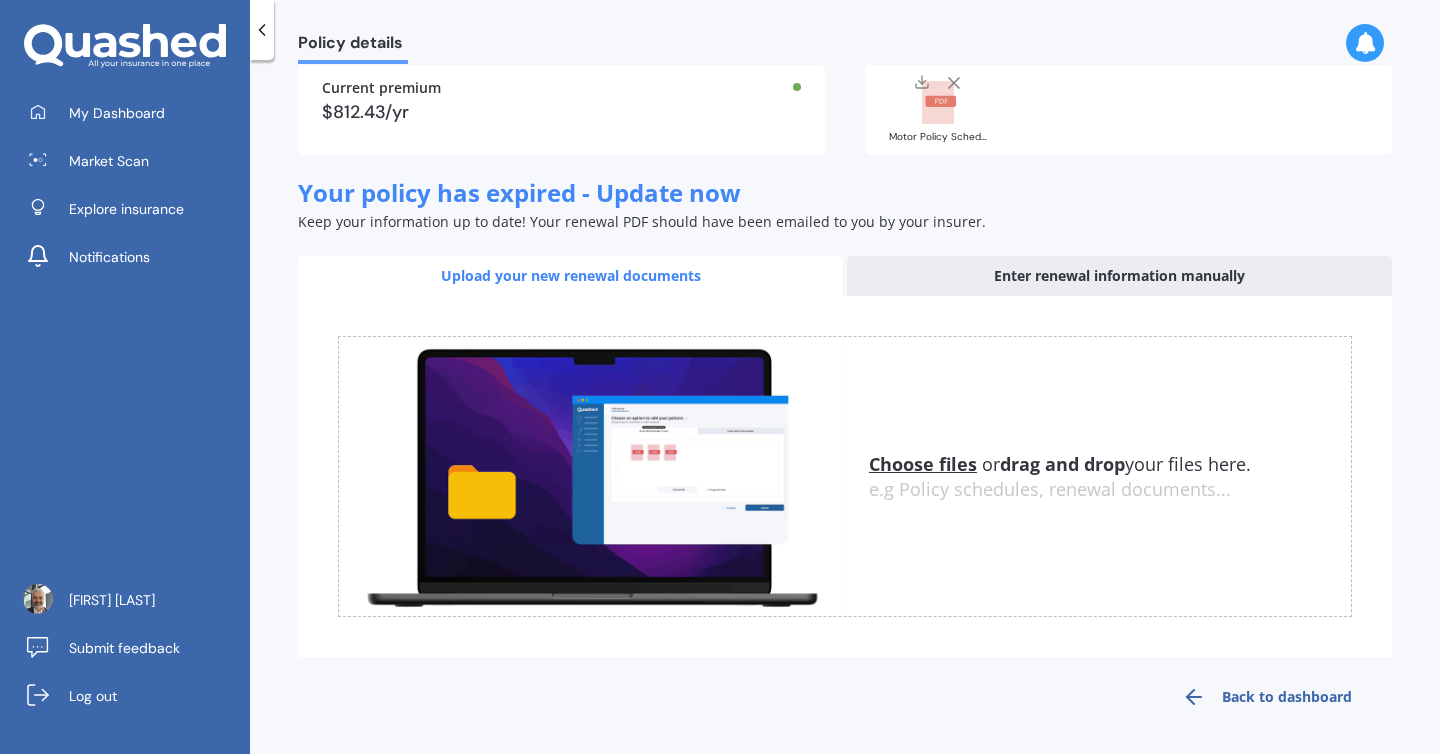 click on "Enter renewal information manually" at bounding box center [1119, 276] 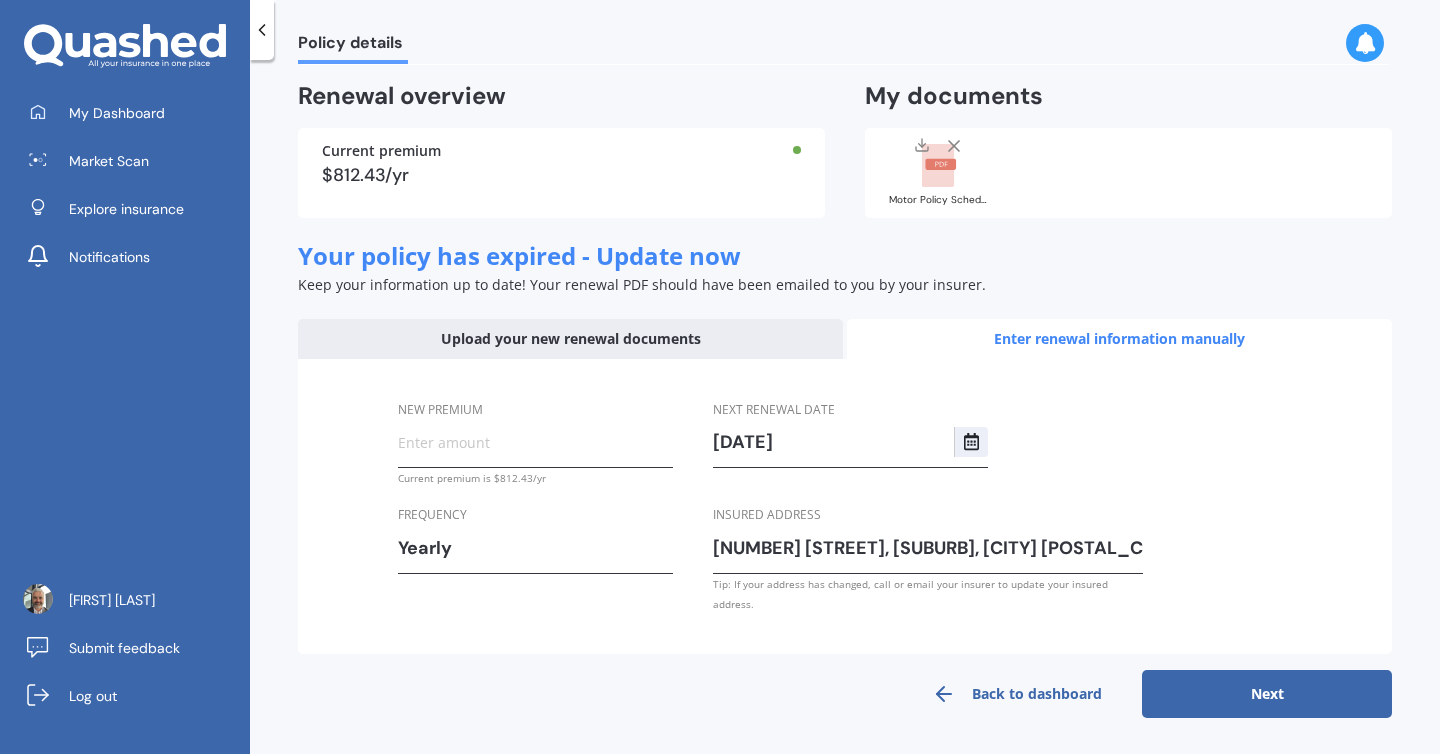 scroll, scrollTop: 102, scrollLeft: 0, axis: vertical 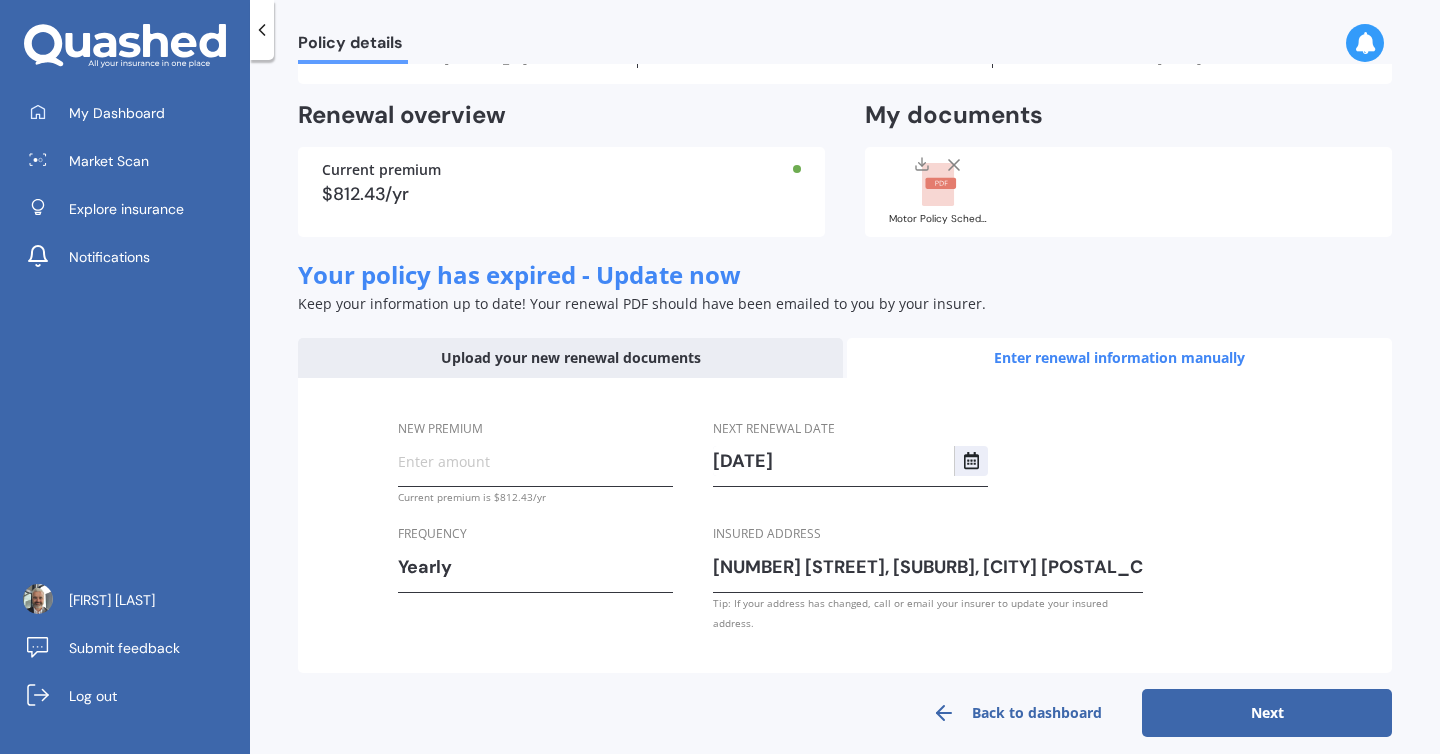 click on "Upload your new renewal documents" at bounding box center [570, 358] 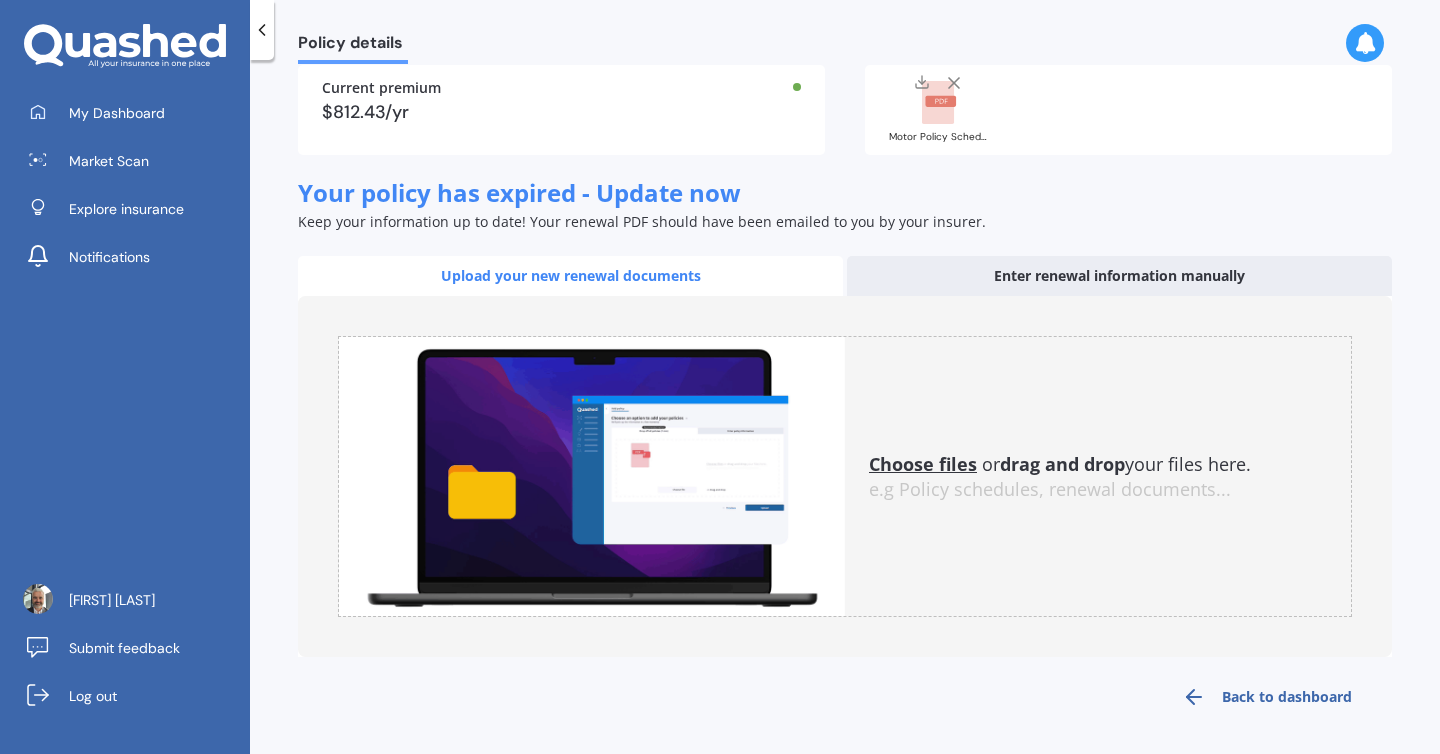 scroll, scrollTop: 55, scrollLeft: 0, axis: vertical 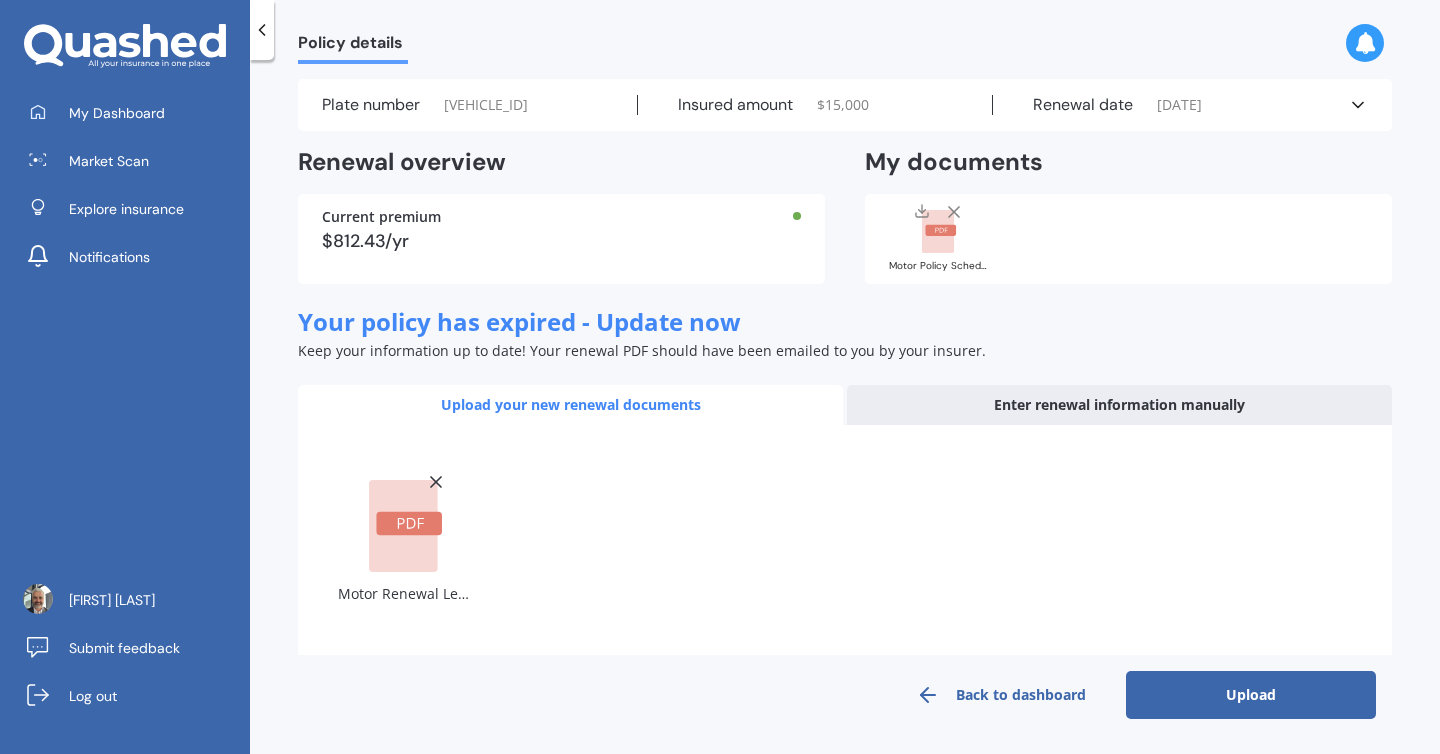click on "Upload" at bounding box center [1251, 695] 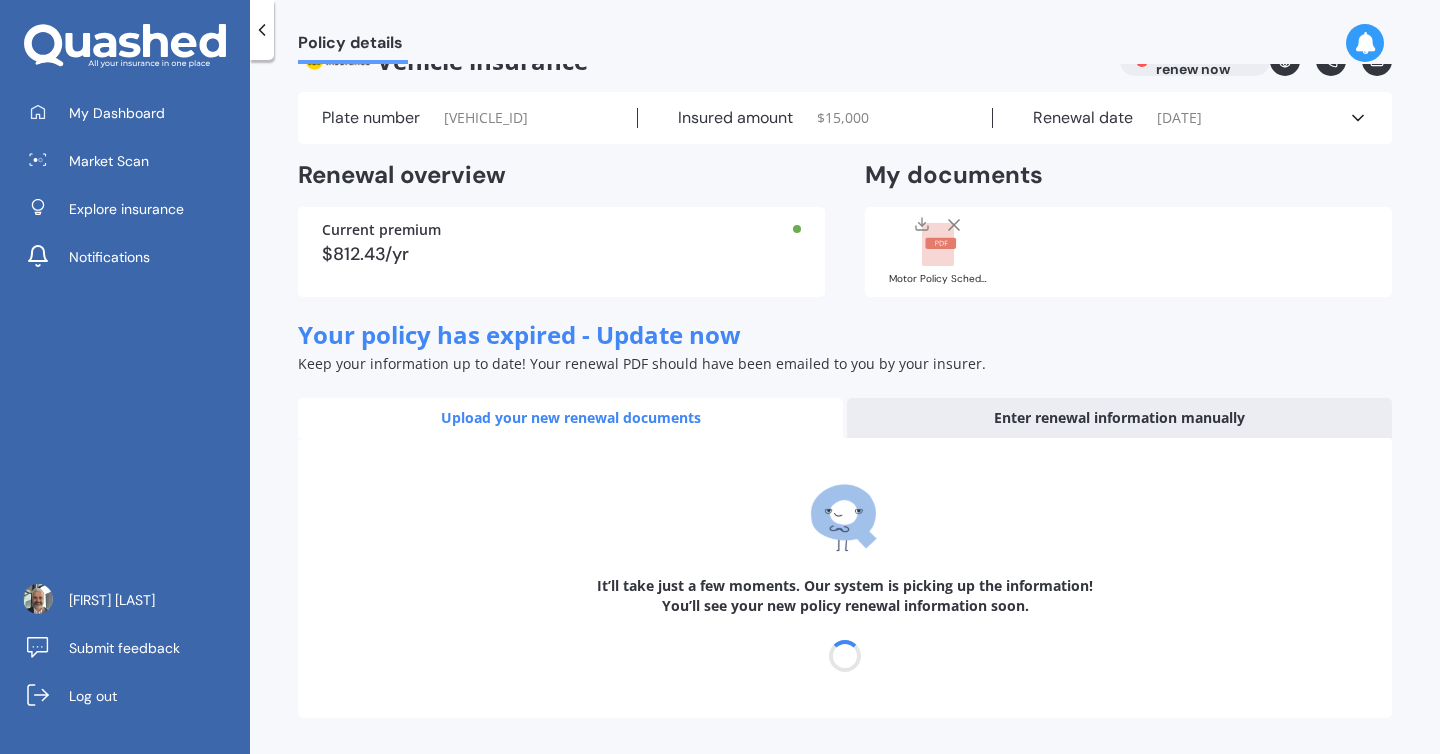 scroll, scrollTop: 41, scrollLeft: 0, axis: vertical 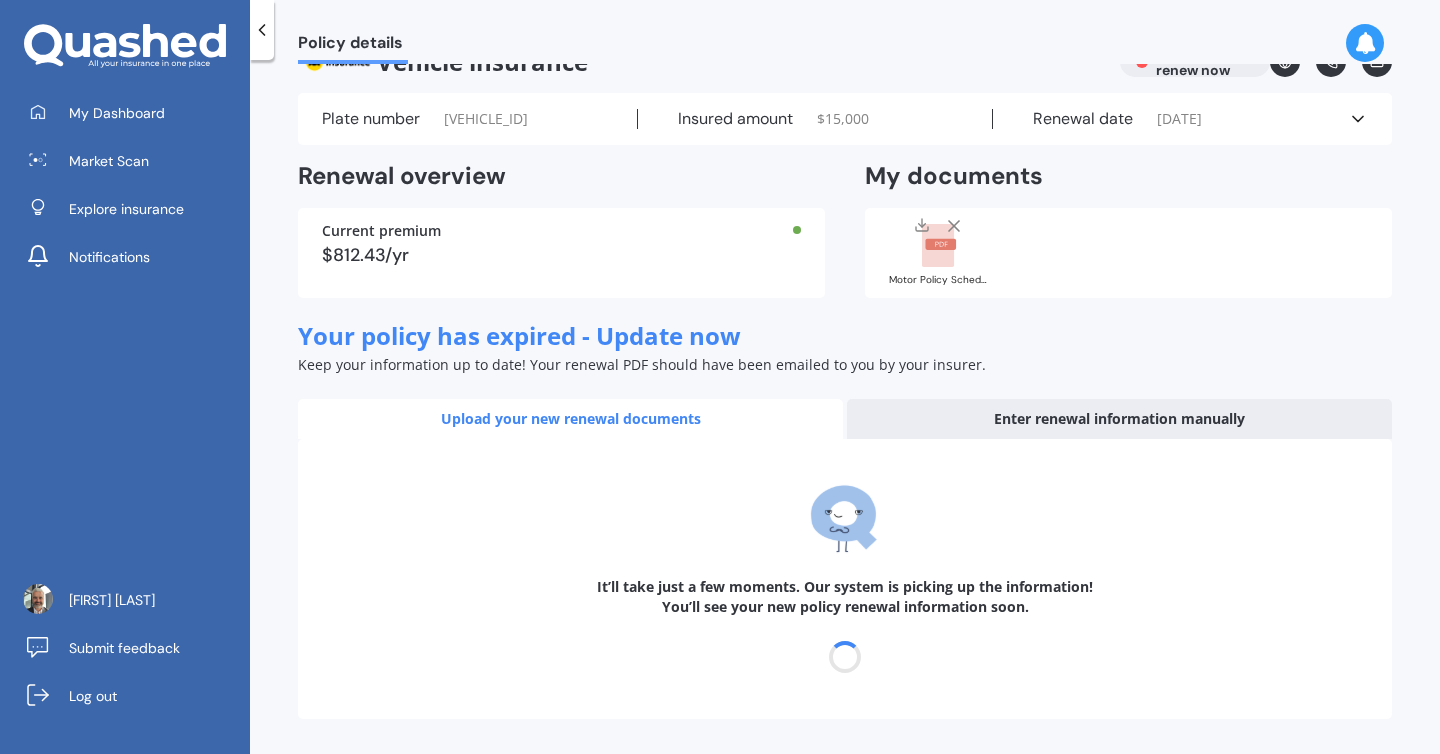 select on "13" 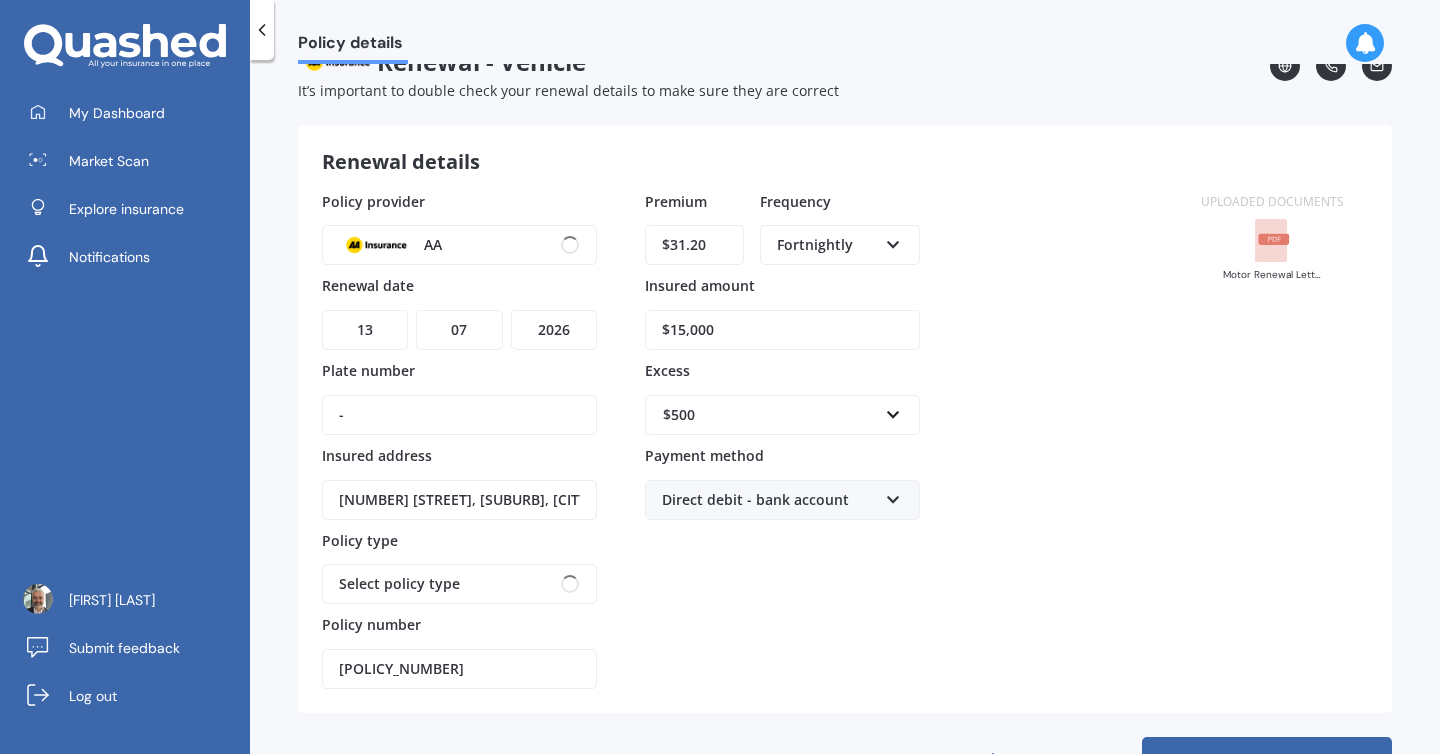 scroll, scrollTop: 0, scrollLeft: 0, axis: both 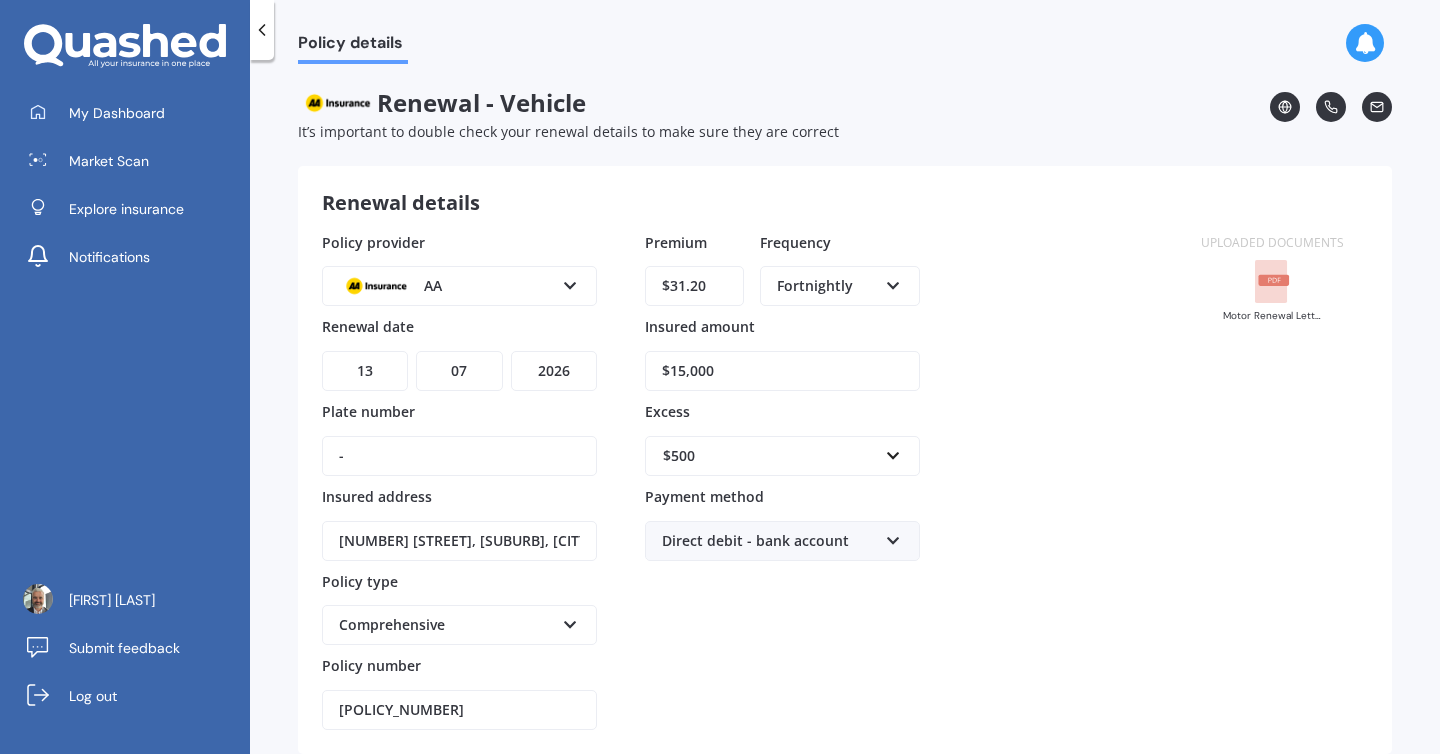 click on "-" at bounding box center (459, 456) 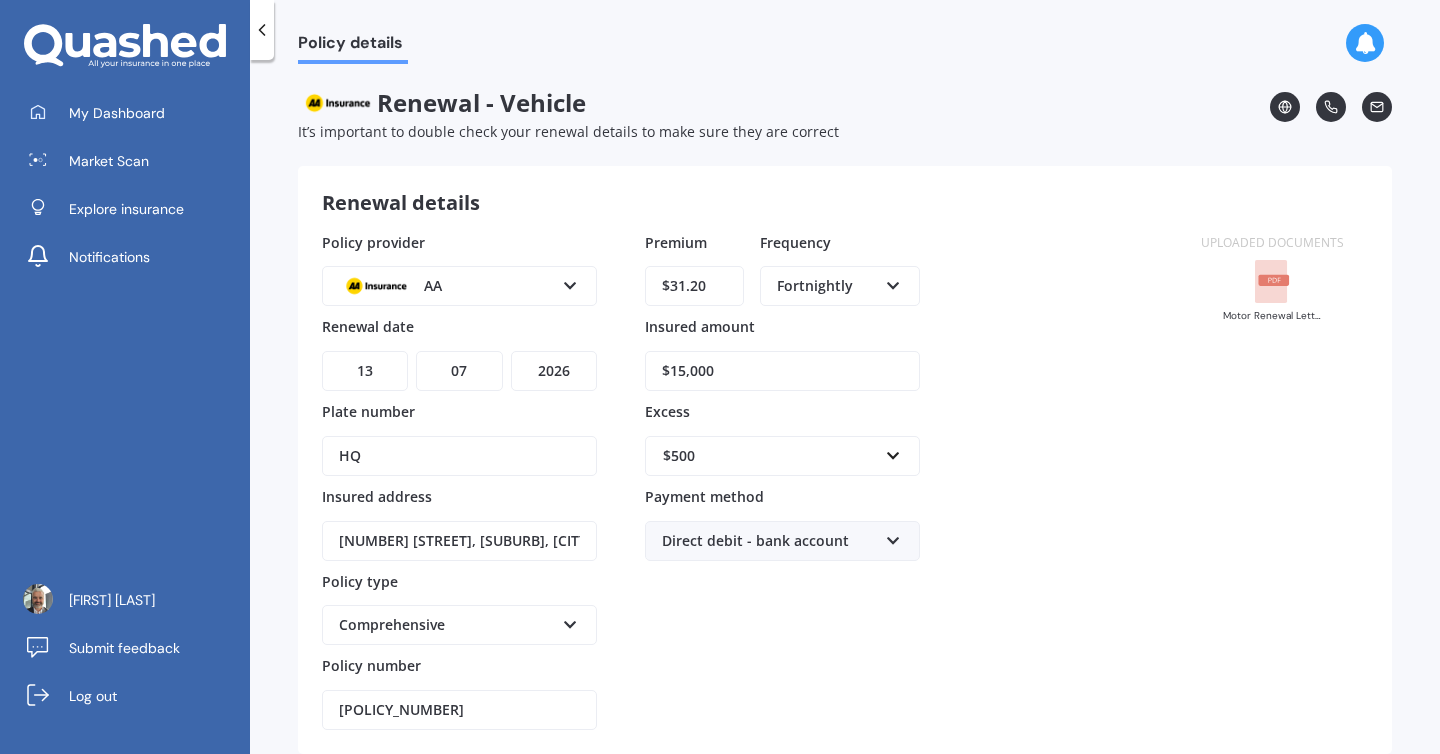 type on "HQM167" 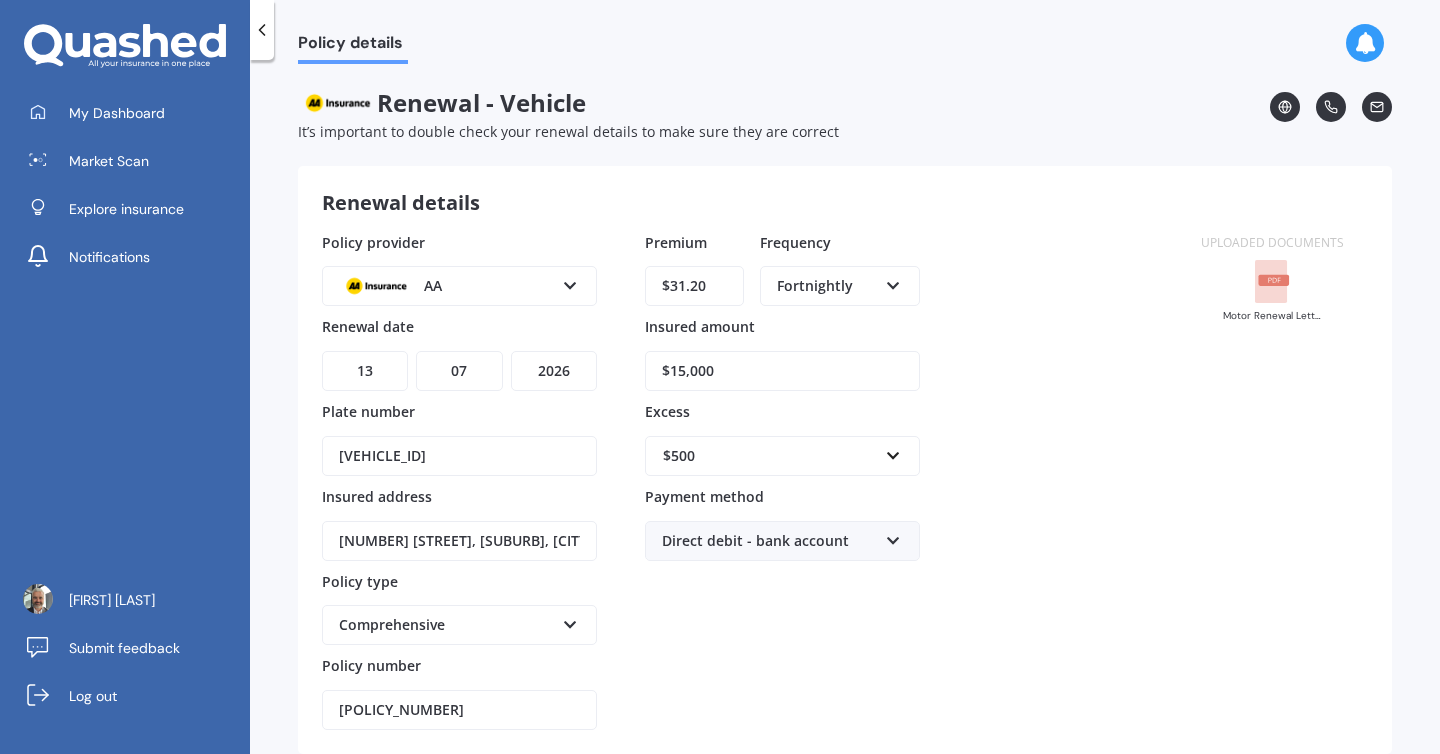 click on "Premium $31.20 Frequency Fortnightly Yearly Six-Monthly Quarterly Monthly Fortnightly Weekly Insured amount $15,000 Excess $500 $100 $400 $500 $750 $1,000 $1,500 $2,000 Payment method Direct debit - bank account Direct debit - bank account Direct debit - credit/debit card Online payment Internet banking transfer Cheque" at bounding box center [782, 481] 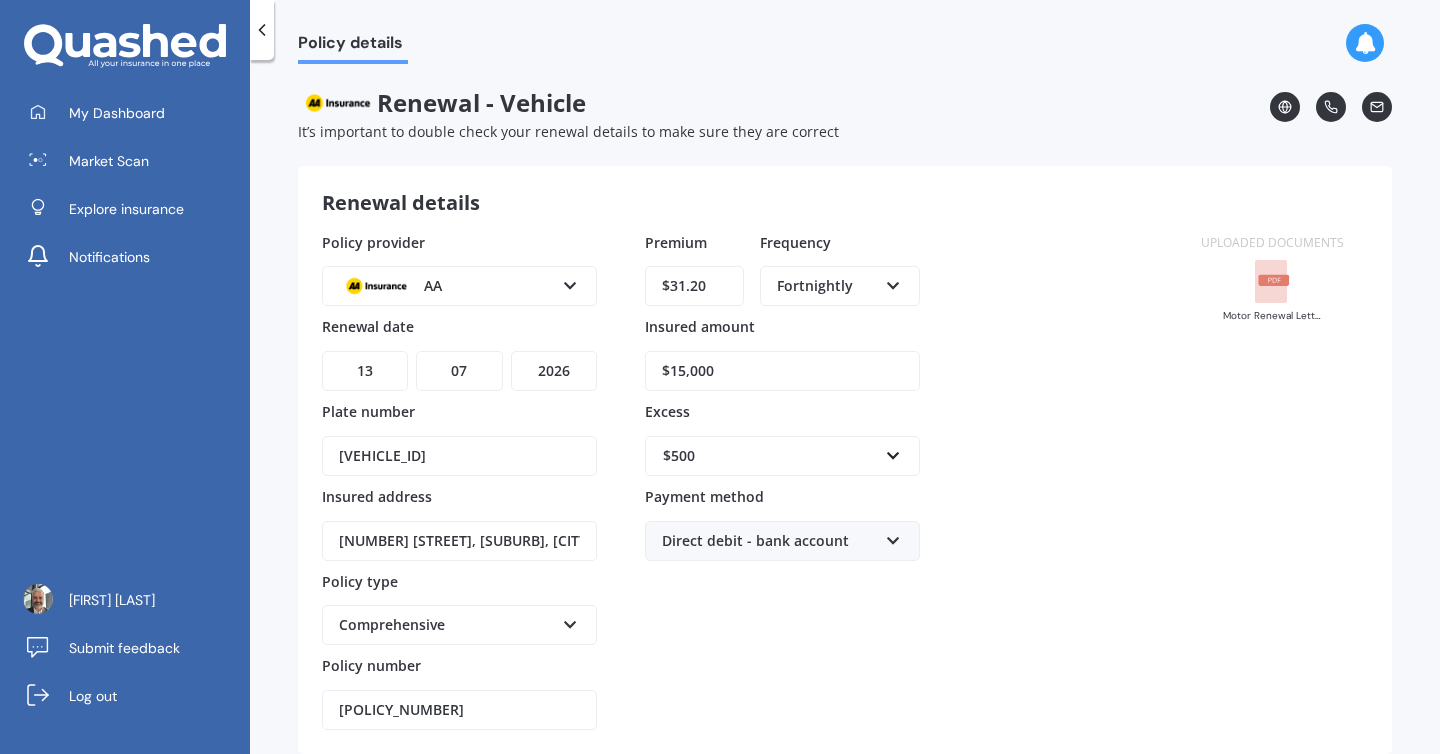 scroll, scrollTop: 108, scrollLeft: 0, axis: vertical 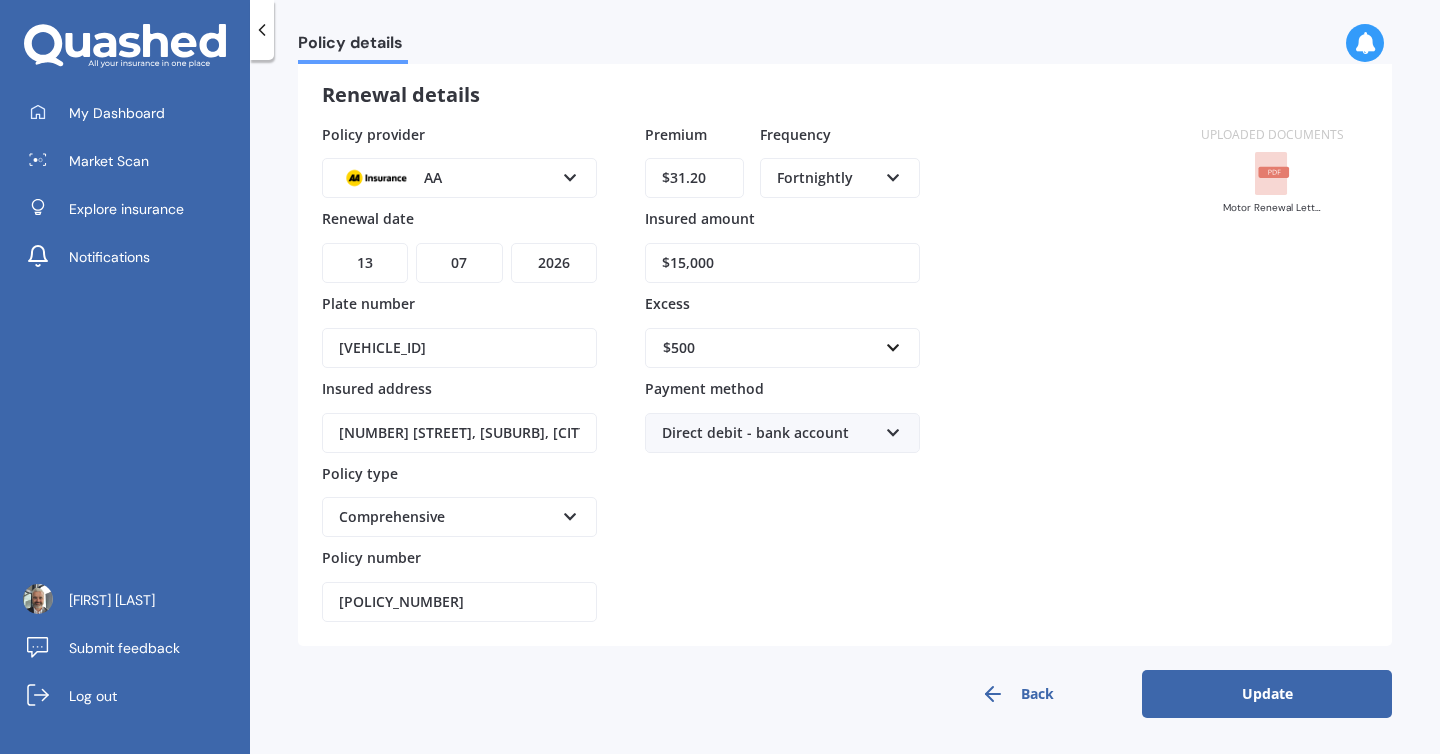click on "Update" at bounding box center (1267, 694) 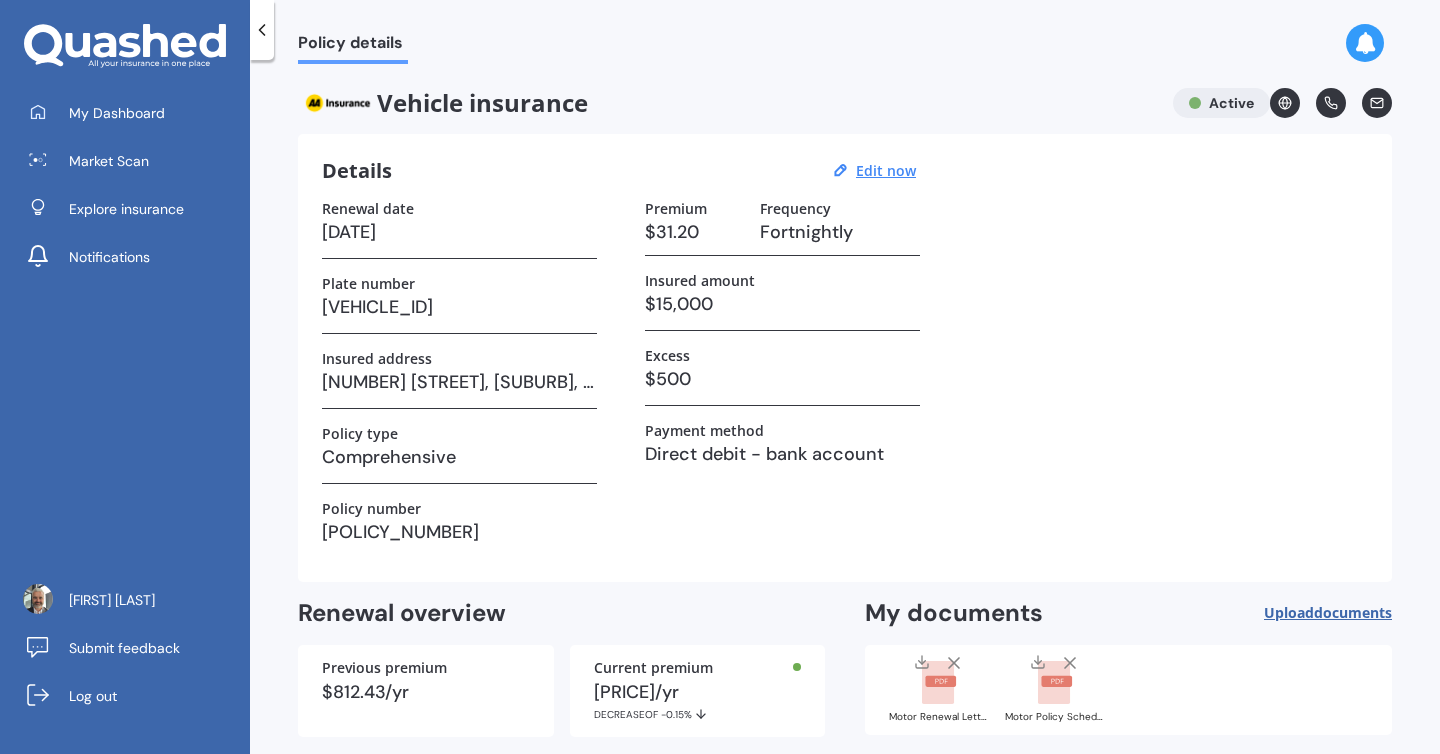 scroll, scrollTop: 0, scrollLeft: 0, axis: both 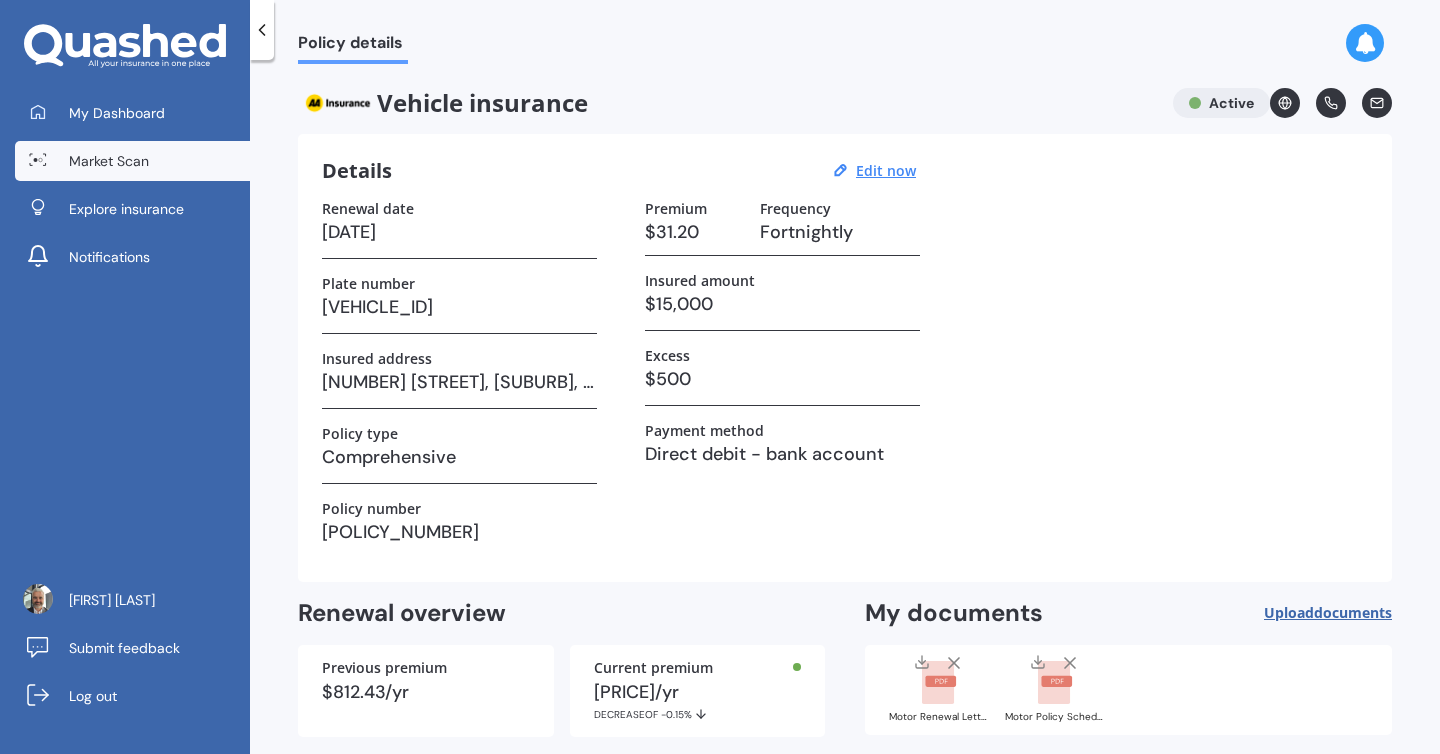 click on "Market Scan" at bounding box center (109, 161) 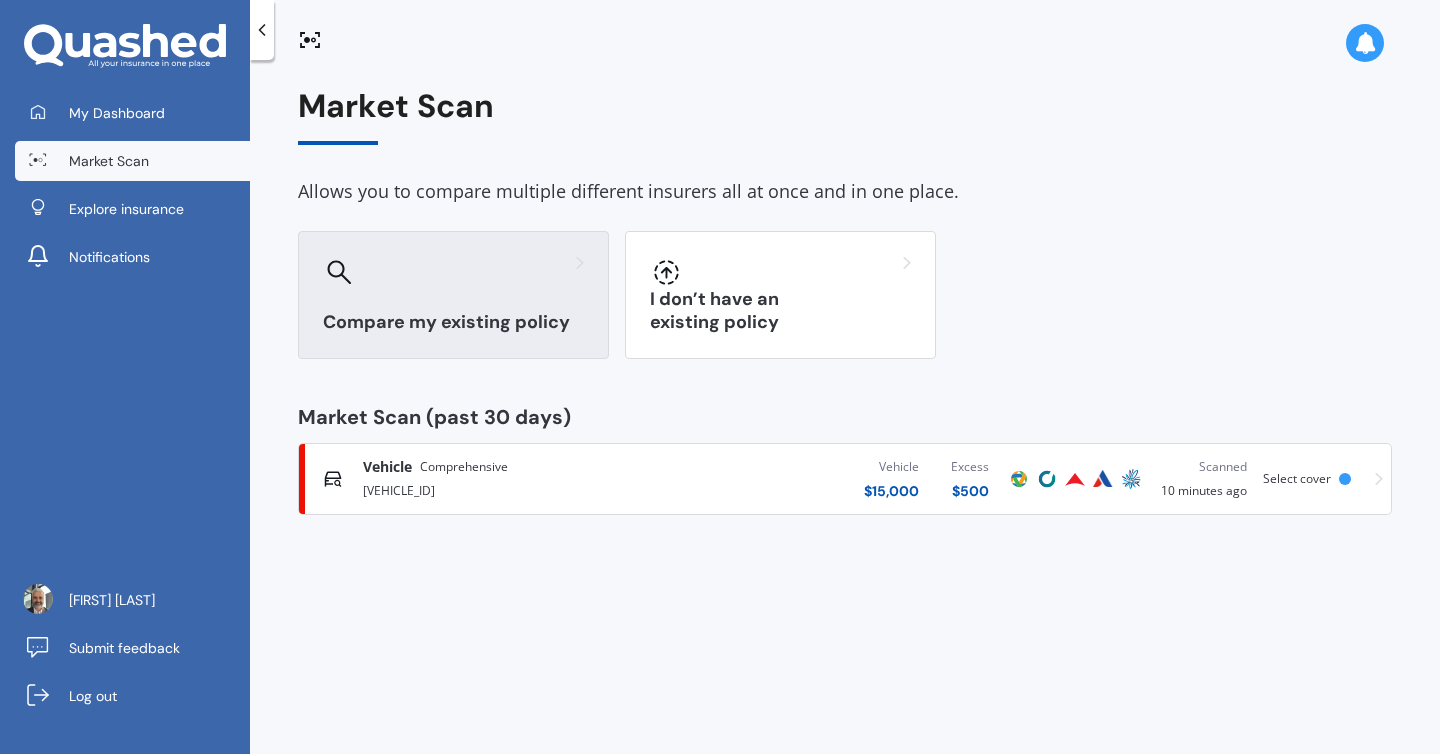 click on "Compare my existing policy" at bounding box center [453, 295] 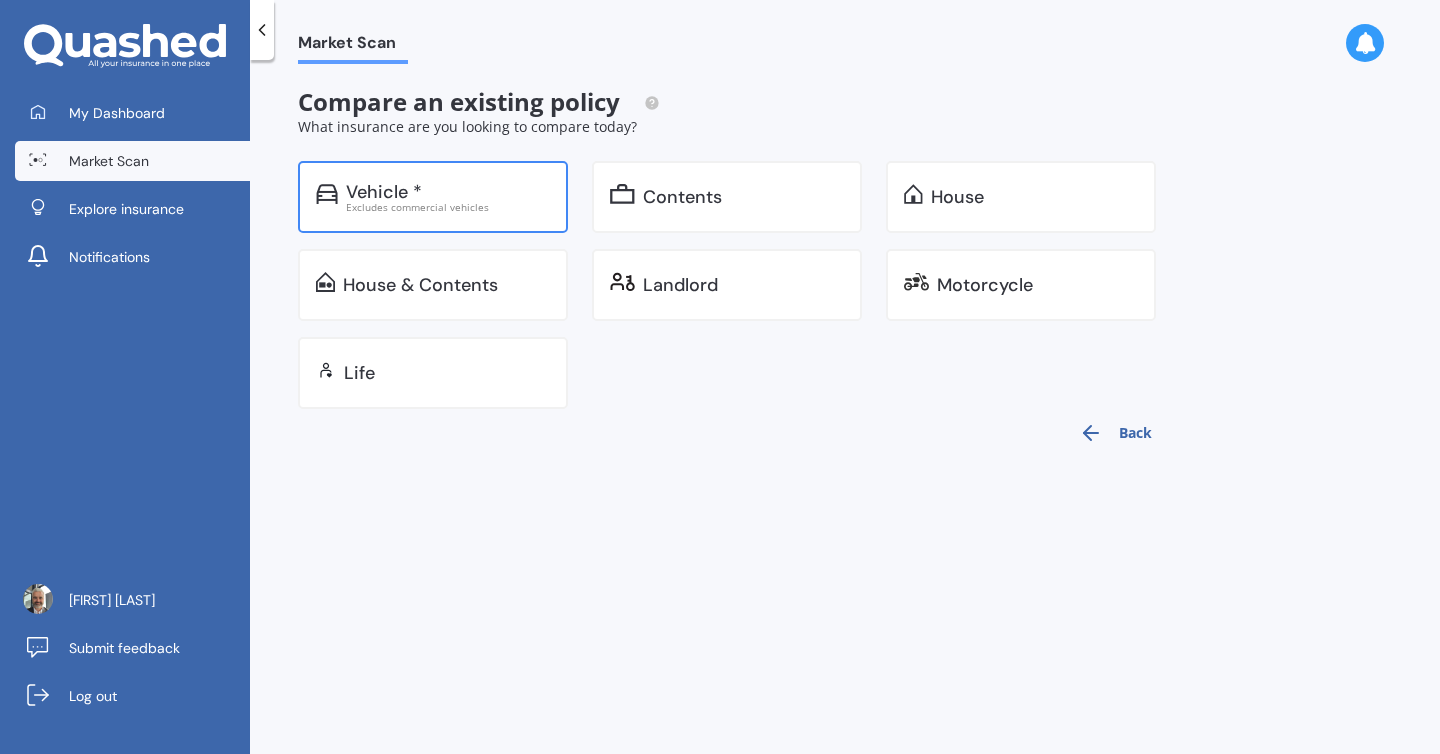 click on "Vehicle * Excludes commercial vehicles" at bounding box center (433, 197) 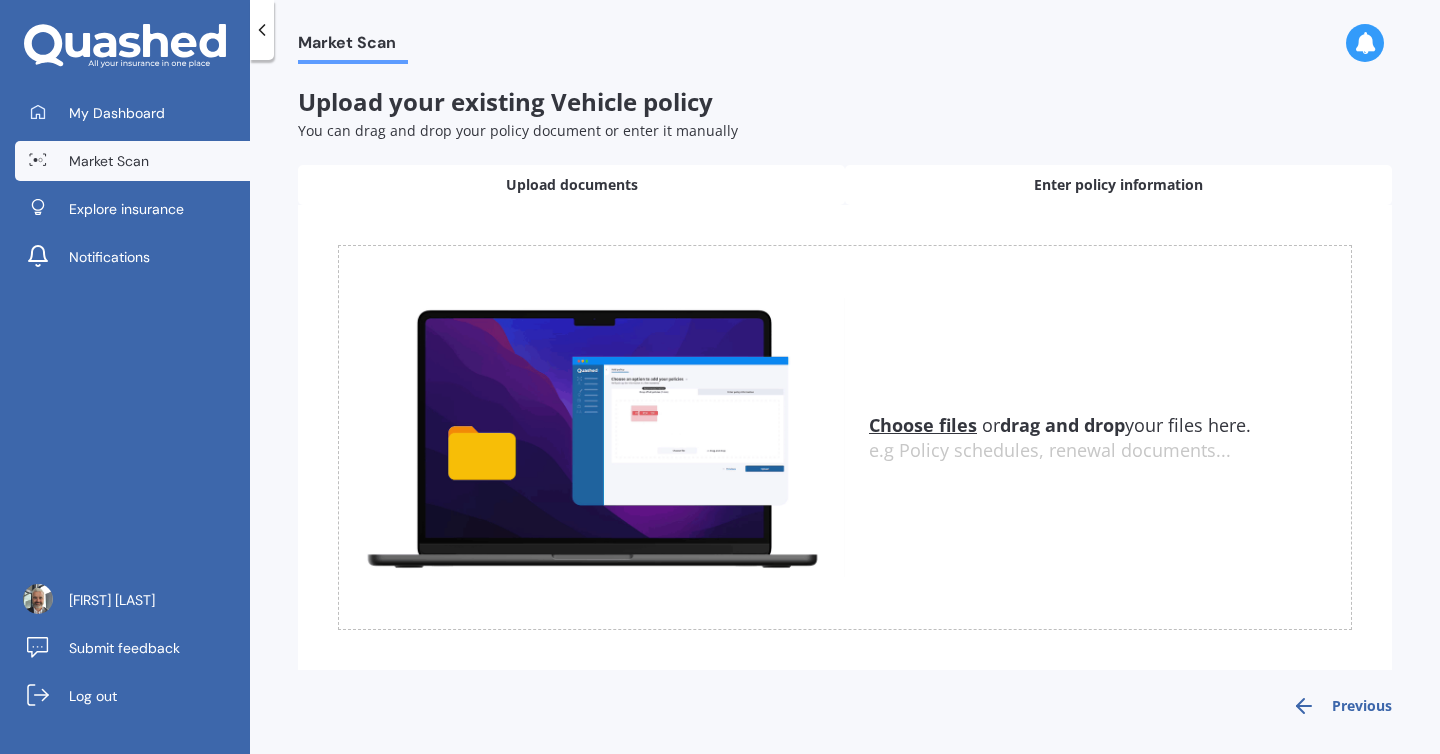 click on "Enter policy information" at bounding box center [1118, 185] 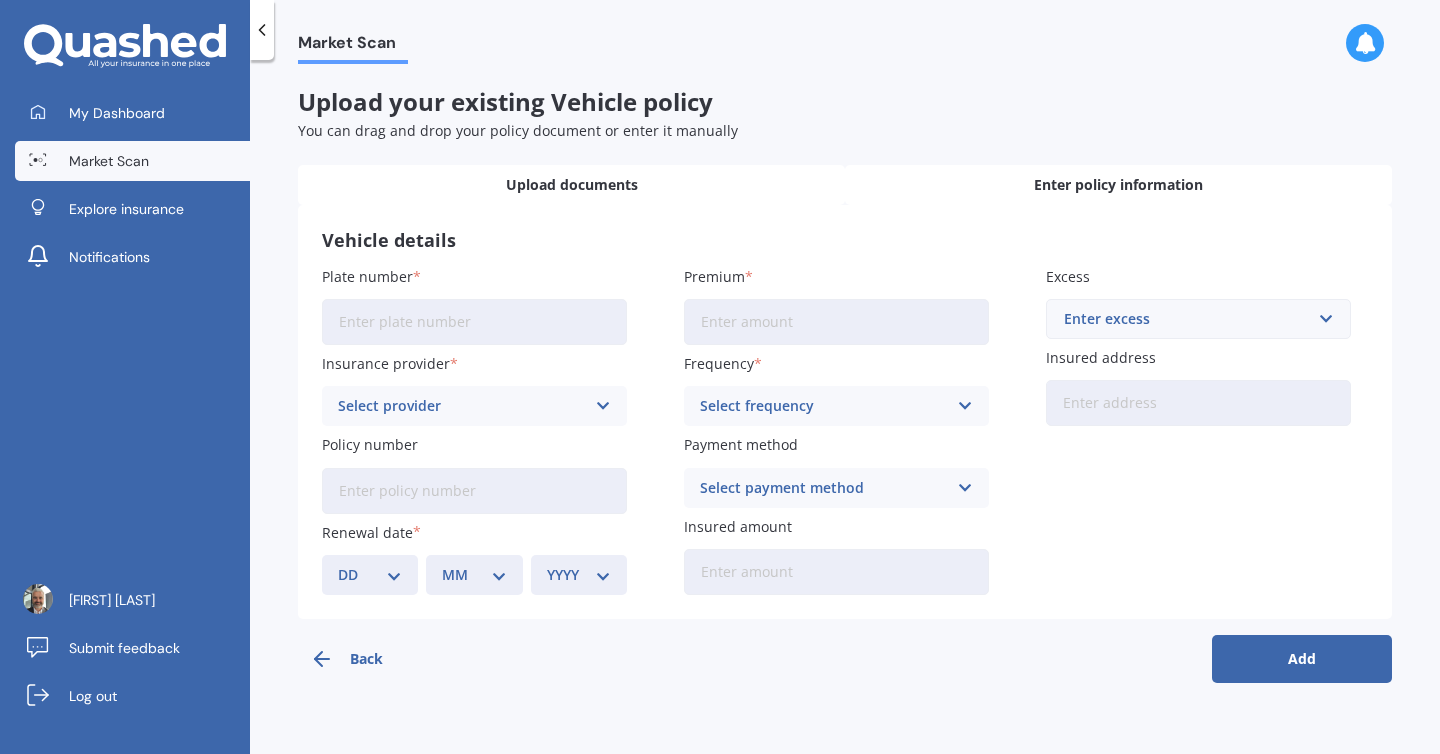 click on "Upload documents" at bounding box center (571, 185) 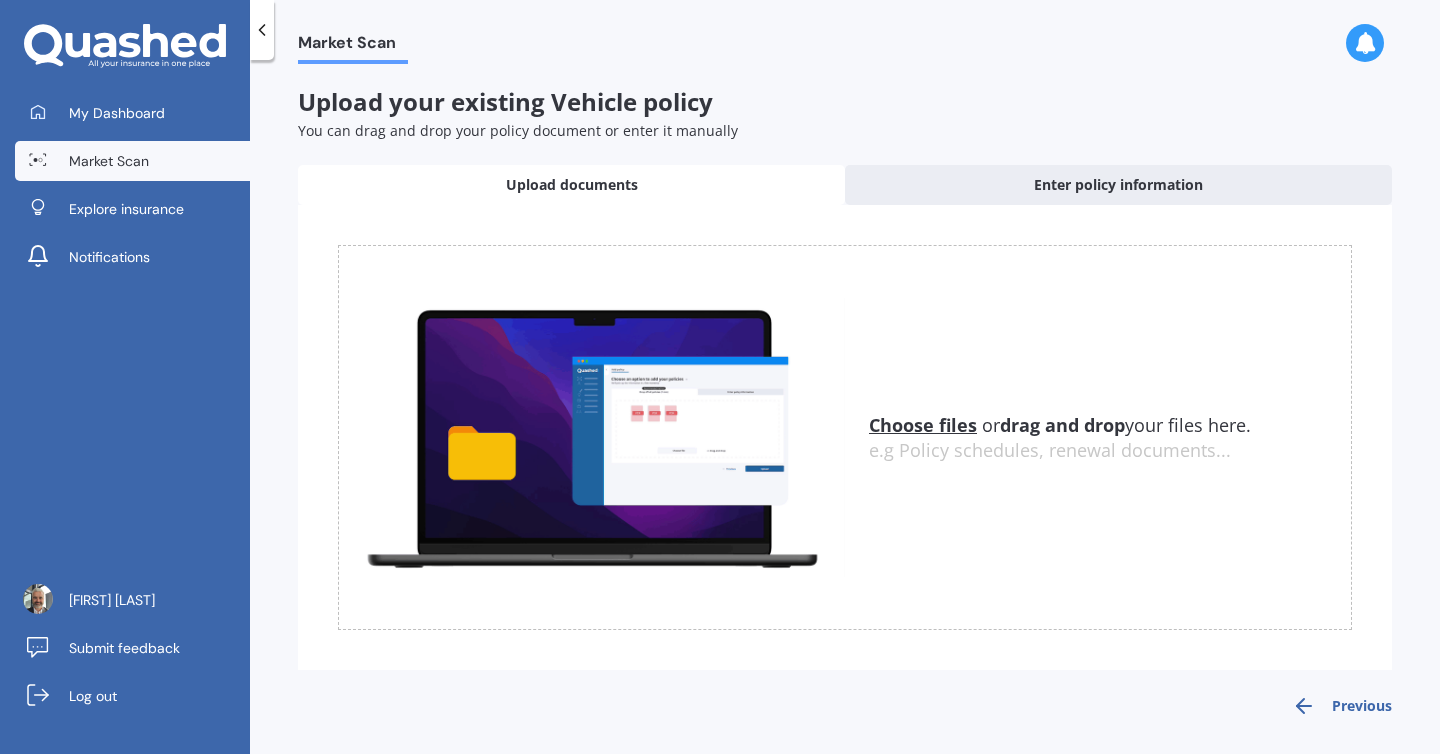 click on "Market Scan" at bounding box center [132, 161] 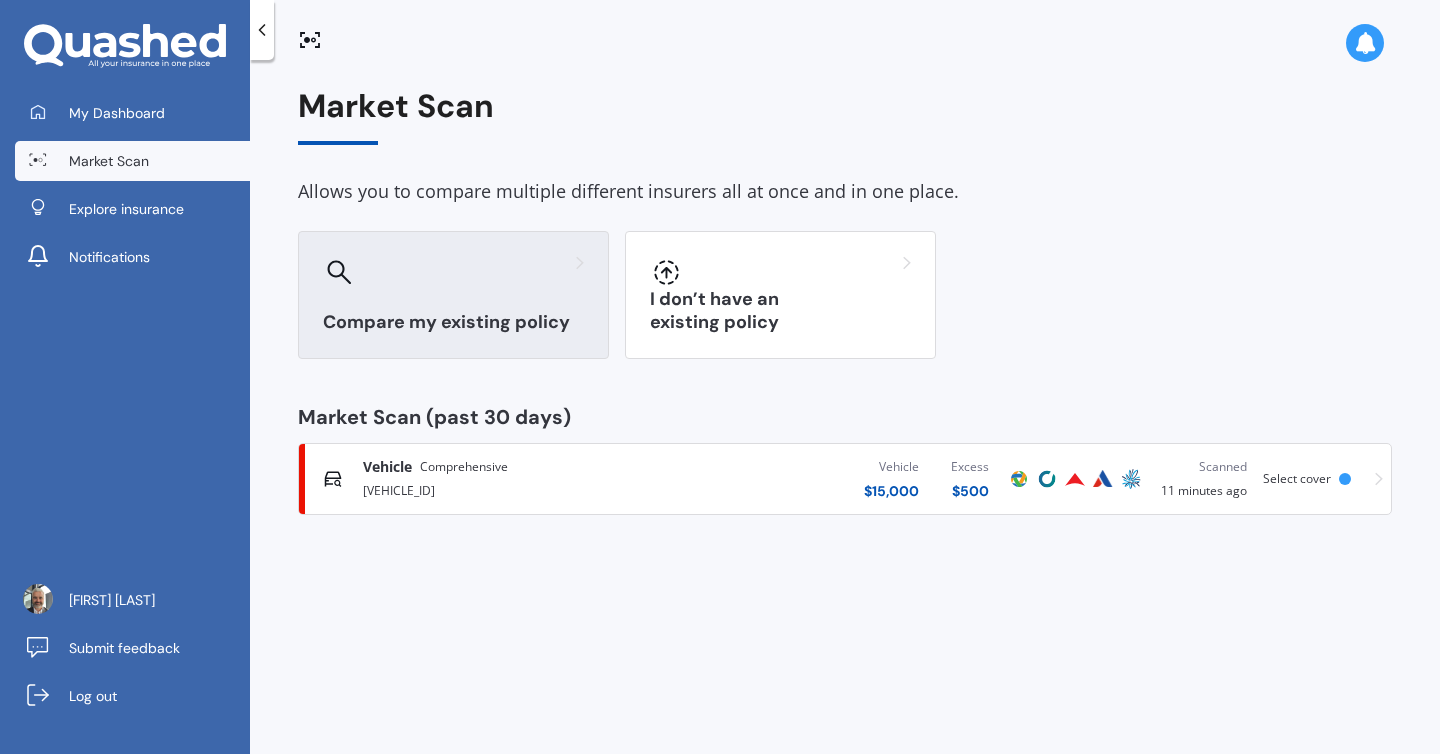 click at bounding box center (453, 272) 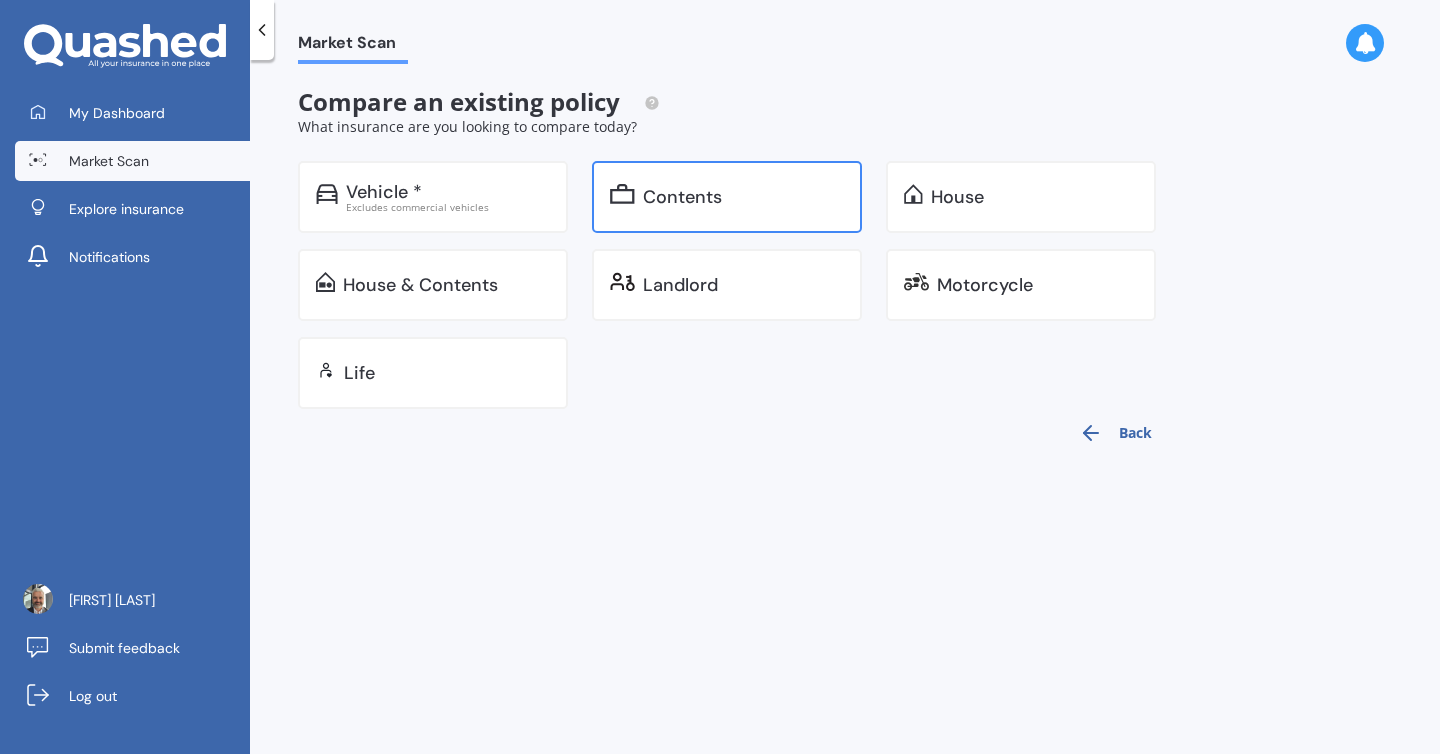 click on "Contents" at bounding box center [682, 197] 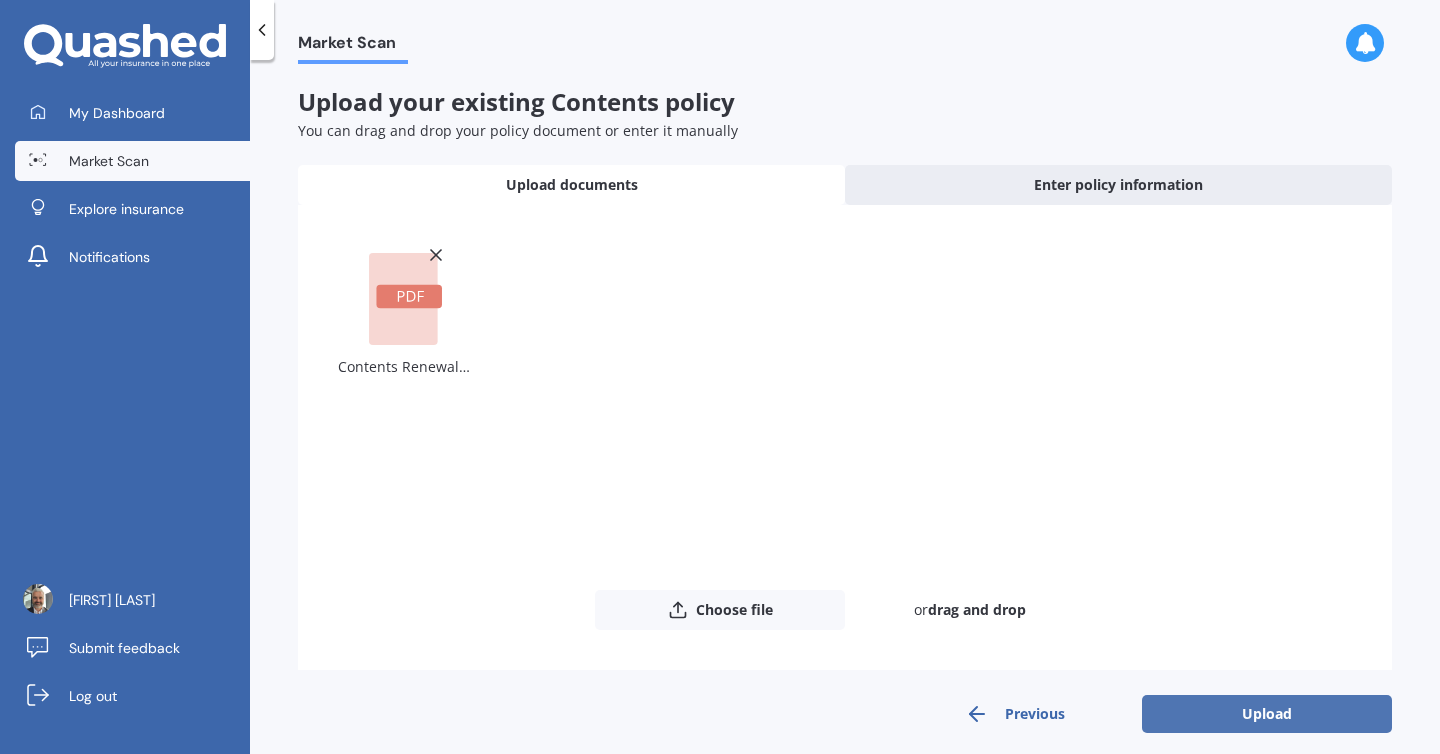 click on "Upload" at bounding box center (1267, 714) 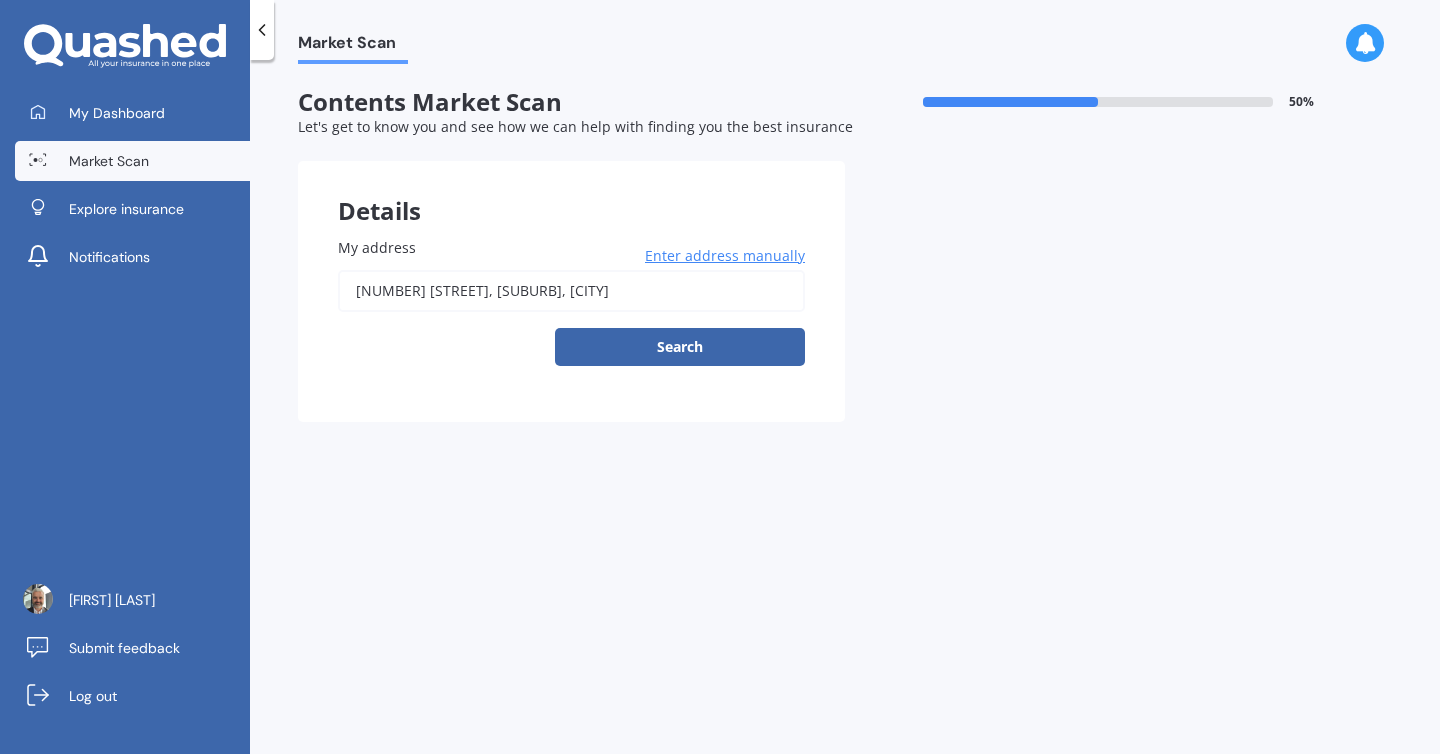 click on "53 Head St, Sumner, Christchurch" at bounding box center [571, 291] 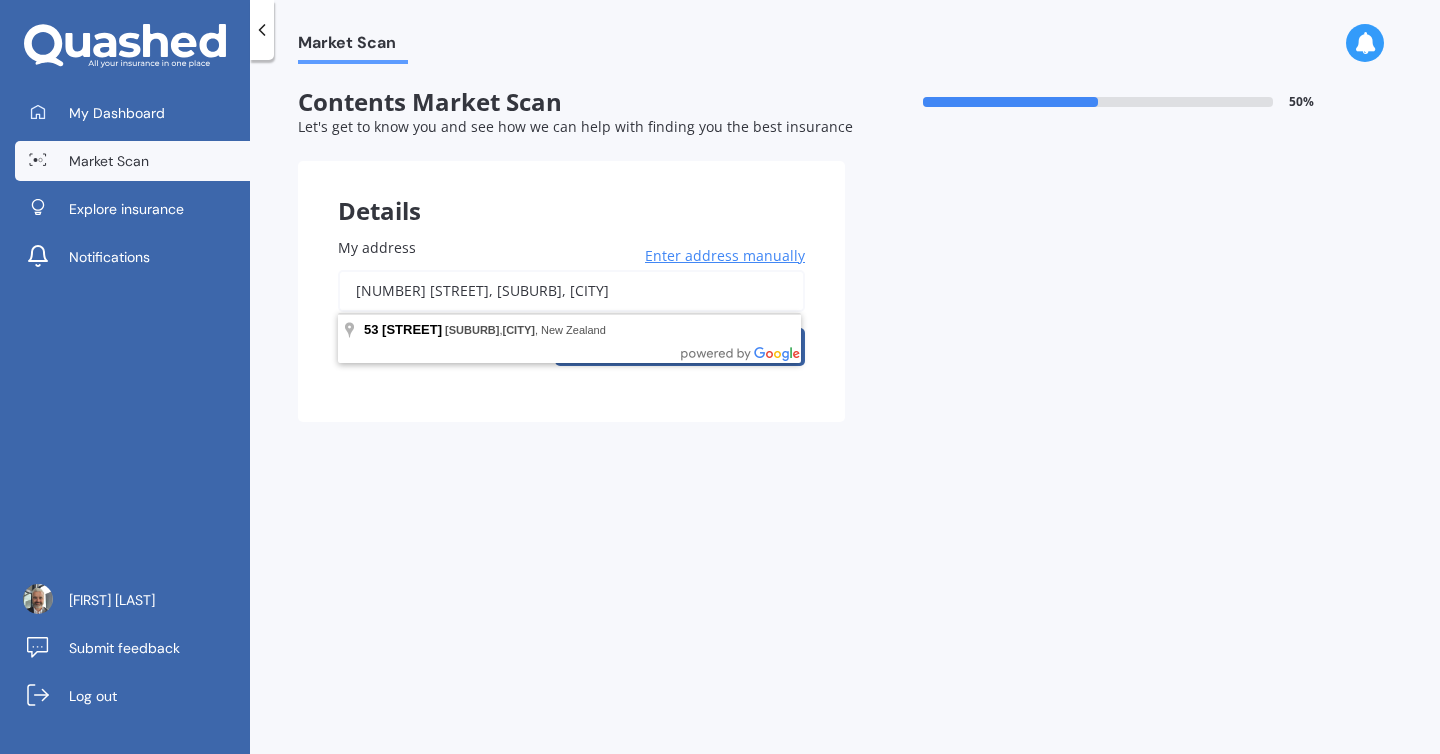 click on "53 Head St, Sumner, Christchurch" at bounding box center (571, 291) 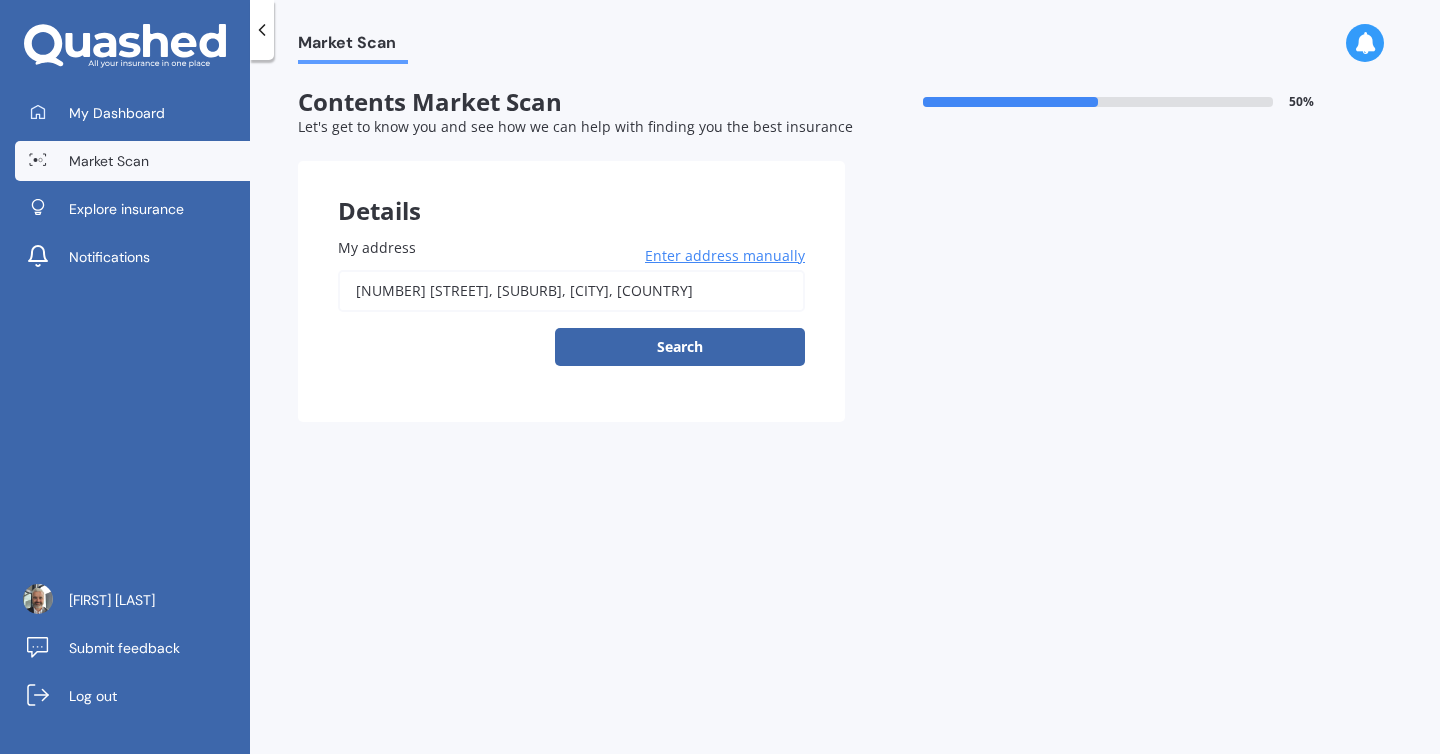 type on "[NUMBER] [STREET], [CITY], [CITY] [POSTAL_CODE]" 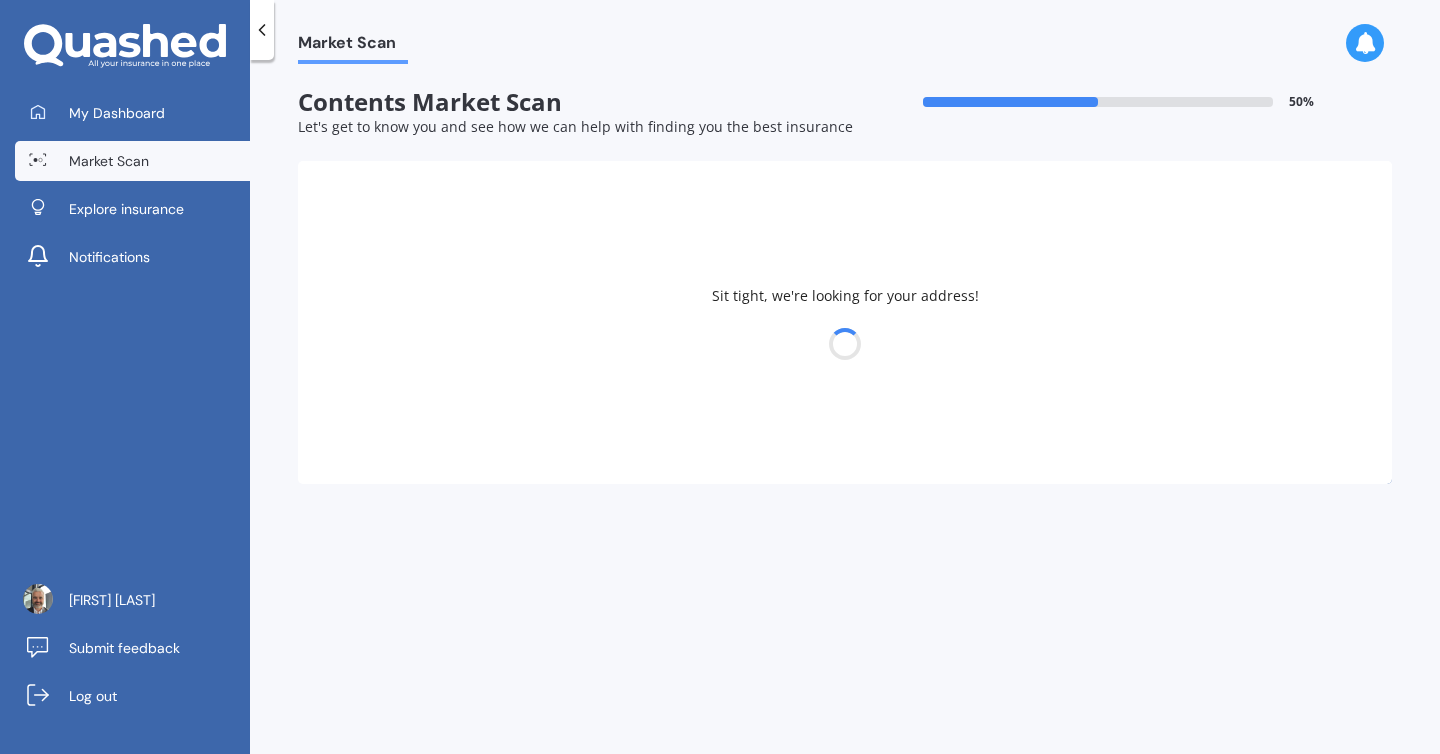 select on "10" 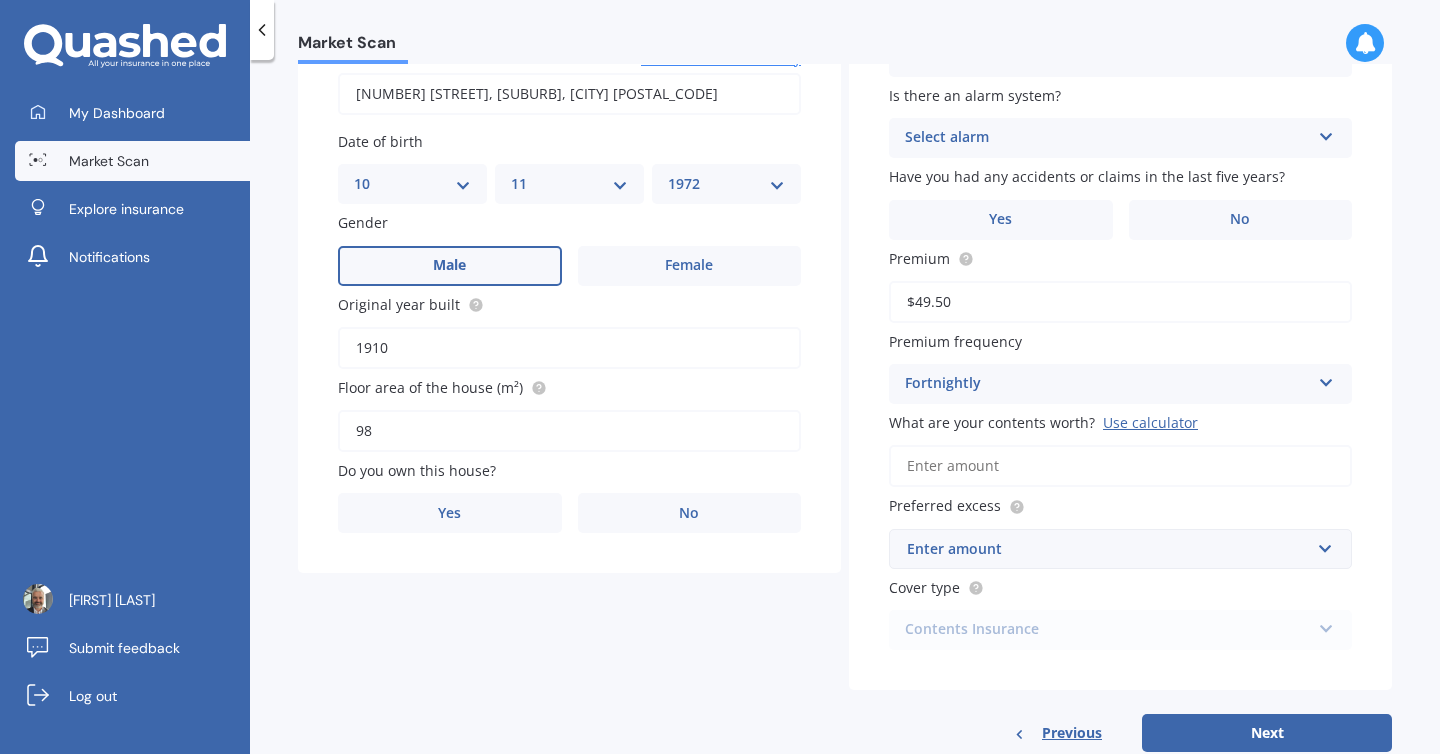 scroll, scrollTop: 211, scrollLeft: 0, axis: vertical 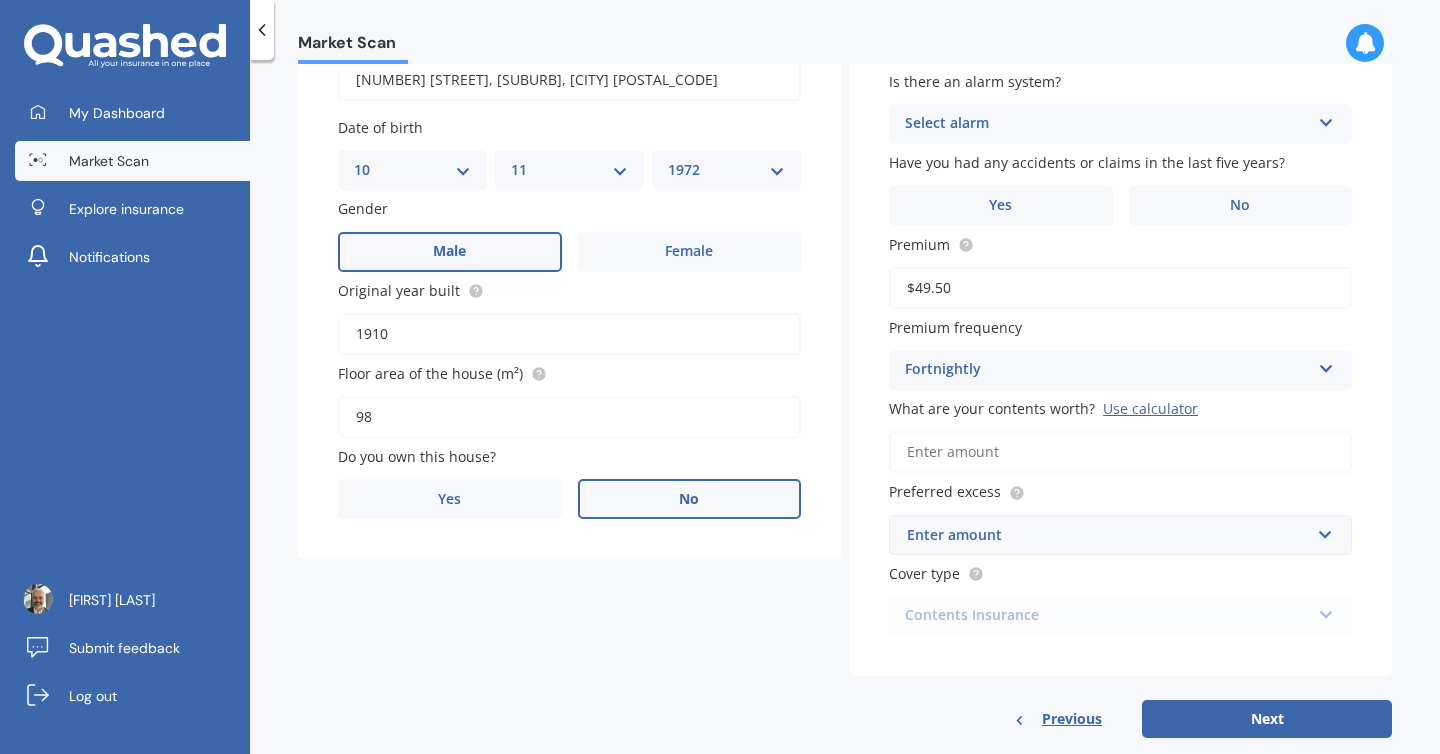 click on "No" at bounding box center [690, 499] 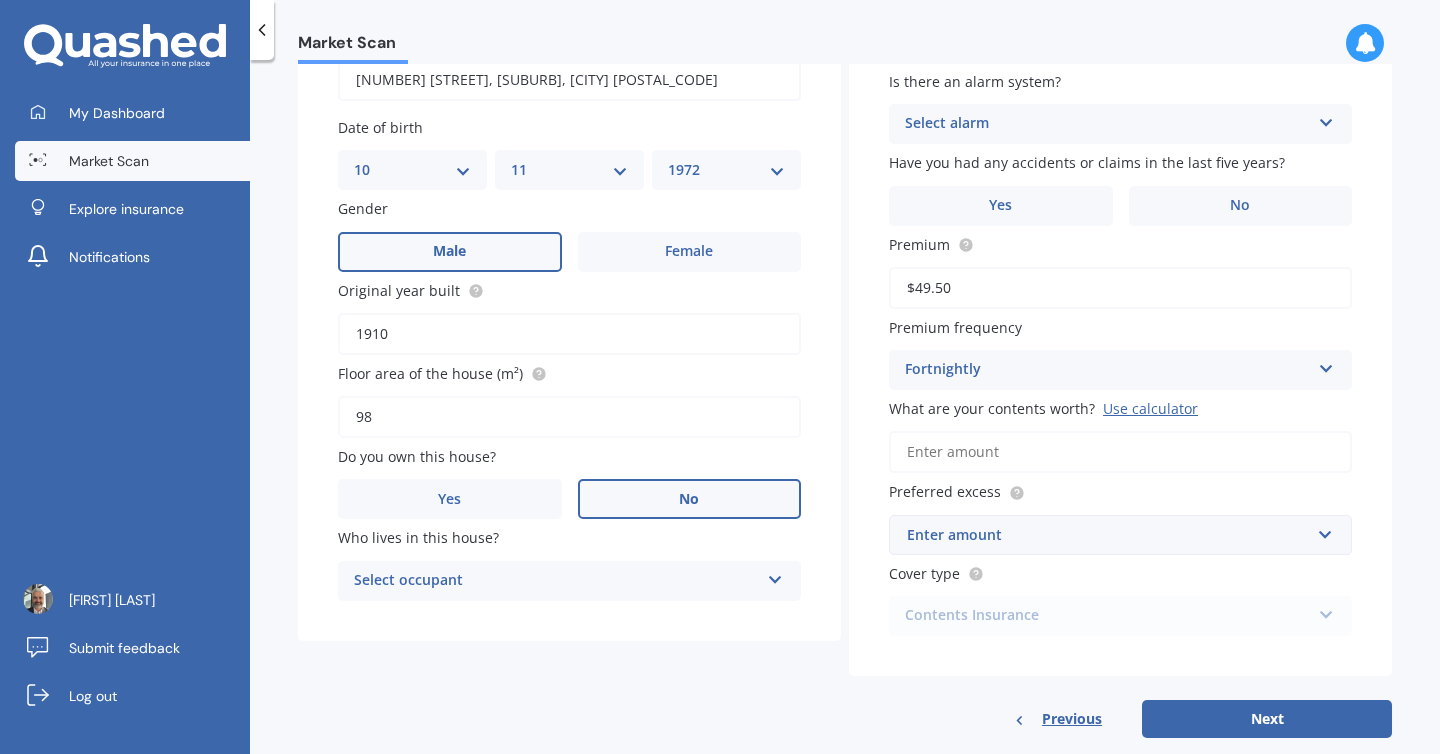 click on "Select occupant" at bounding box center (556, 581) 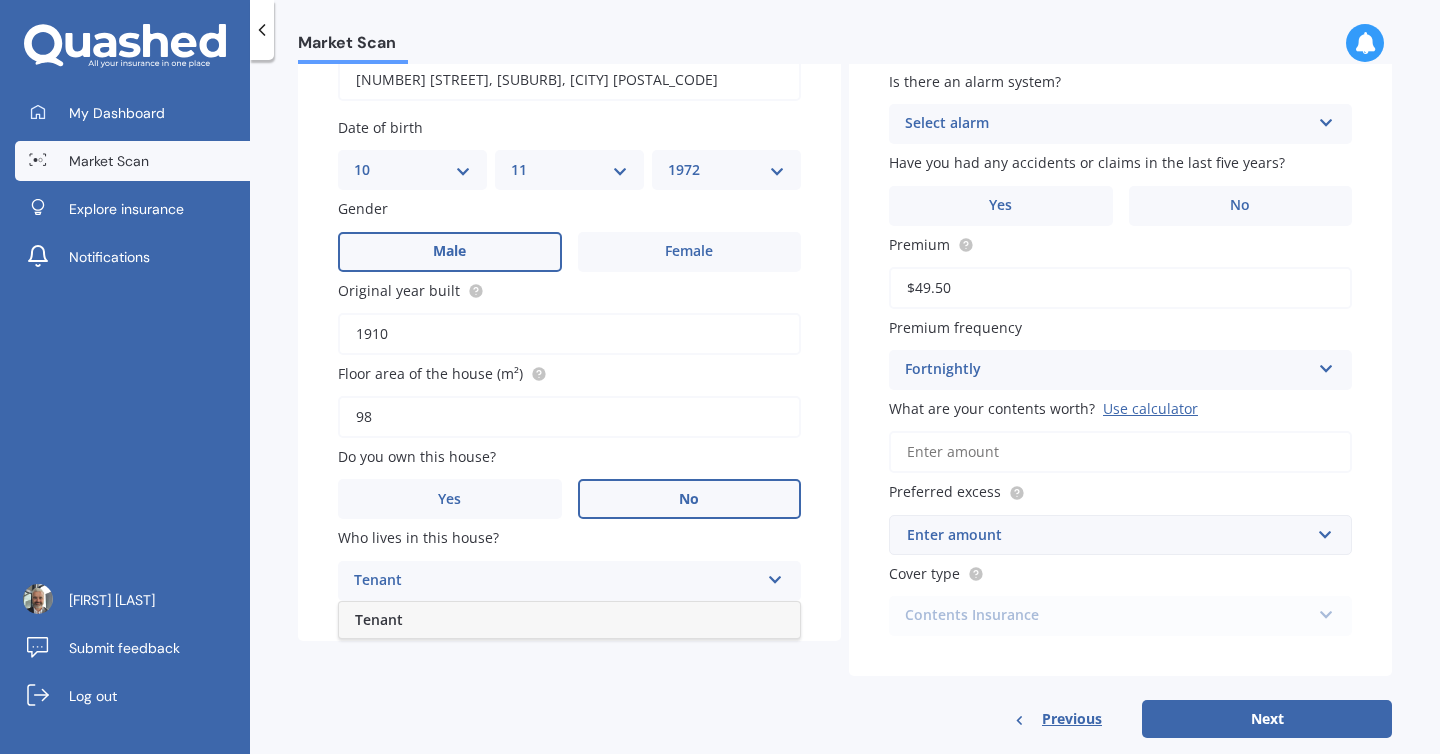 click on "Tenant" at bounding box center (569, 620) 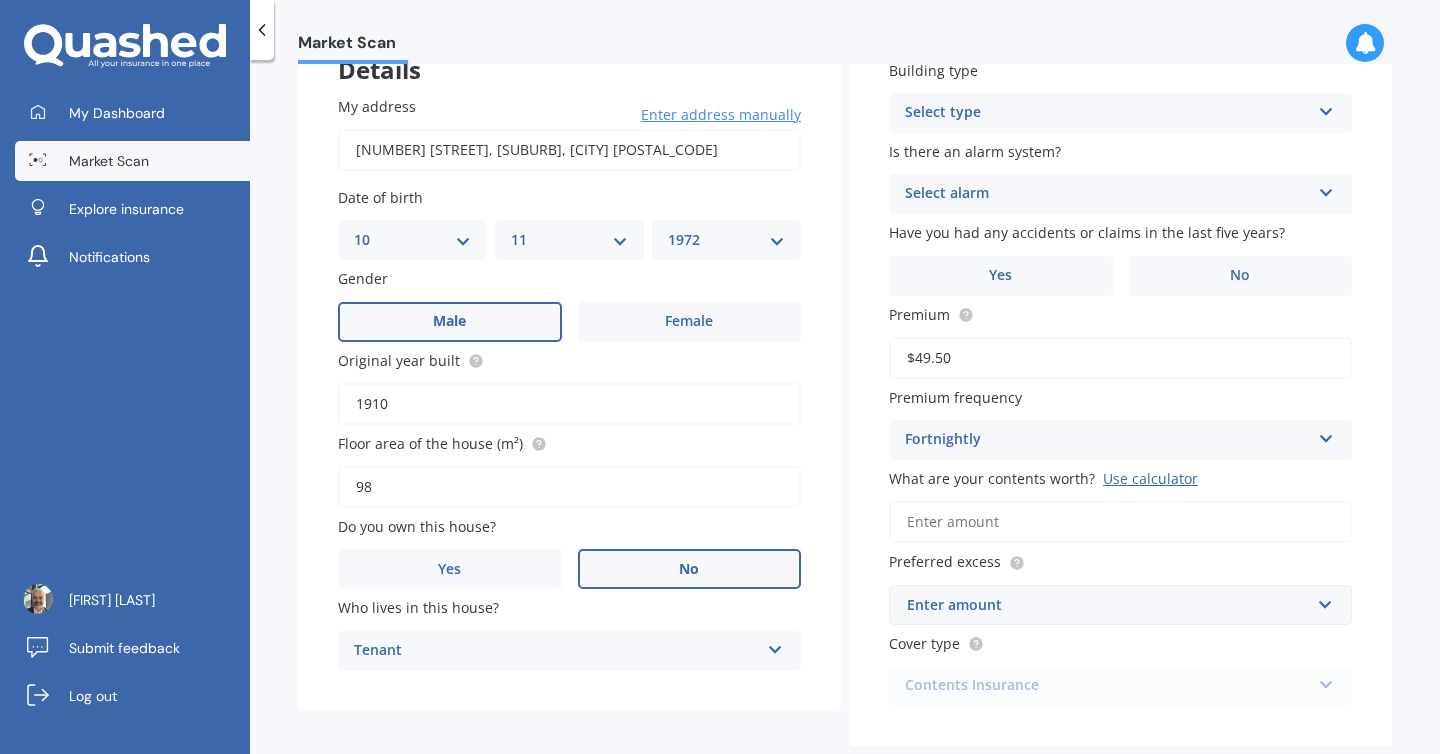 scroll, scrollTop: 0, scrollLeft: 0, axis: both 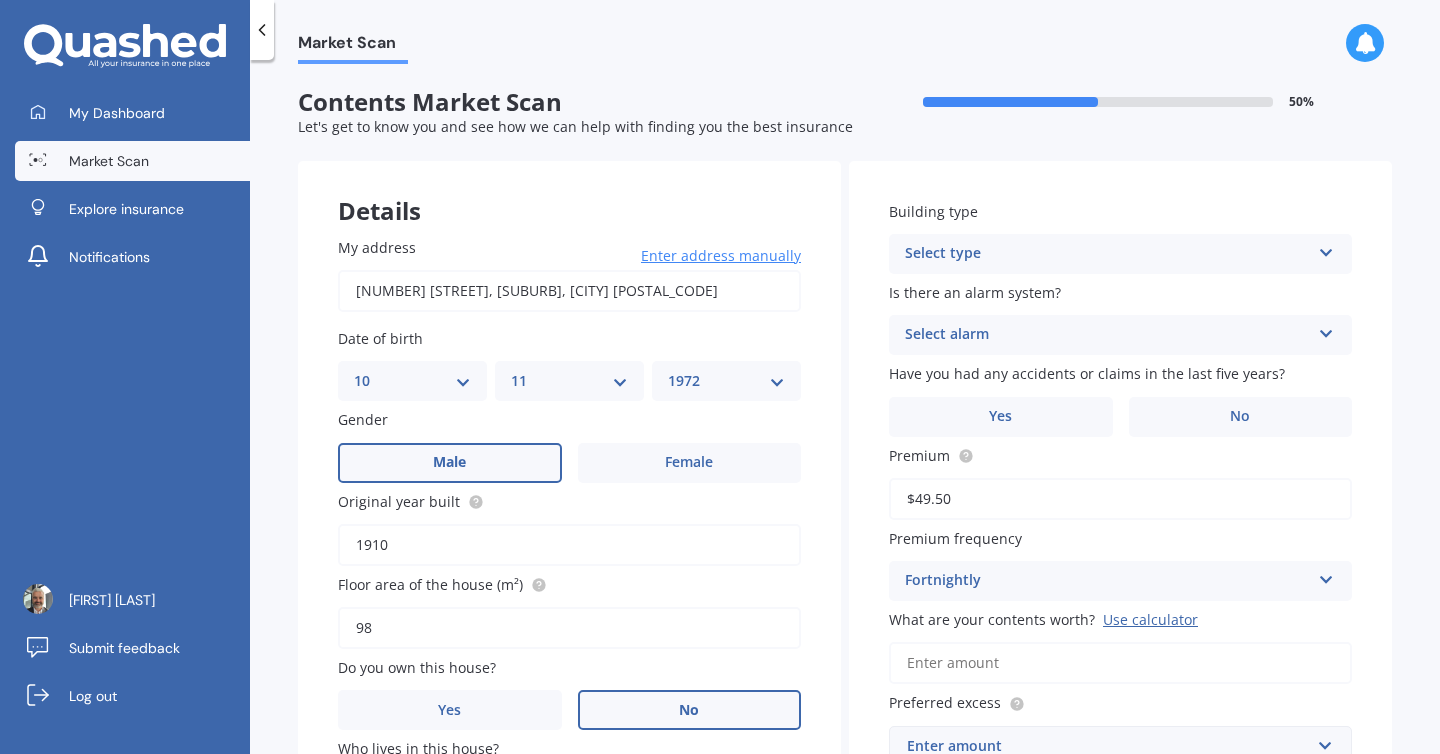 click on "Select type" at bounding box center [1107, 254] 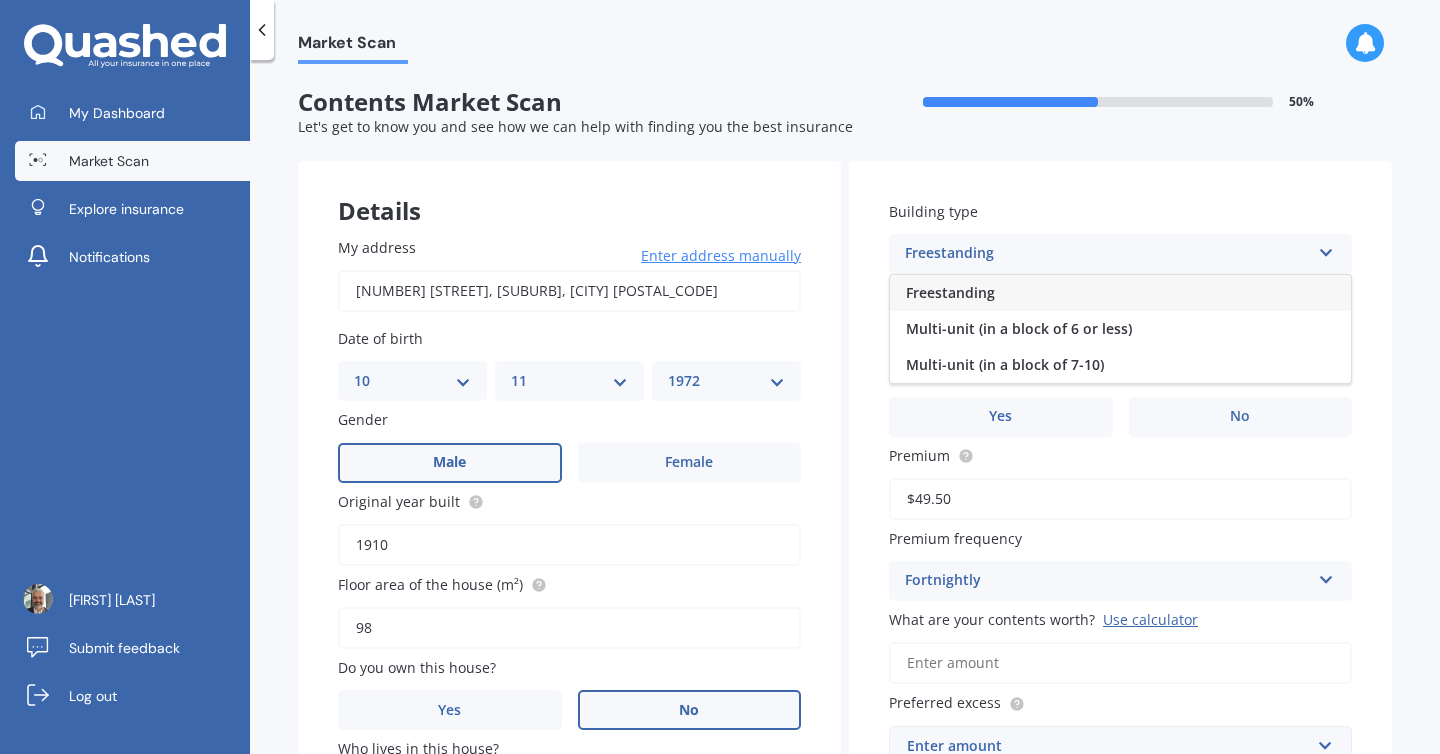 click on "Freestanding" at bounding box center (1120, 293) 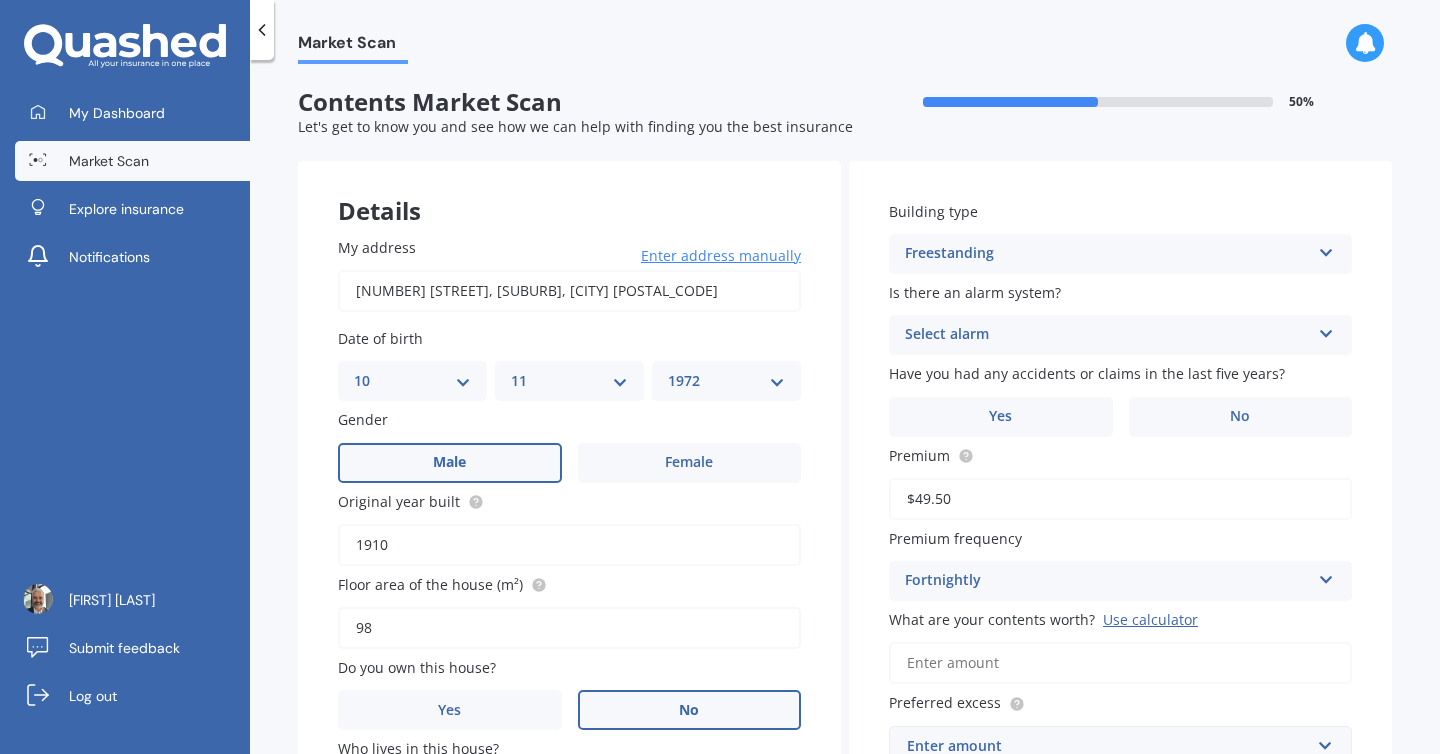click on "Select alarm" at bounding box center (1107, 335) 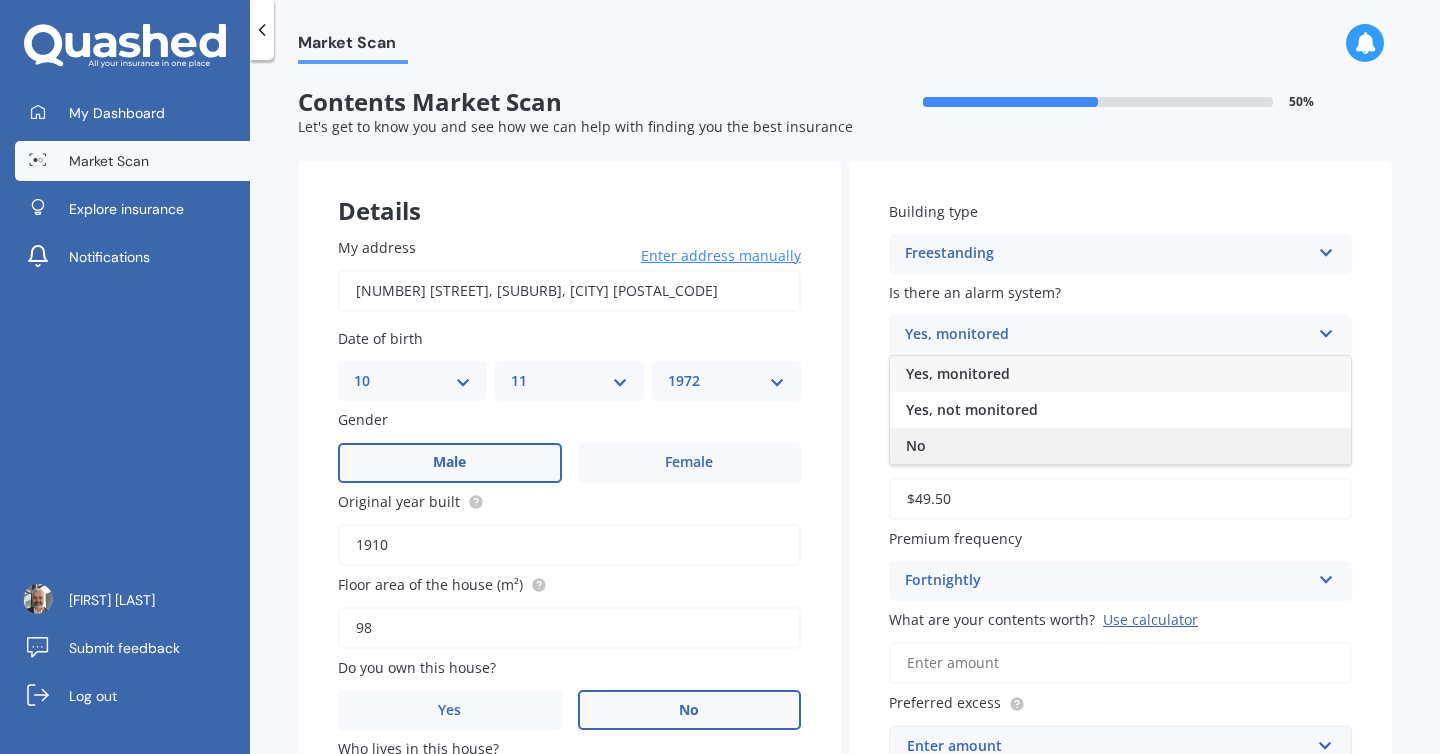 click on "No" at bounding box center (1120, 446) 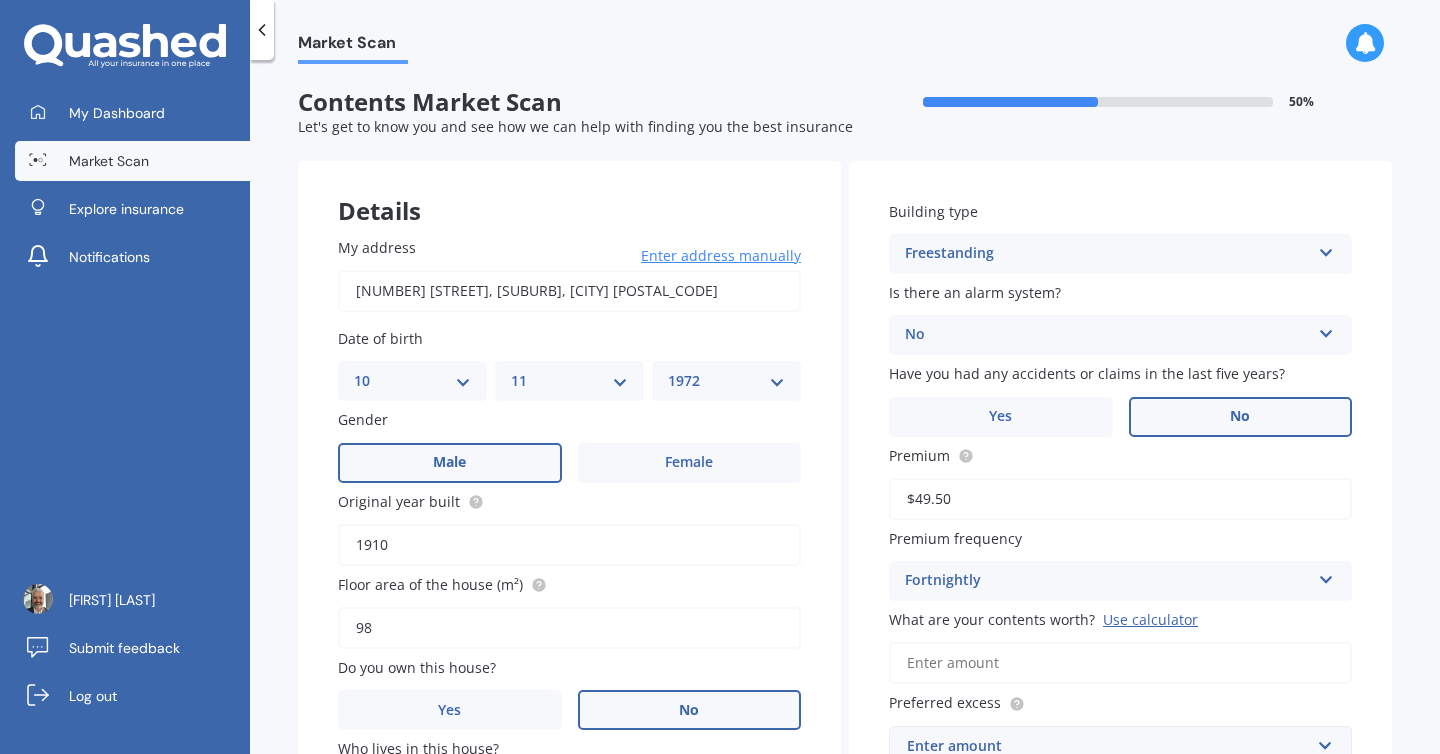 click on "No" at bounding box center (1241, 417) 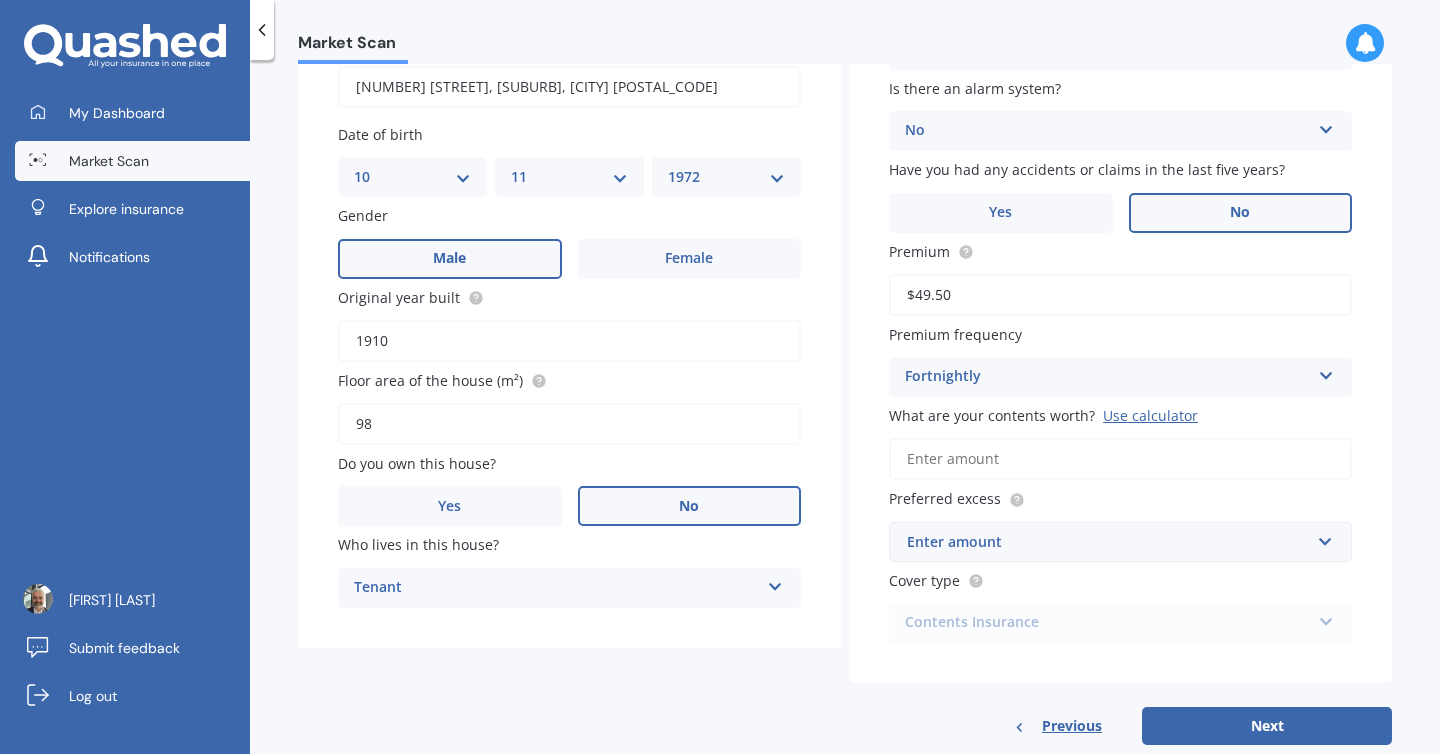 scroll, scrollTop: 202, scrollLeft: 0, axis: vertical 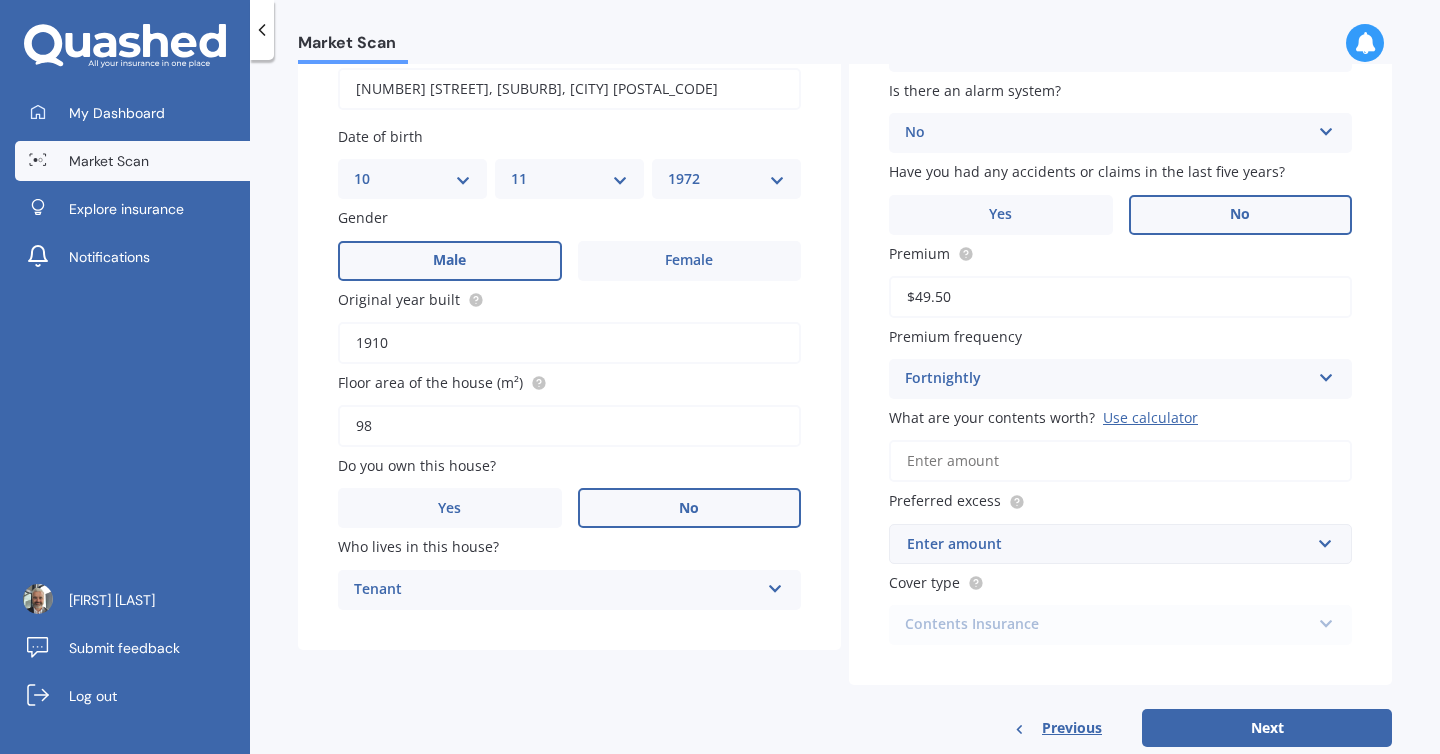 click on "Enter amount" at bounding box center [1108, 544] 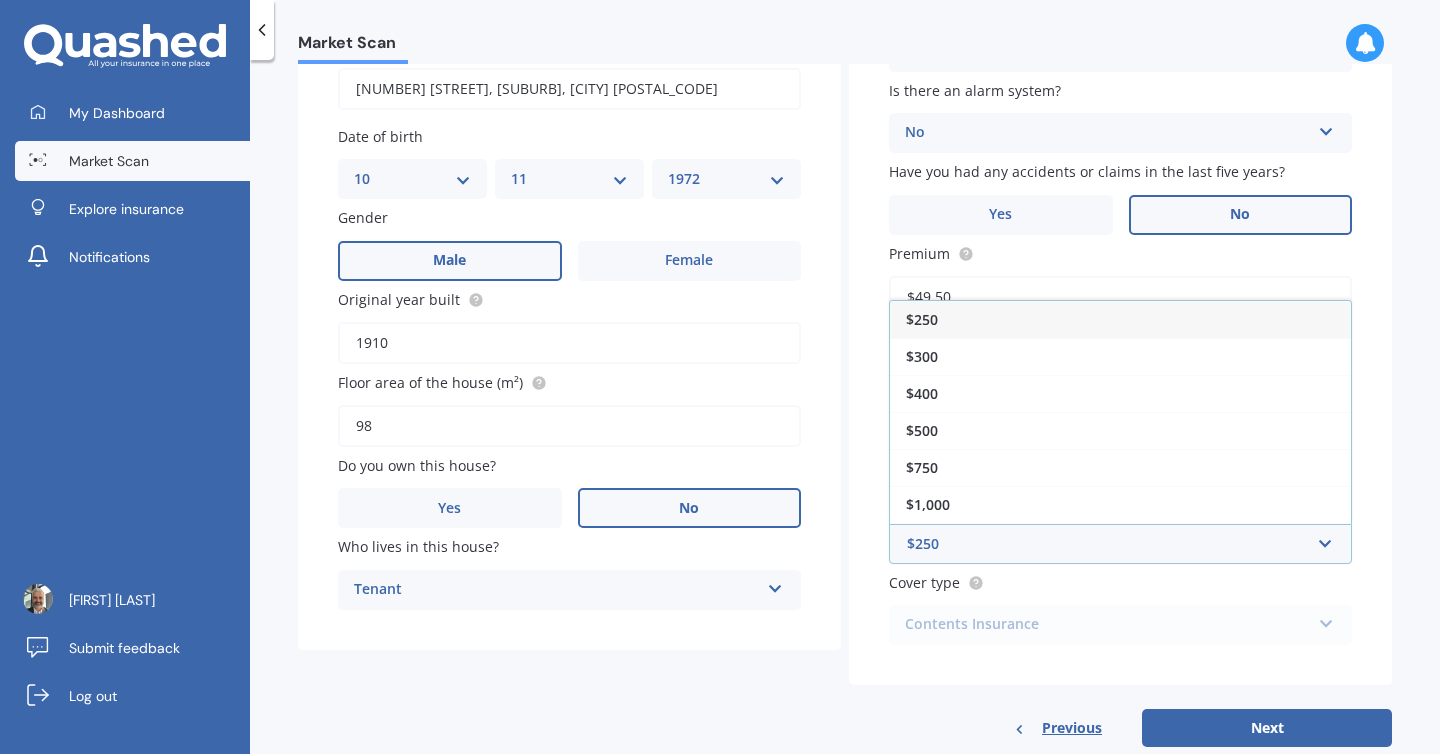 click on "Building type Freestanding Freestanding Multi-unit (in a block of 6 or less) Multi-unit (in a block of 7-10) Is there an alarm system? No Yes, monitored Yes, not monitored No Have you had any accidents or claims in the last five years? Yes No Premium $49.50 Premium frequency Fortnightly Yearly Six-Monthly Quarterly Monthly Fortnightly Weekly What are your contents worth? Use calculator Preferred excess $250 $250 $300 $400 $500 $750 $1,000 $2,000 Cover type Contents Insurance Contents Insurance Limited Contents" at bounding box center [1120, 322] 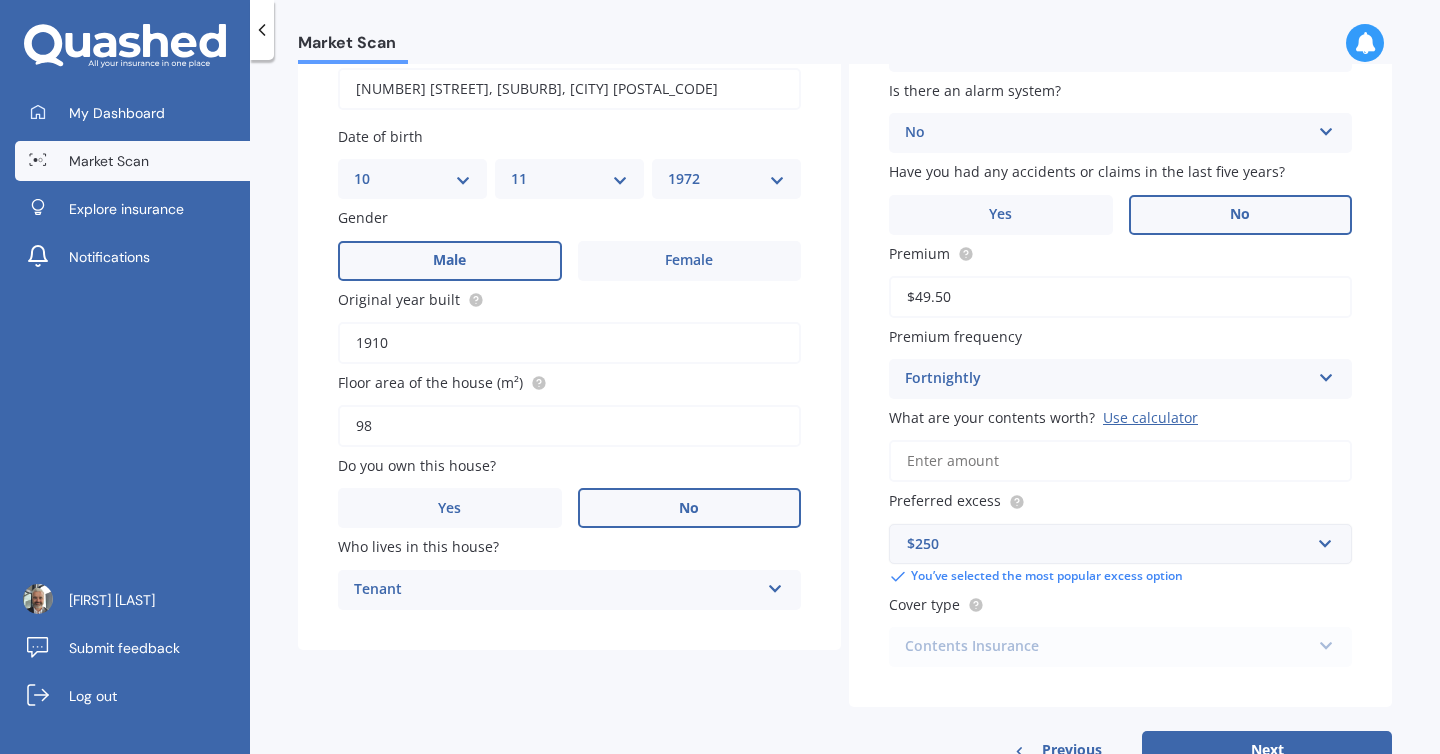 click on "$250" at bounding box center [1108, 544] 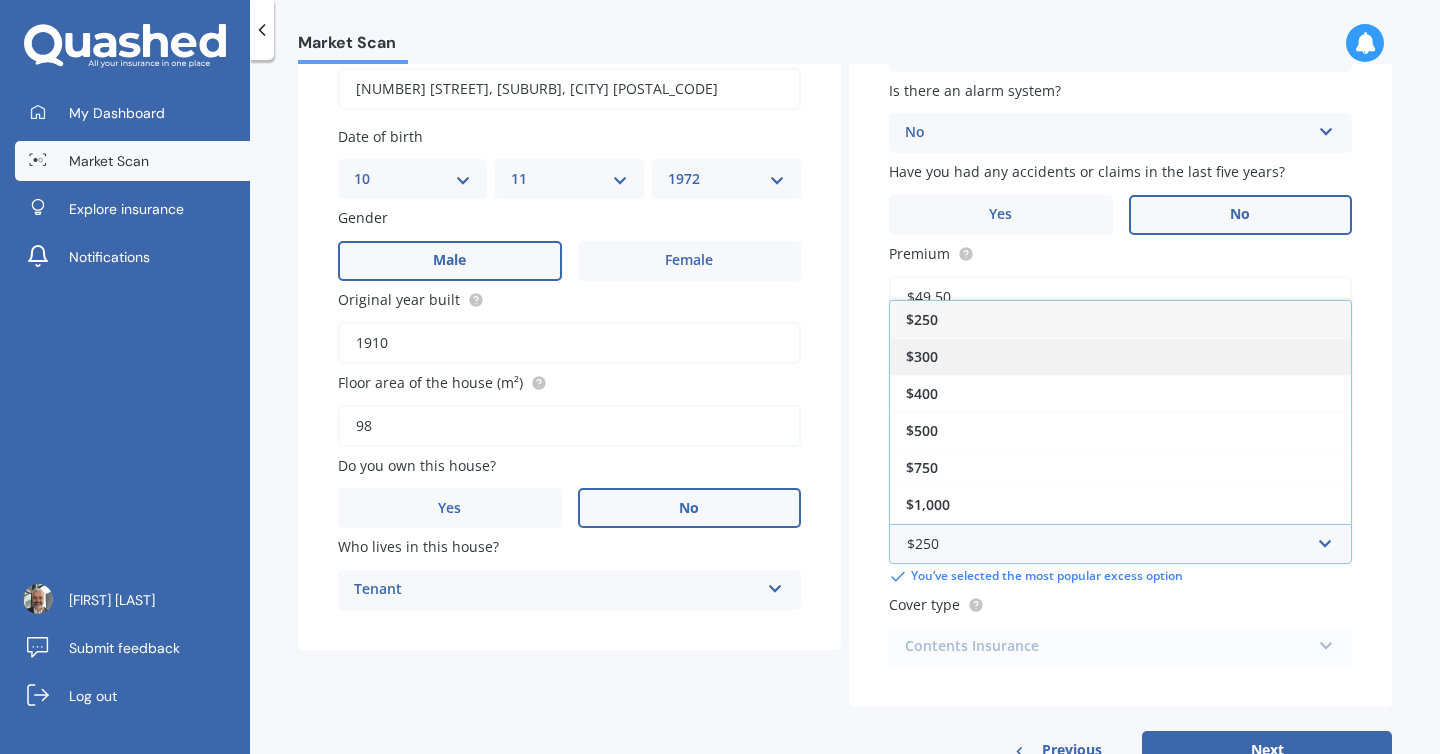 click on "$300" at bounding box center (1120, 356) 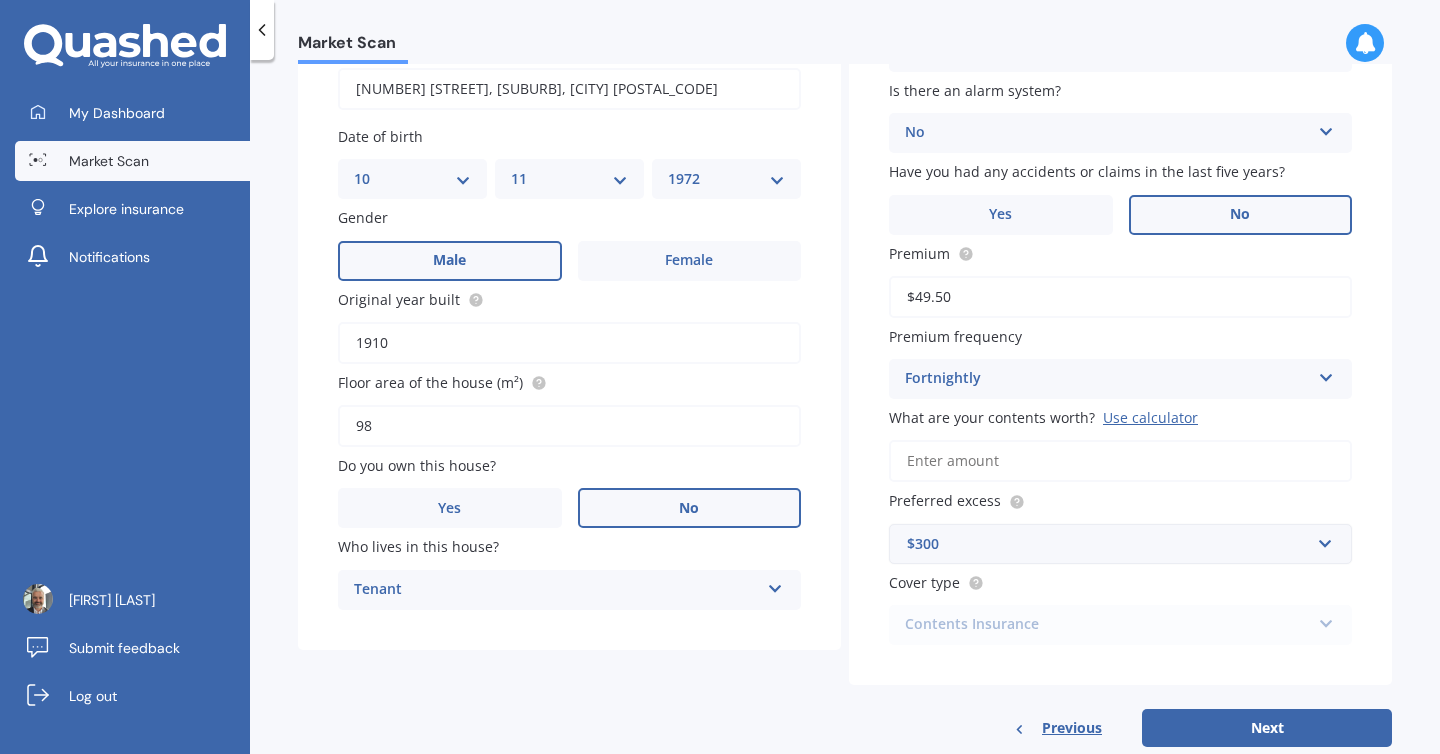 click on "$300" at bounding box center (1108, 544) 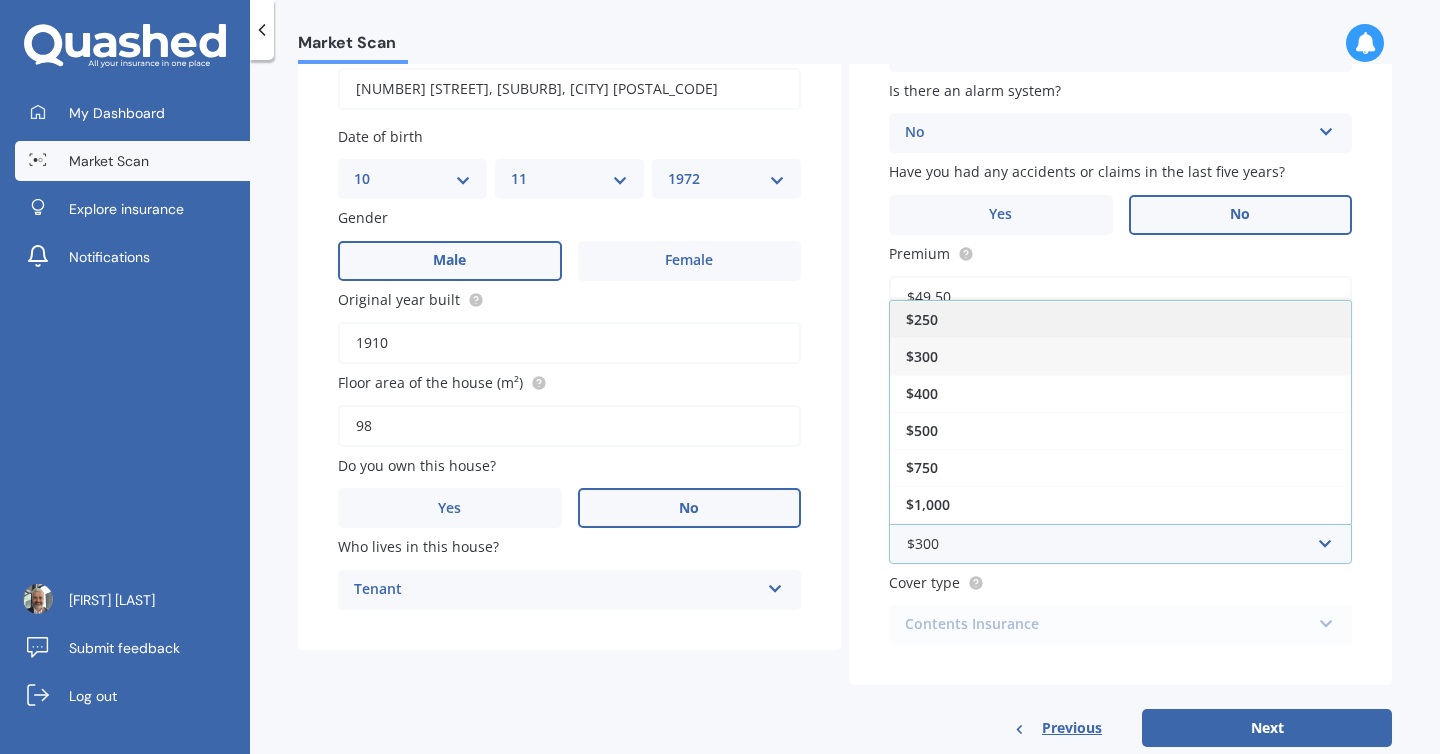 click on "$250" at bounding box center (1120, 319) 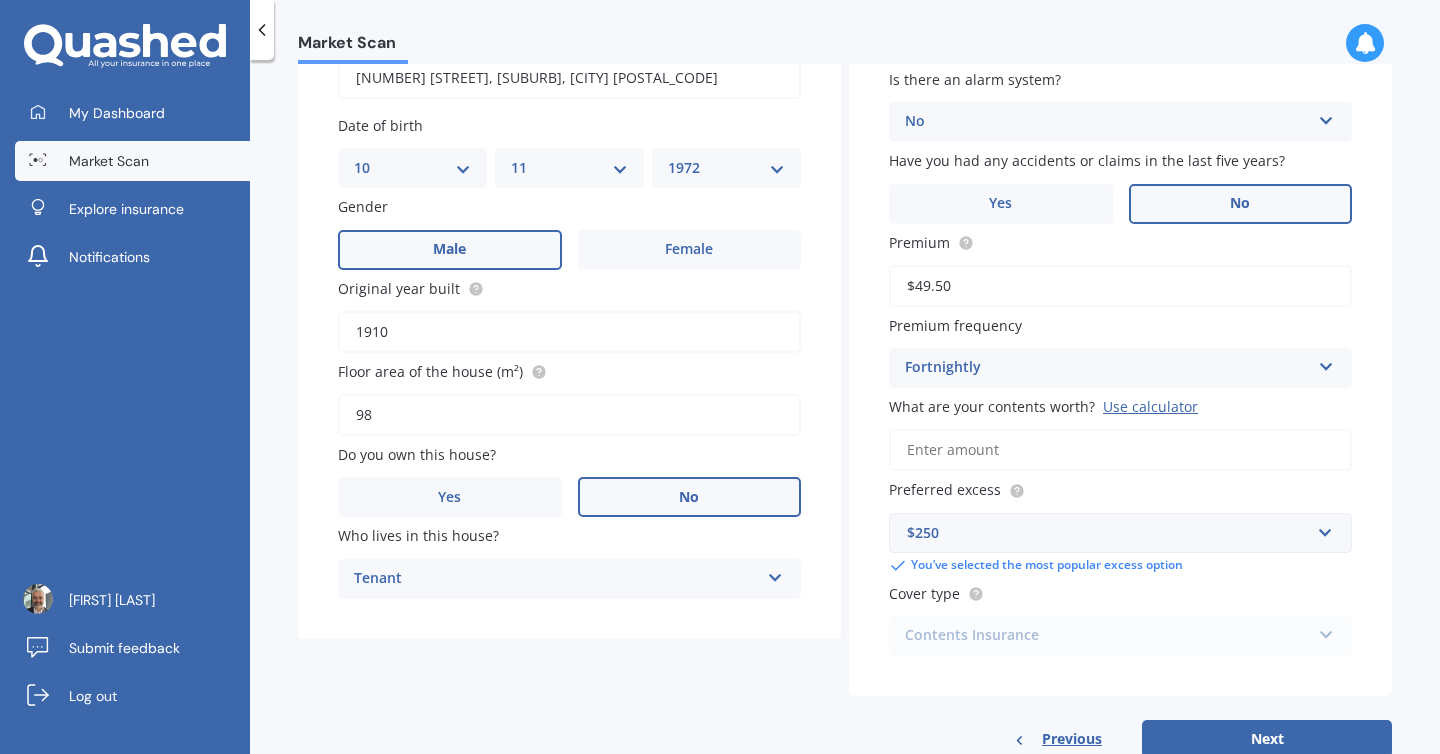 scroll, scrollTop: 261, scrollLeft: 0, axis: vertical 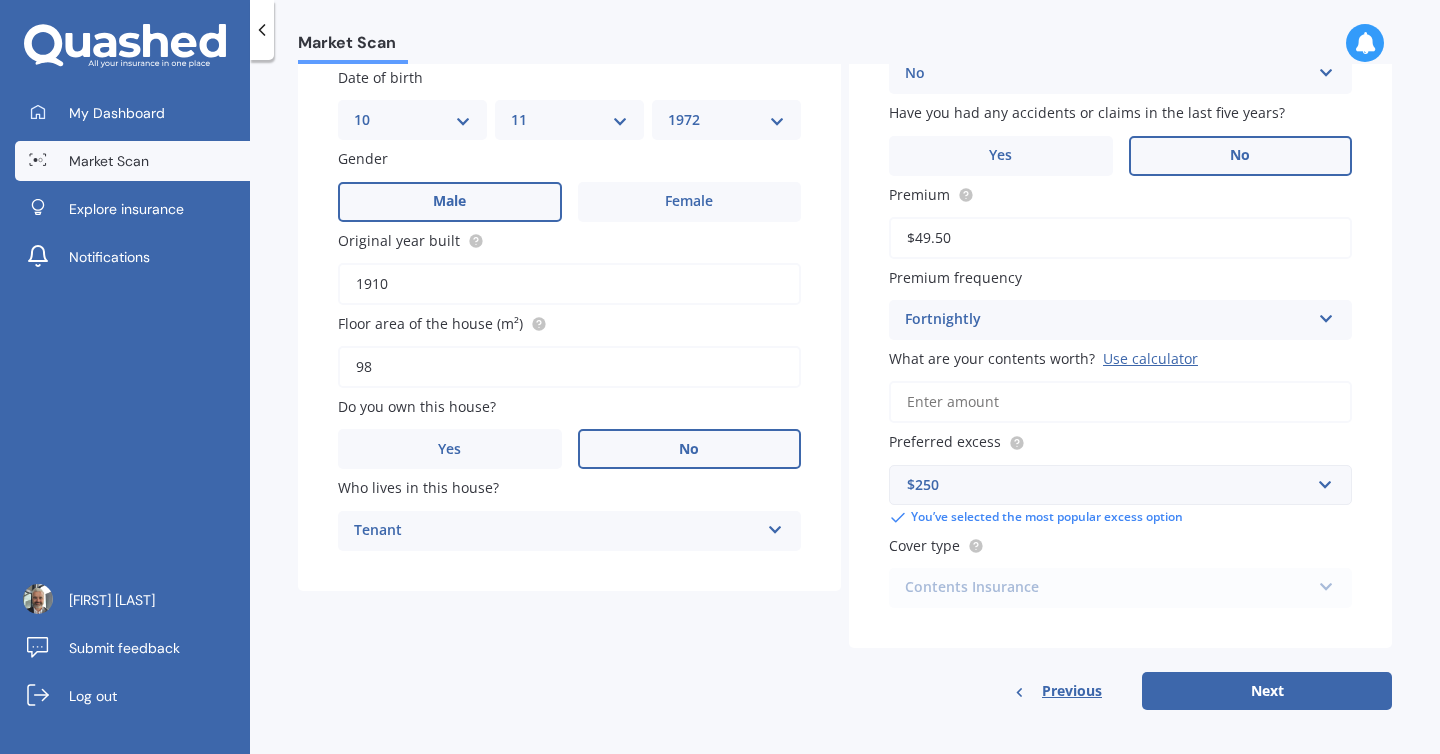 click on "Use calculator" at bounding box center (1150, 358) 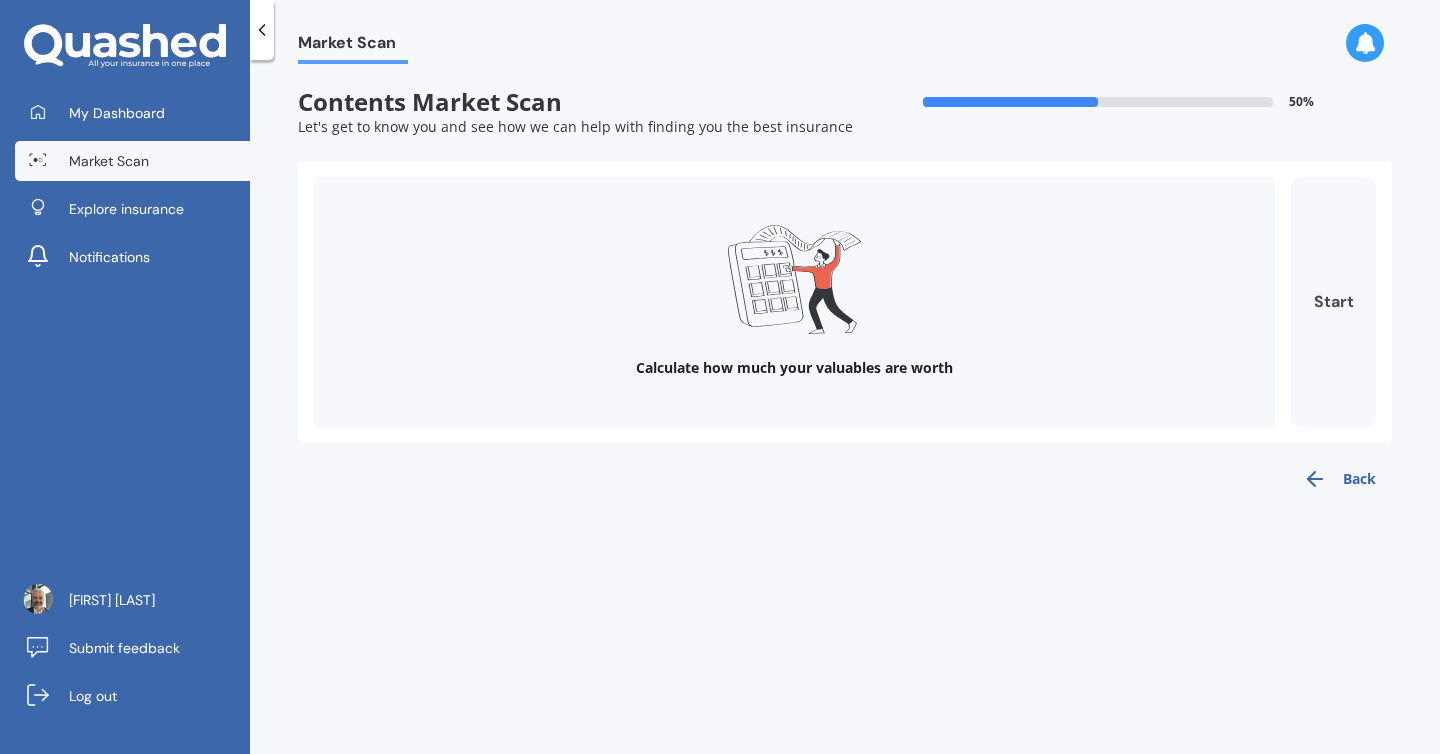 click on "Start" at bounding box center [1333, 302] 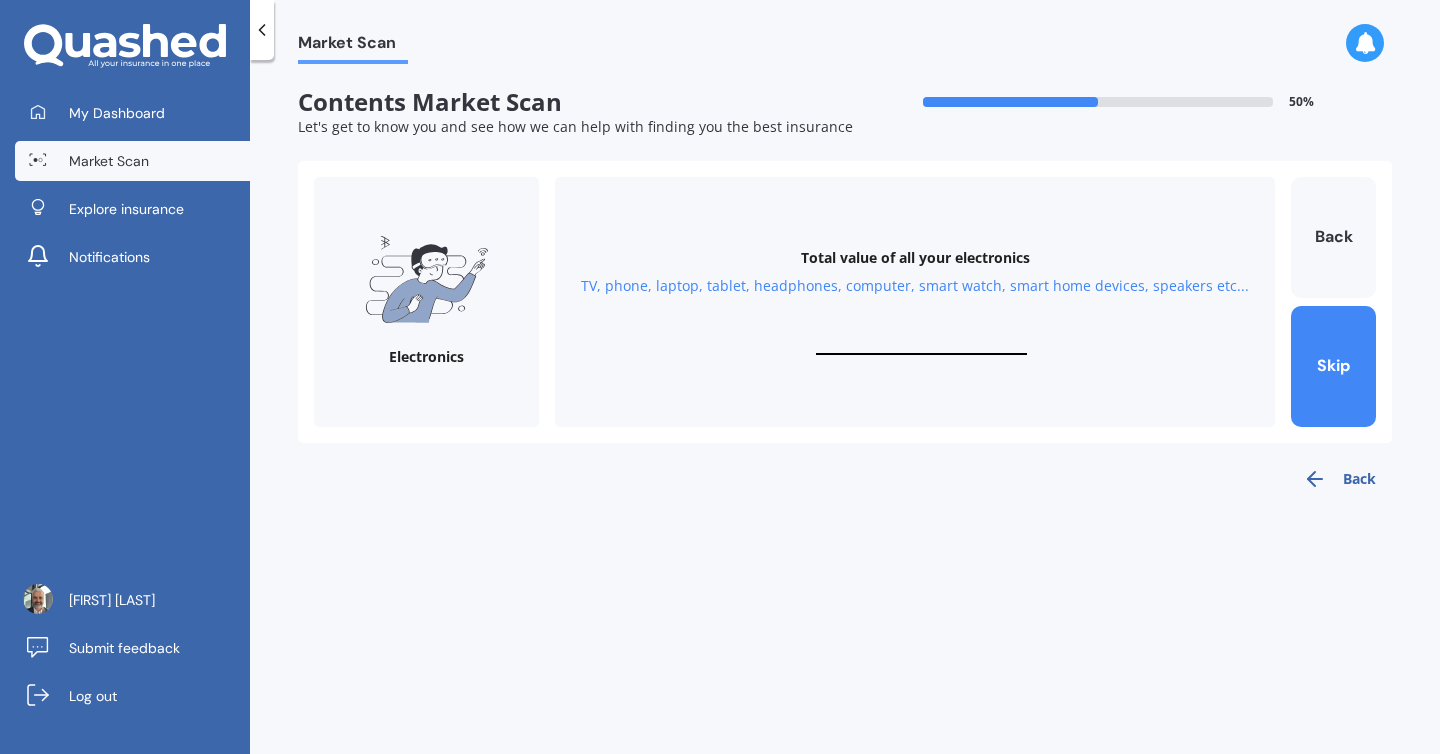 click on "Total value of all your electronics TV, phone, laptop, tablet, headphones, computer, smart watch, smart home devices, speakers etc..." at bounding box center (915, 302) 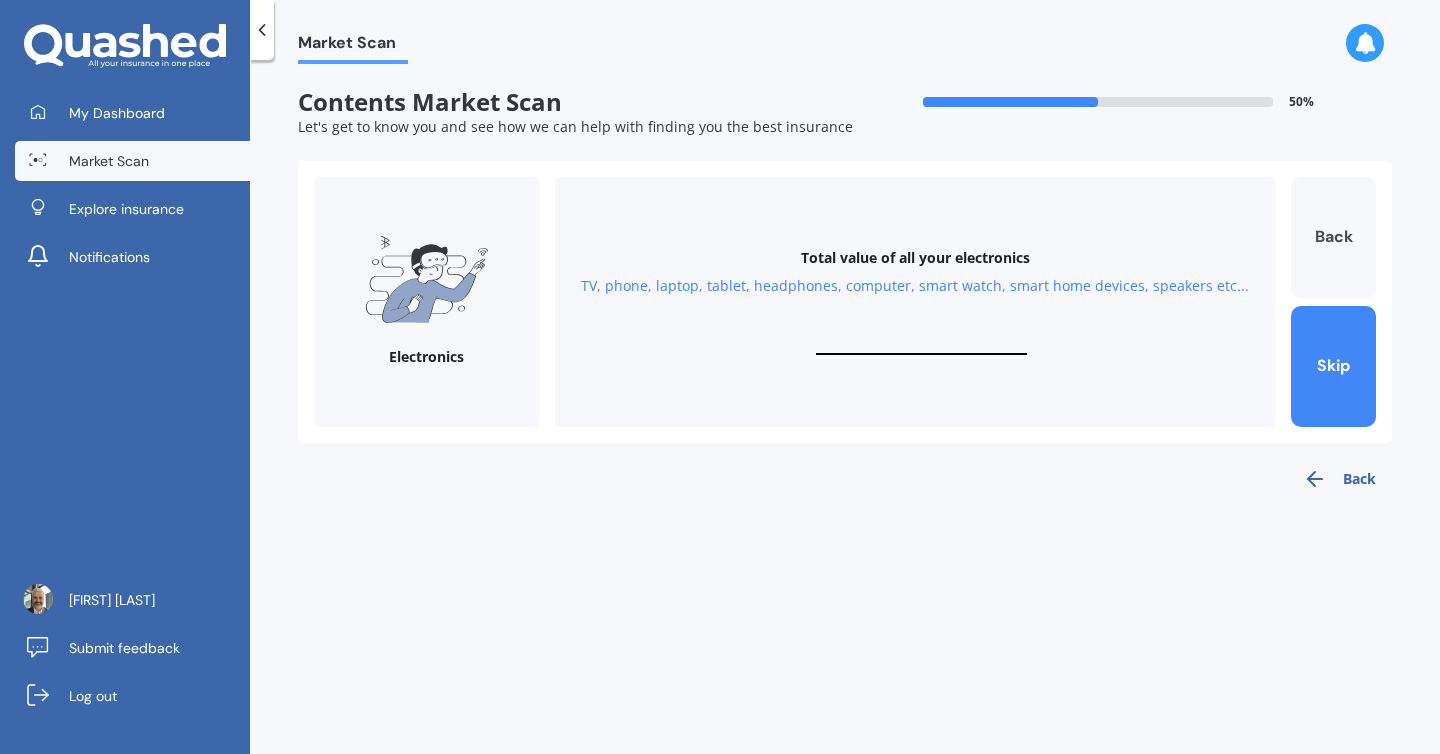 click on "Back" at bounding box center (1333, 237) 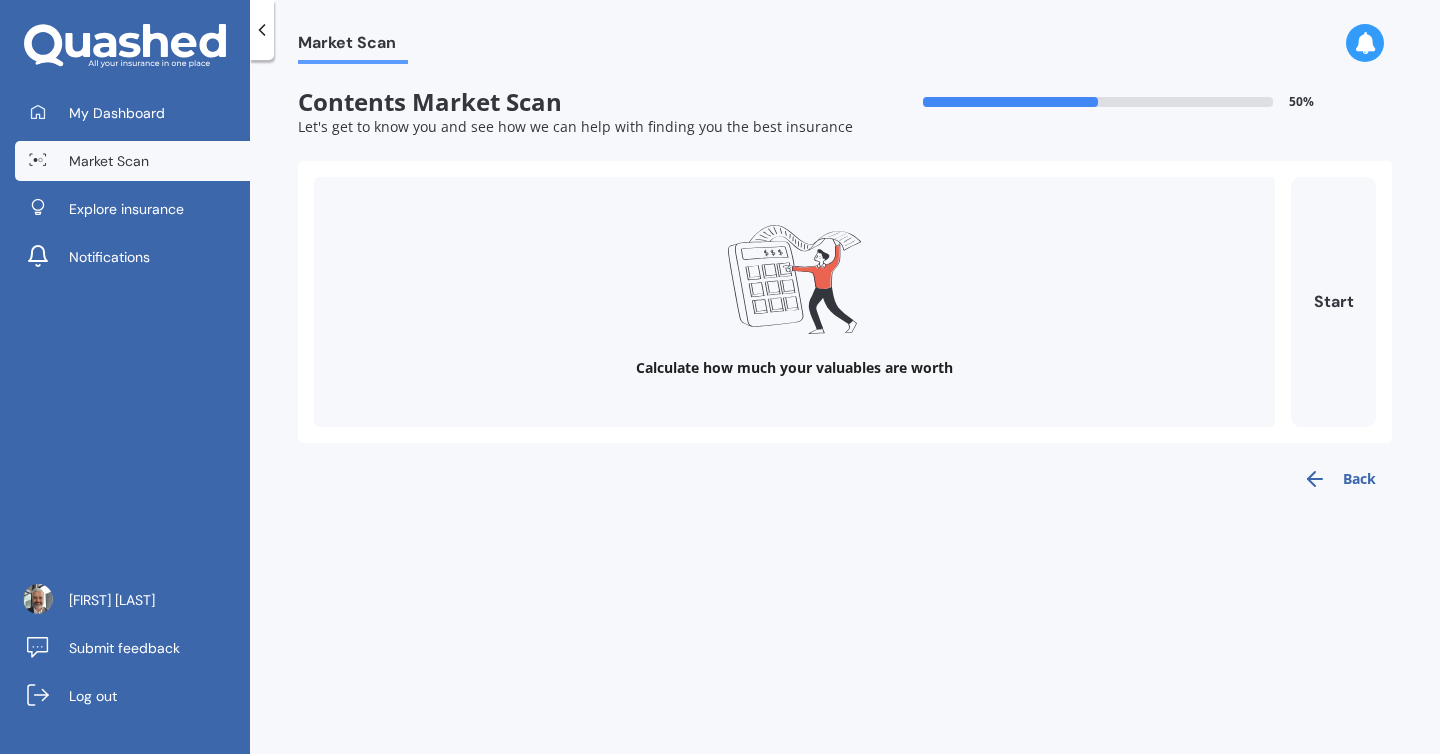 click on "Back" at bounding box center [1339, 479] 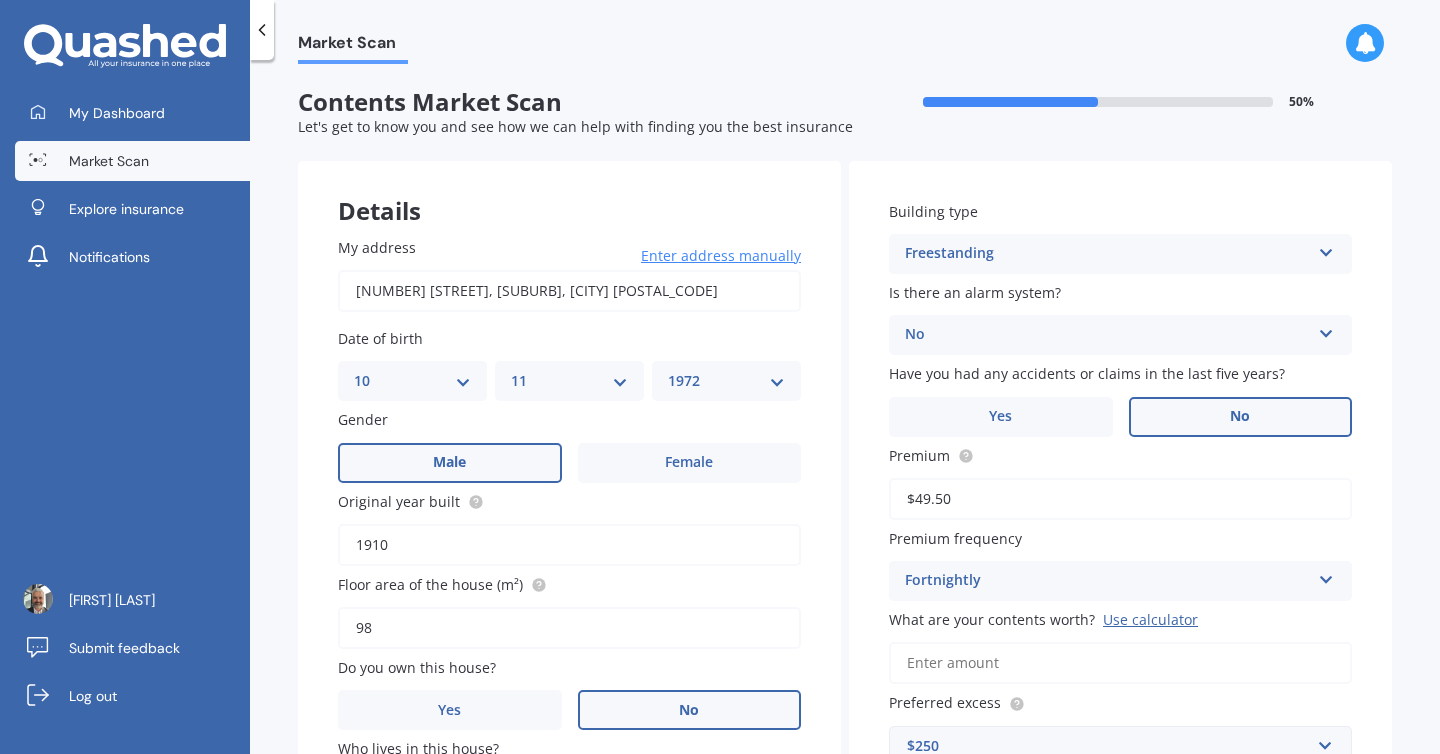 scroll, scrollTop: 262, scrollLeft: 0, axis: vertical 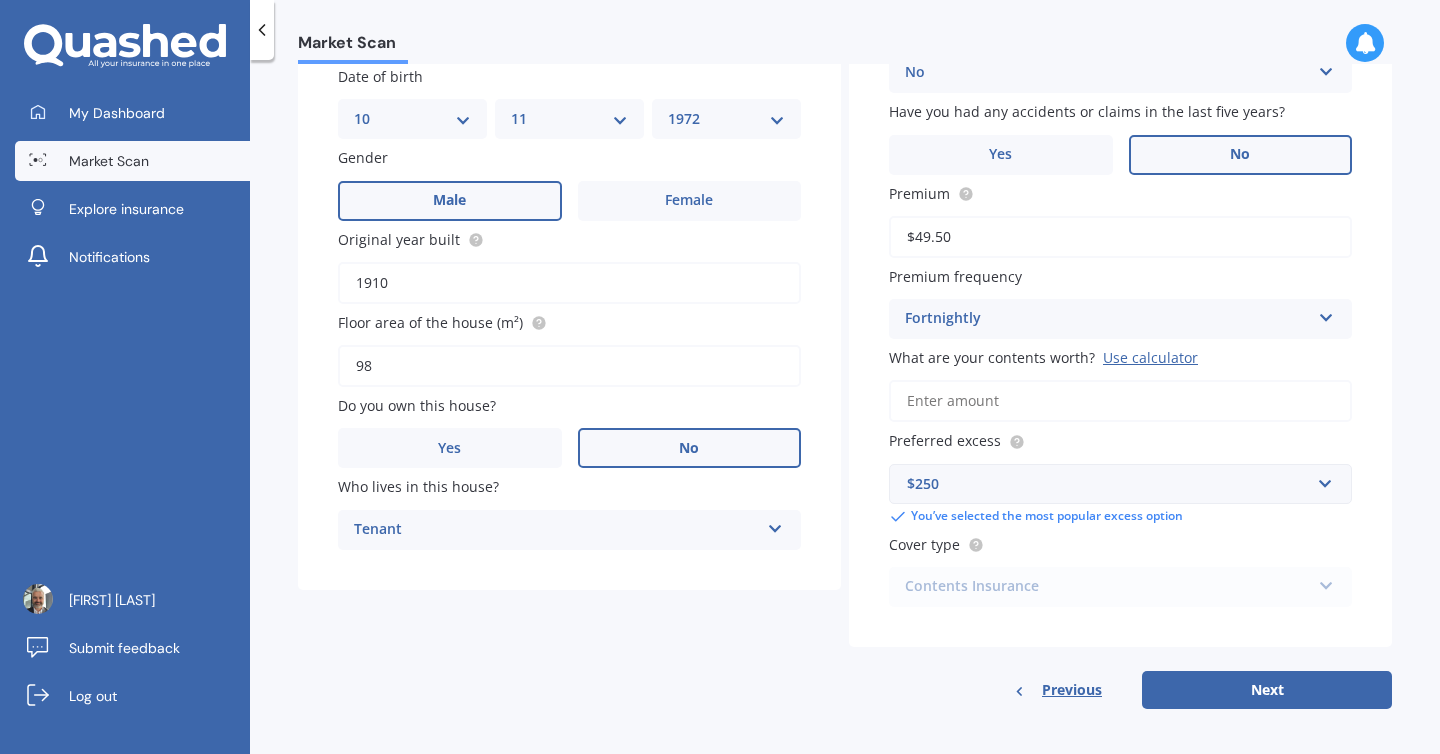 click on "What are your contents worth? Use calculator" at bounding box center (1120, 401) 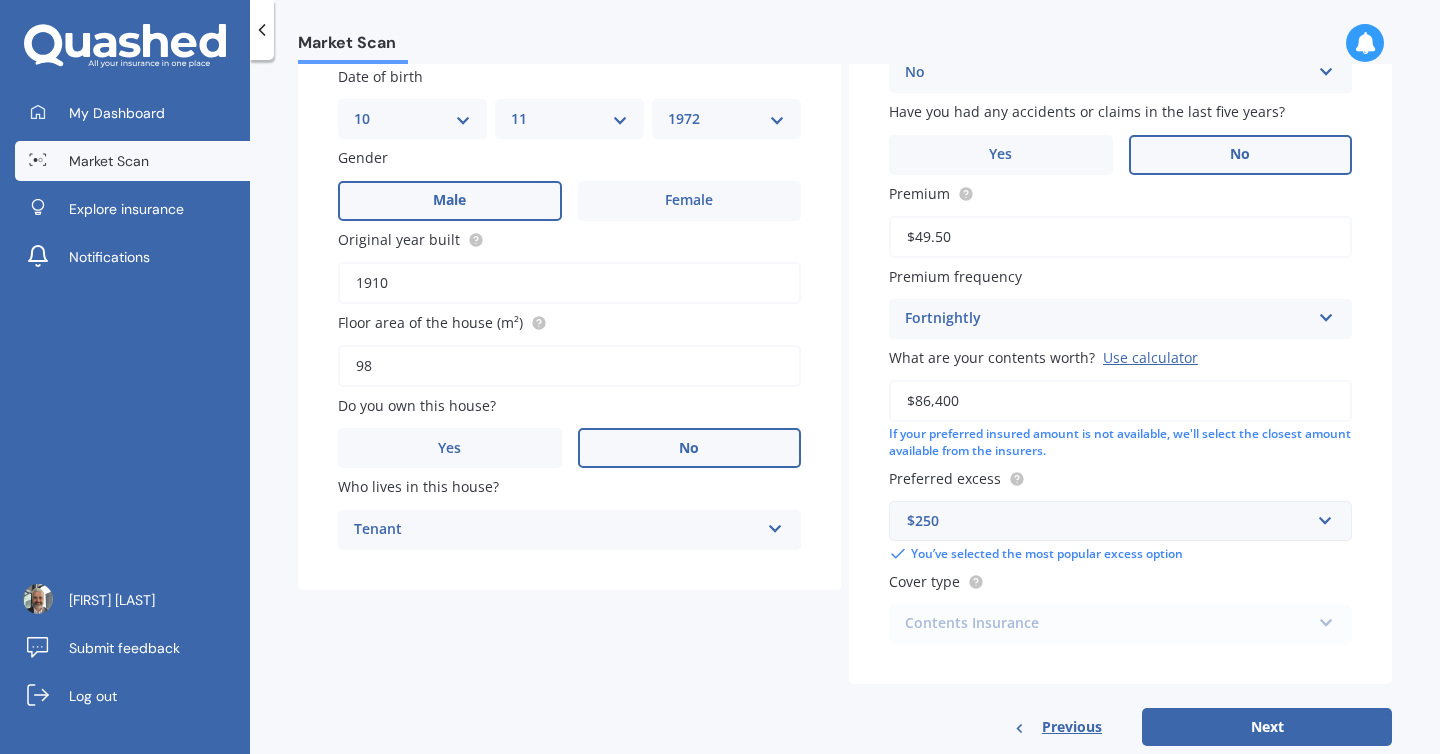 type on "$86,400" 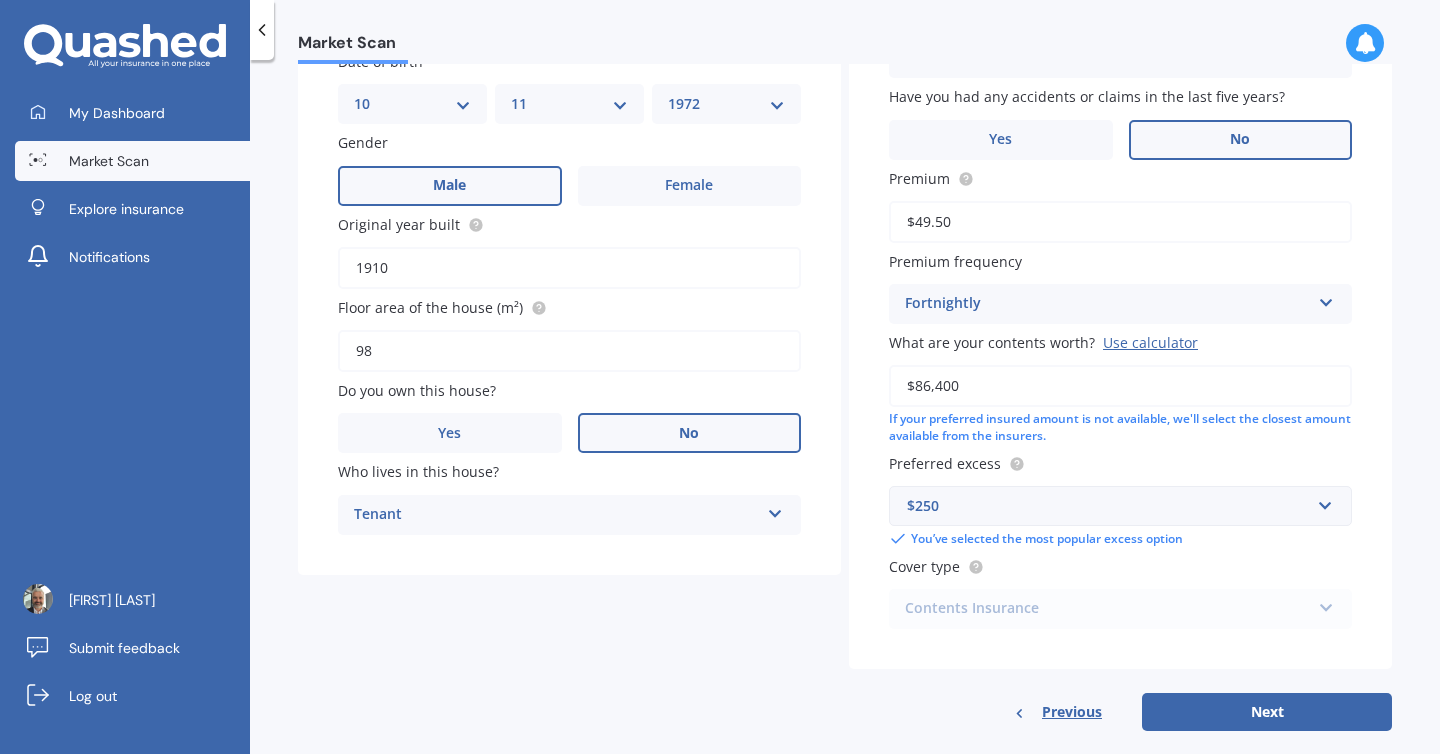 scroll, scrollTop: 310, scrollLeft: 0, axis: vertical 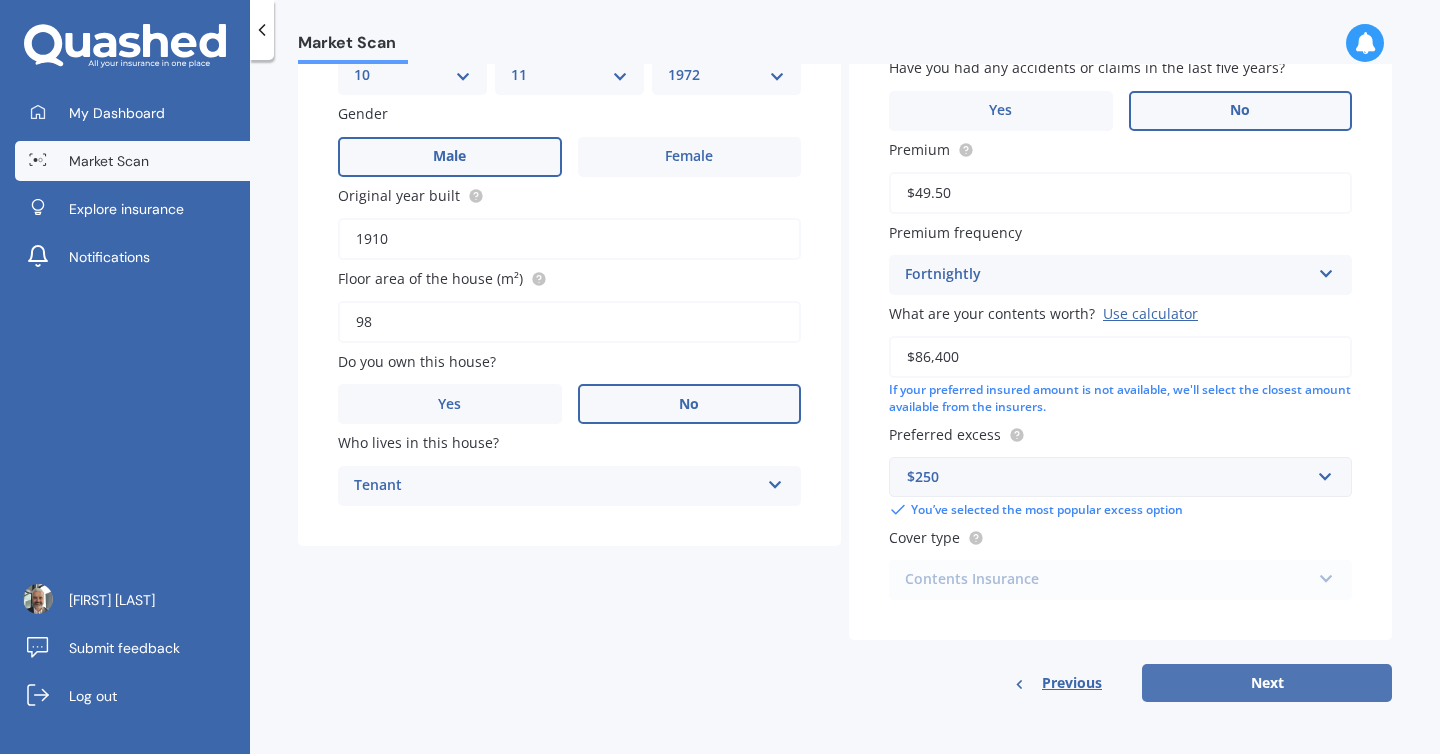 click on "Next" at bounding box center (1267, 683) 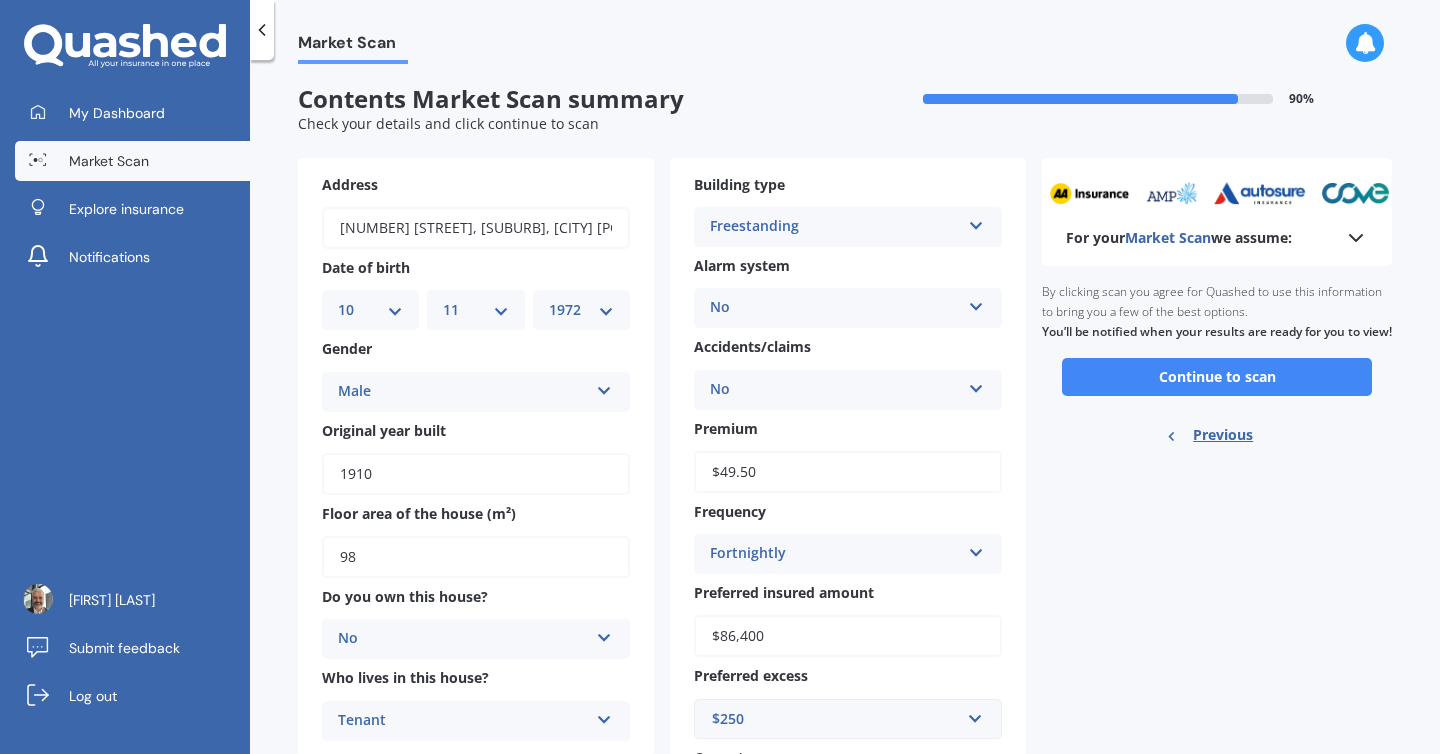 scroll, scrollTop: 0, scrollLeft: 0, axis: both 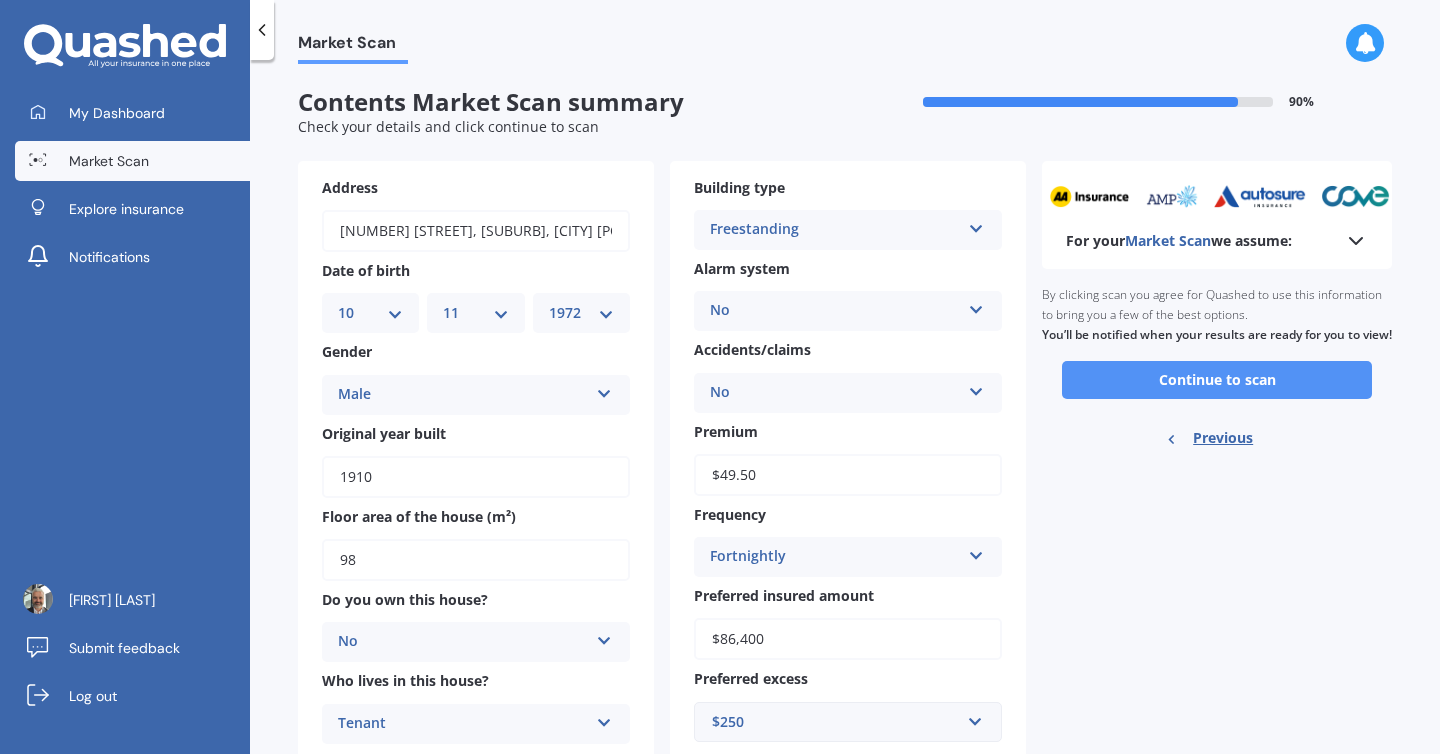 click on "Continue to scan" at bounding box center [1217, 380] 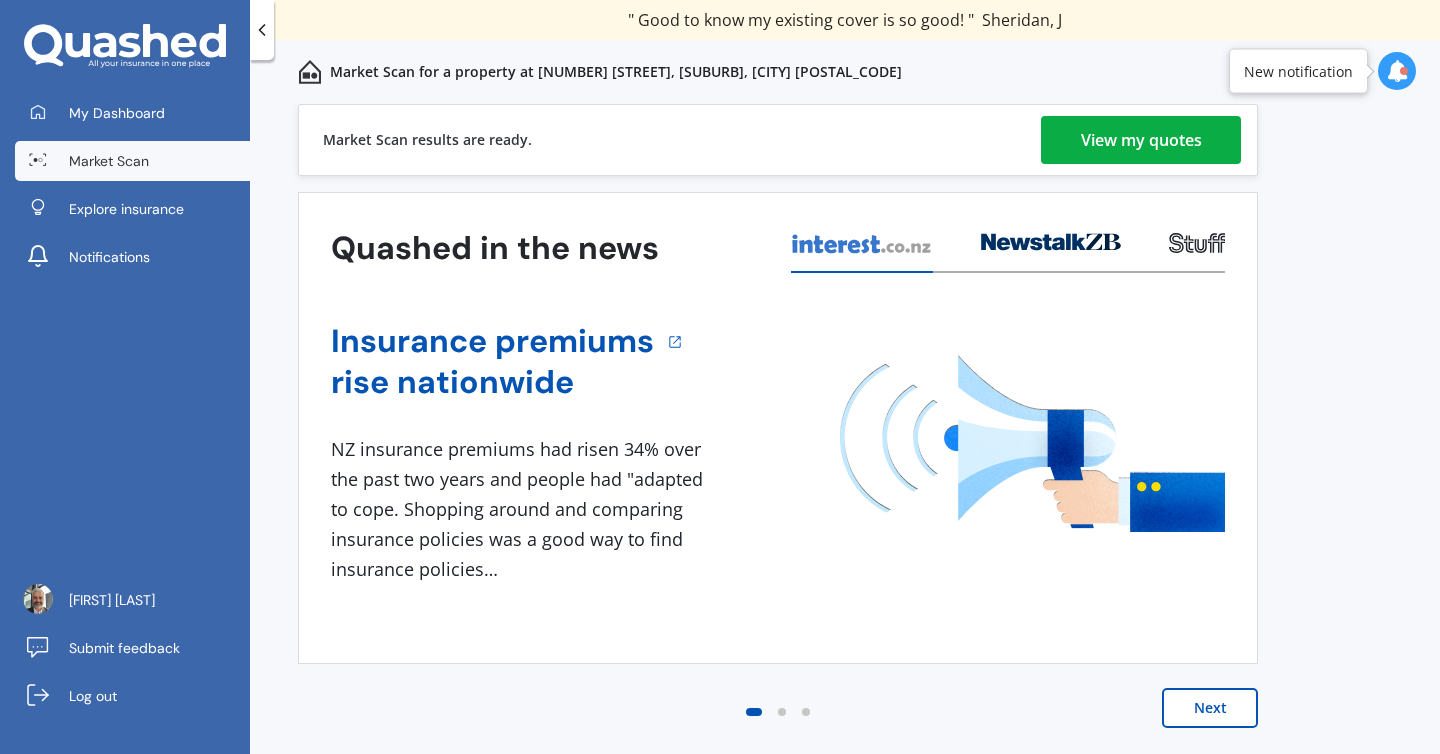 click on "View my quotes" at bounding box center [1141, 140] 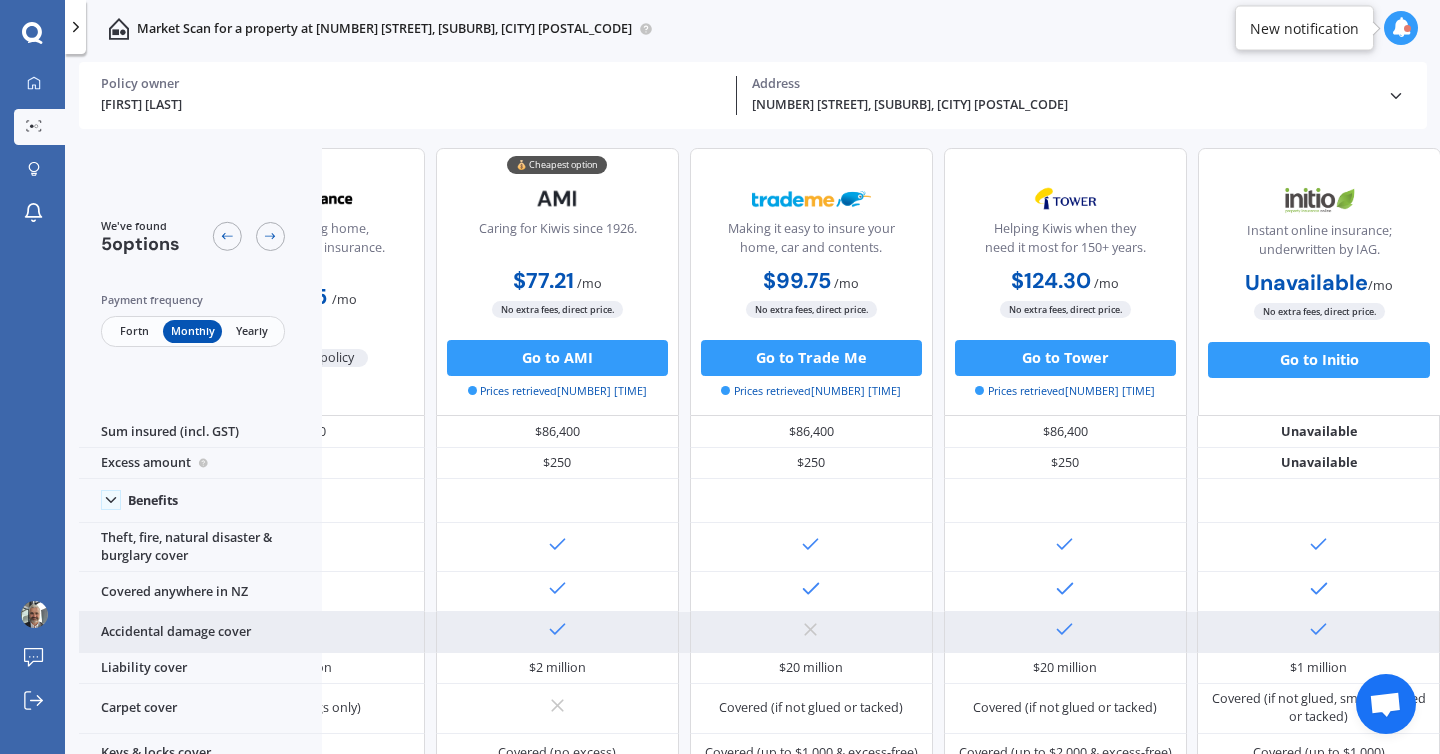 scroll, scrollTop: 0, scrollLeft: 0, axis: both 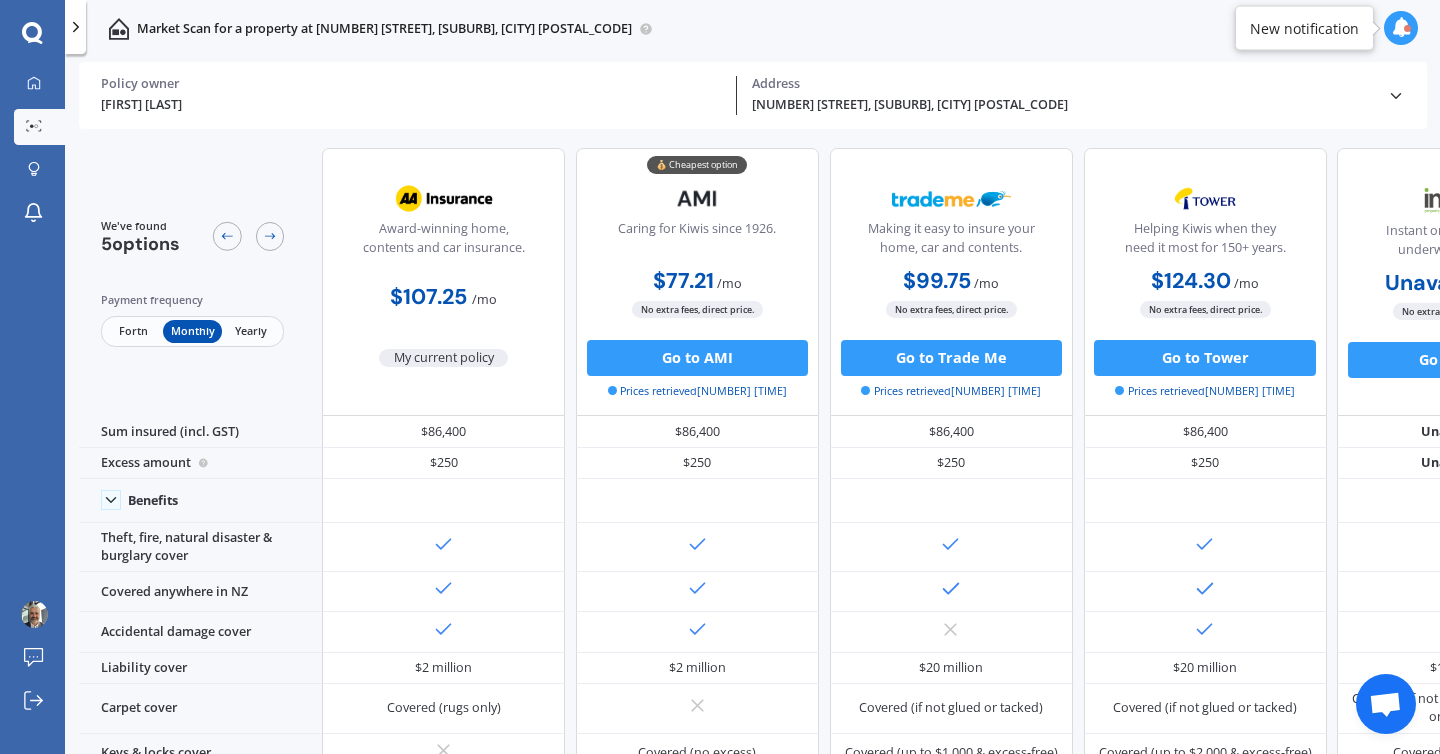 click on "Fortn" at bounding box center (133, 331) 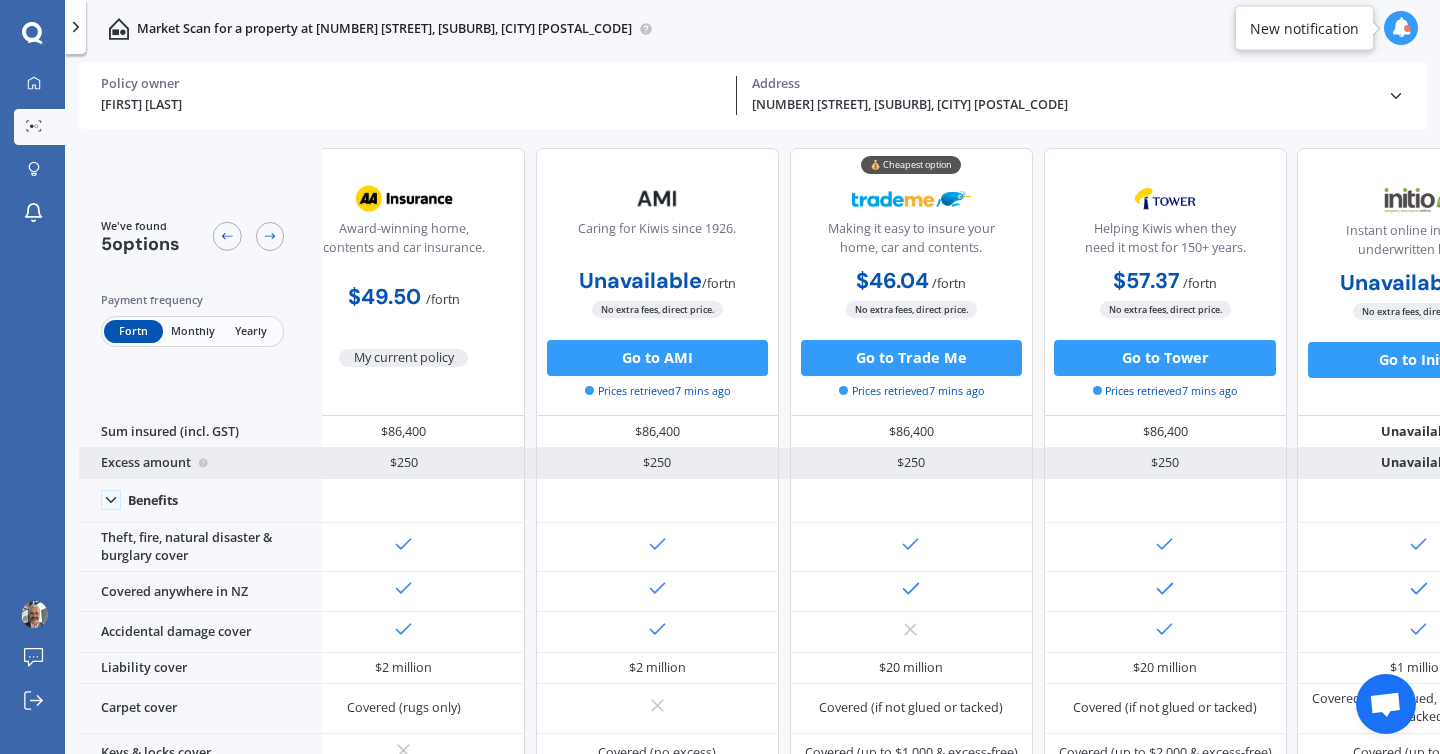 scroll, scrollTop: 0, scrollLeft: 0, axis: both 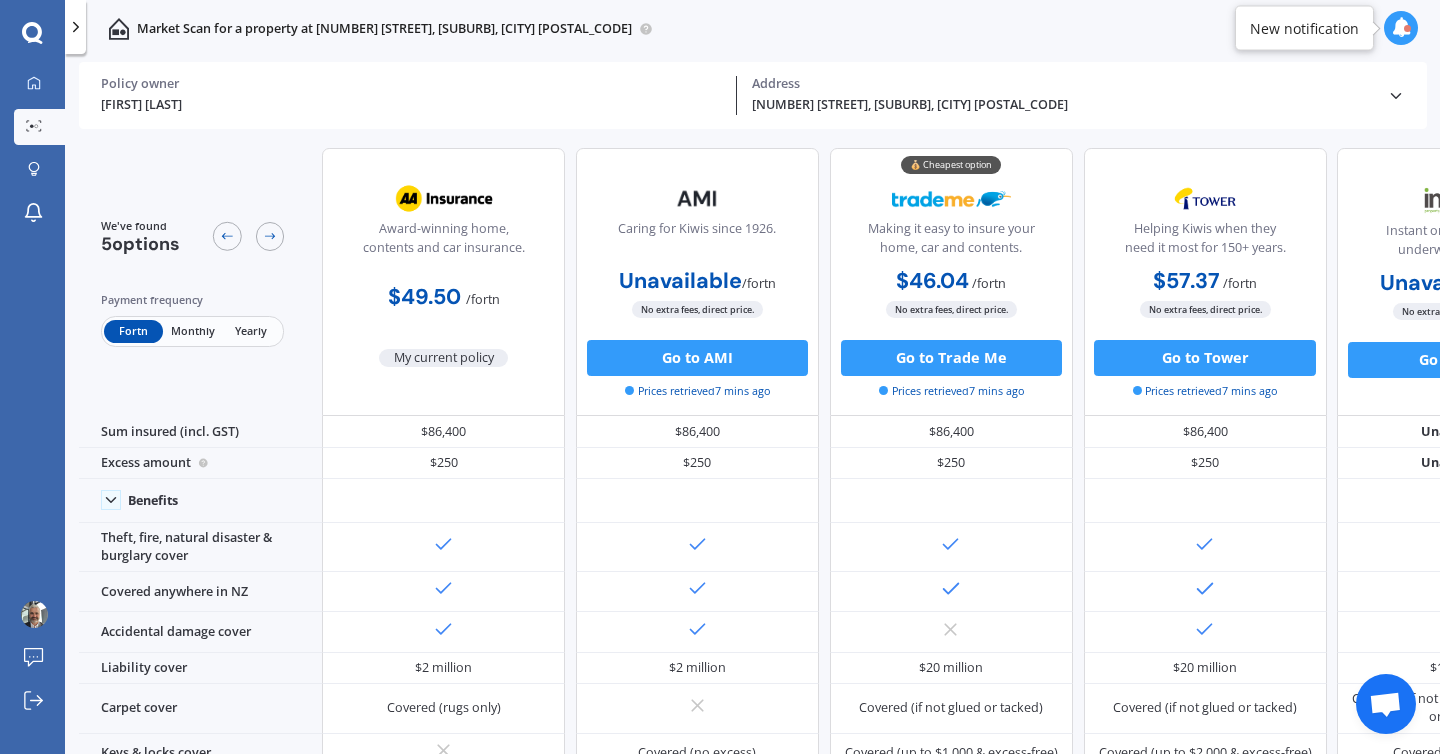 click on "Monthly" at bounding box center (192, 331) 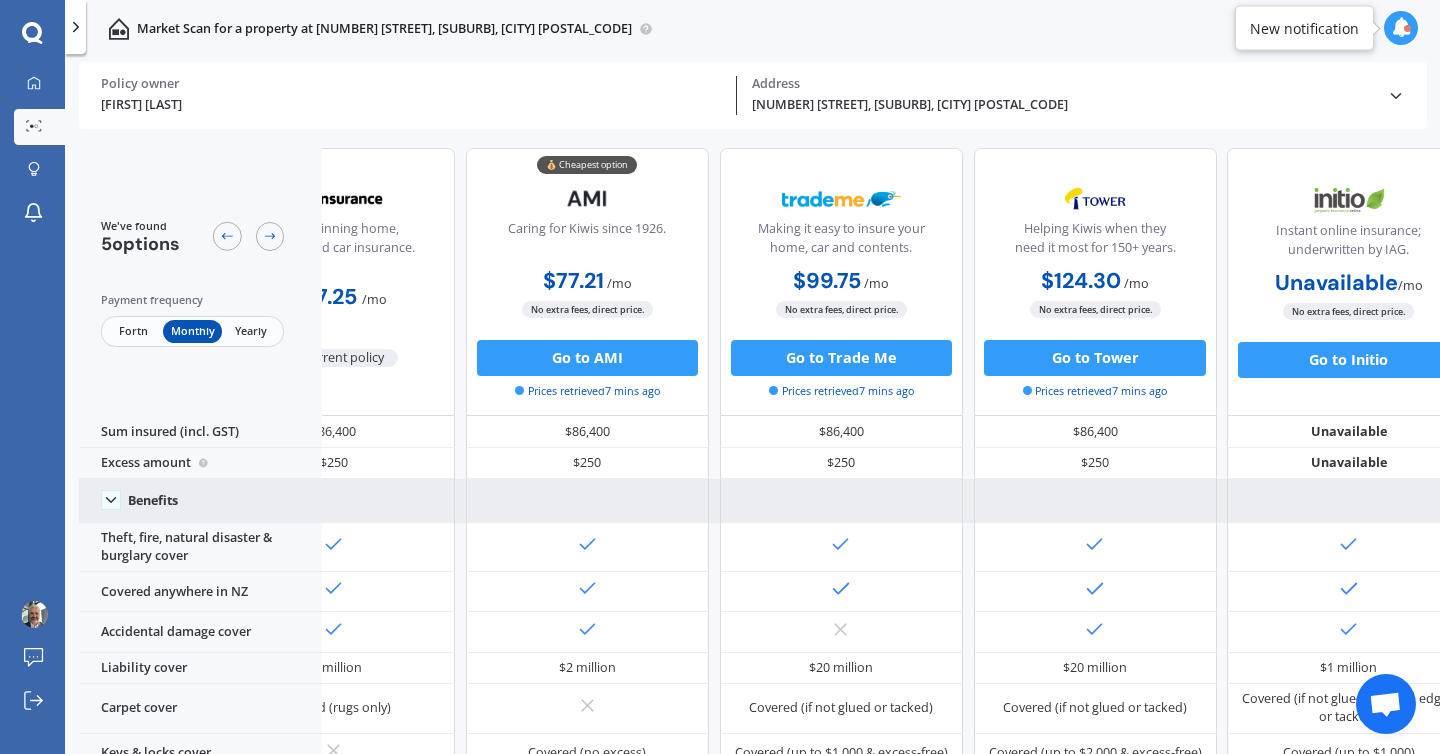 scroll, scrollTop: 0, scrollLeft: 165, axis: horizontal 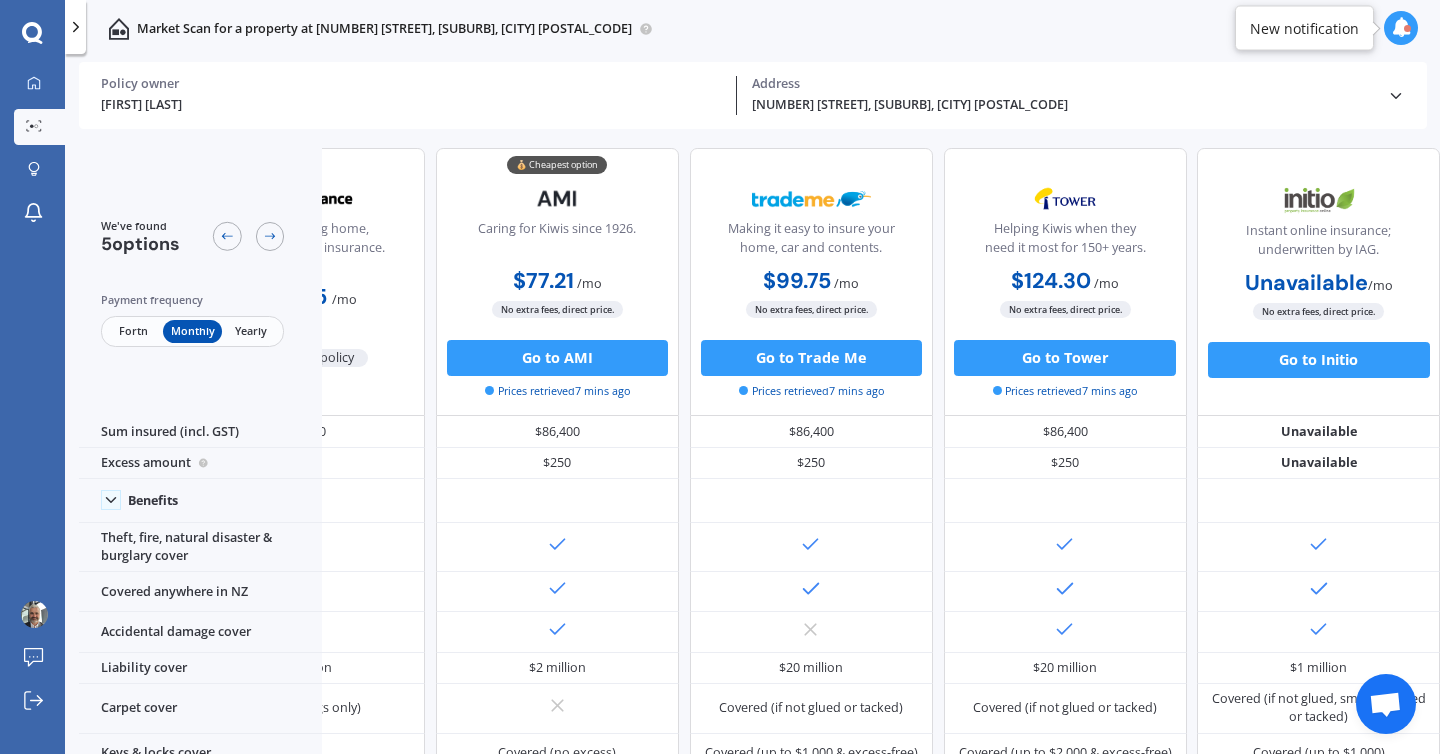 click on "Yearly" at bounding box center (251, 331) 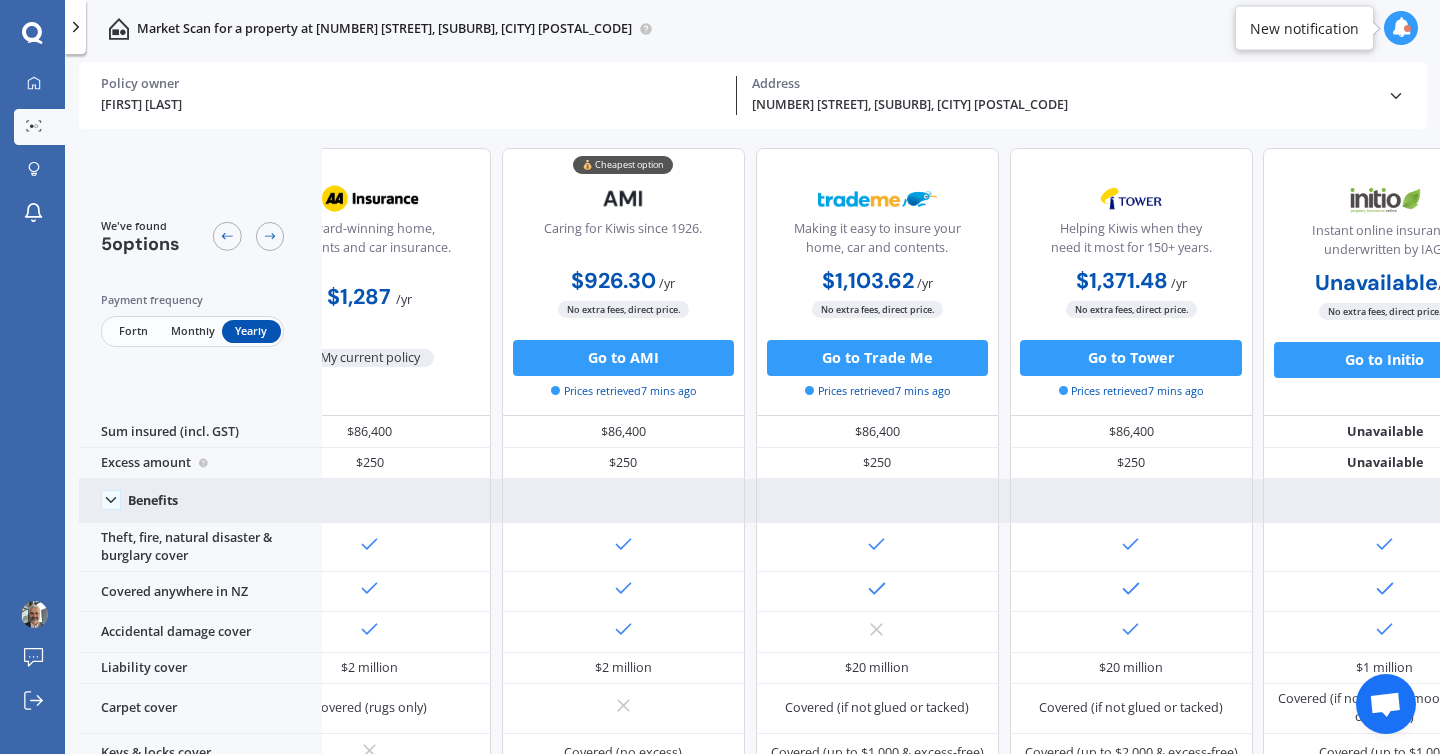 scroll, scrollTop: 0, scrollLeft: 0, axis: both 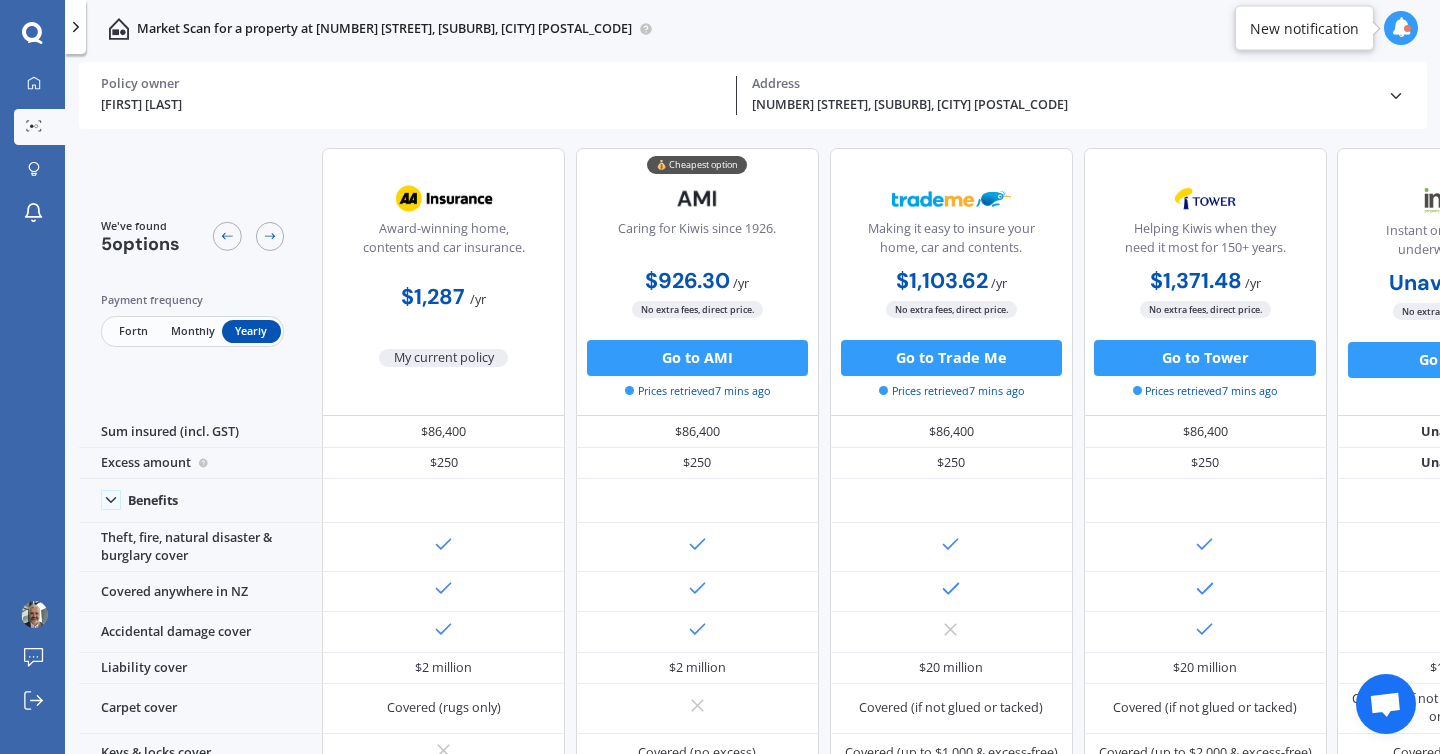 click on "Monthly" at bounding box center [192, 331] 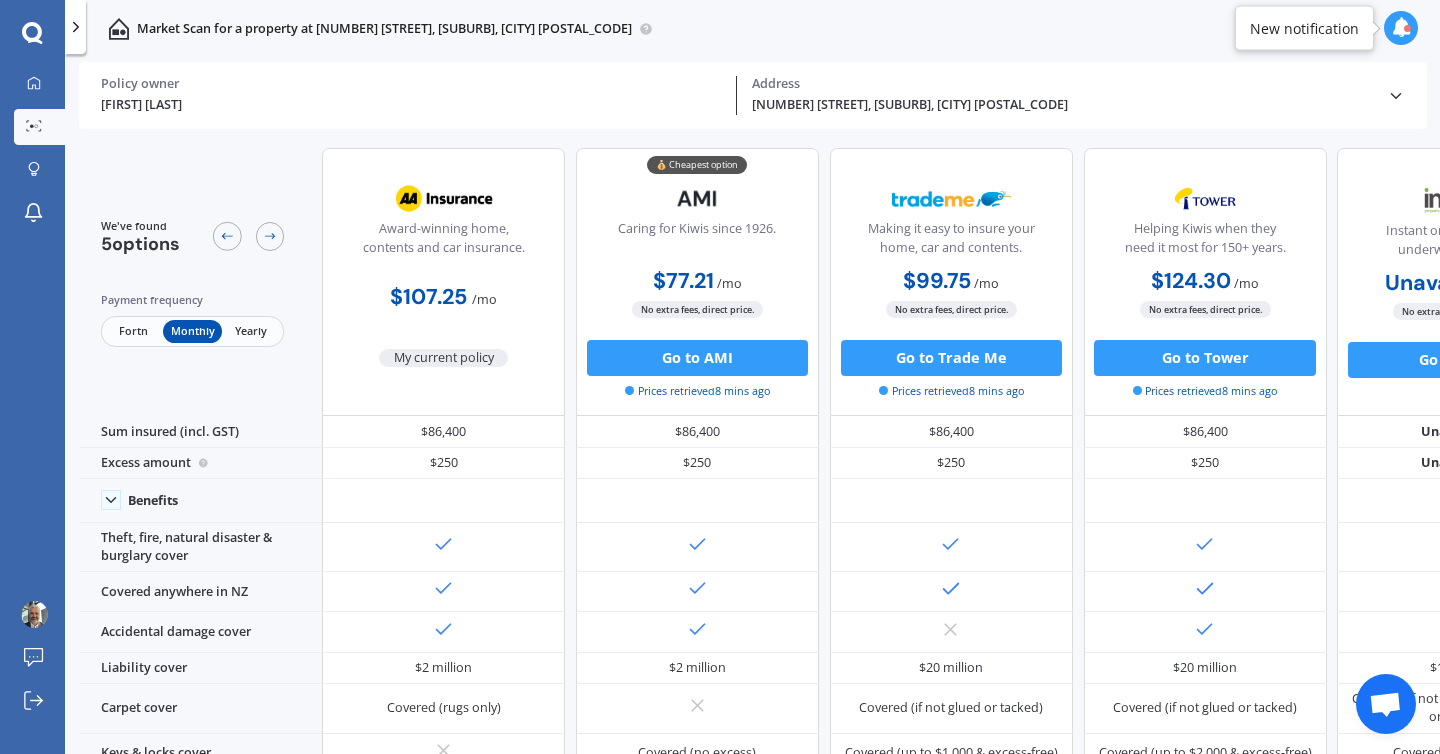 click on "Fortn" at bounding box center [133, 331] 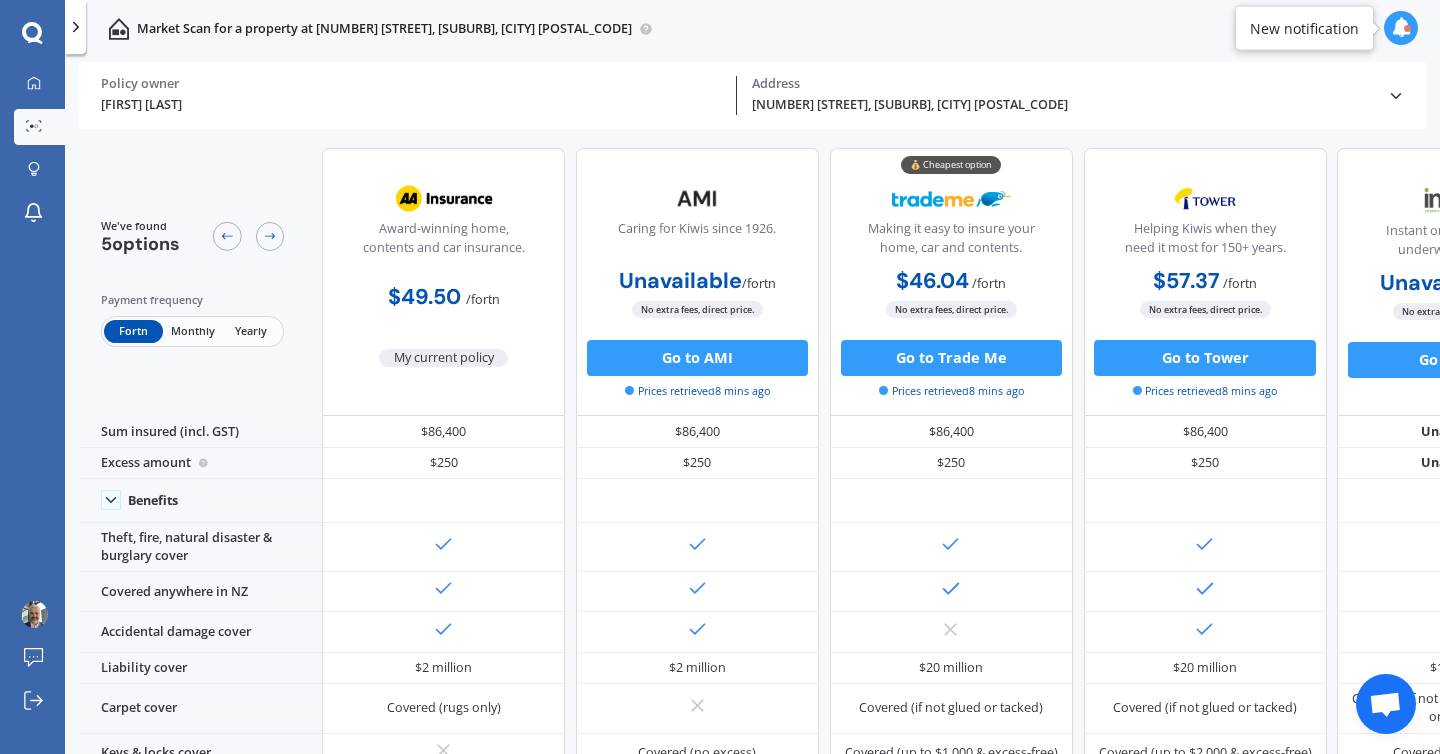 click on "Monthly" at bounding box center (192, 331) 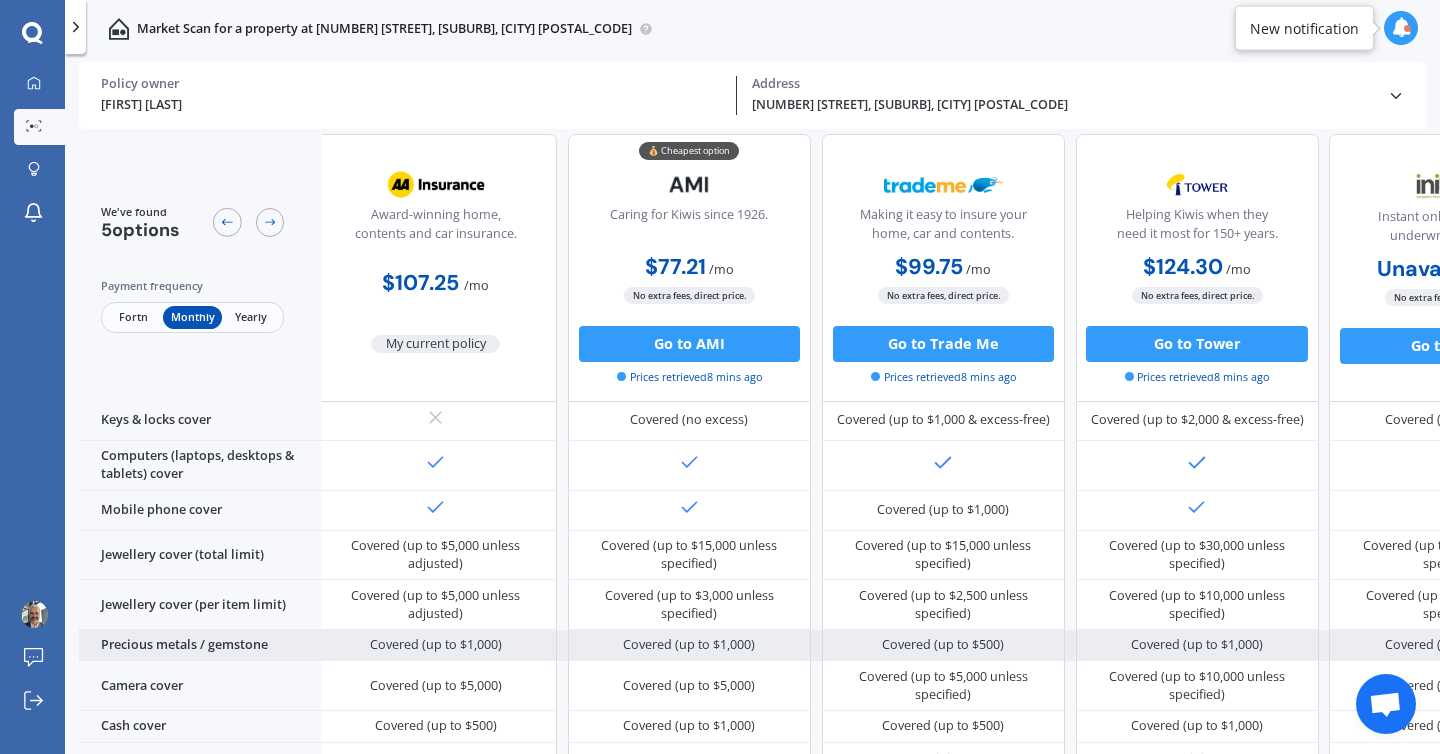 scroll, scrollTop: 0, scrollLeft: 8, axis: horizontal 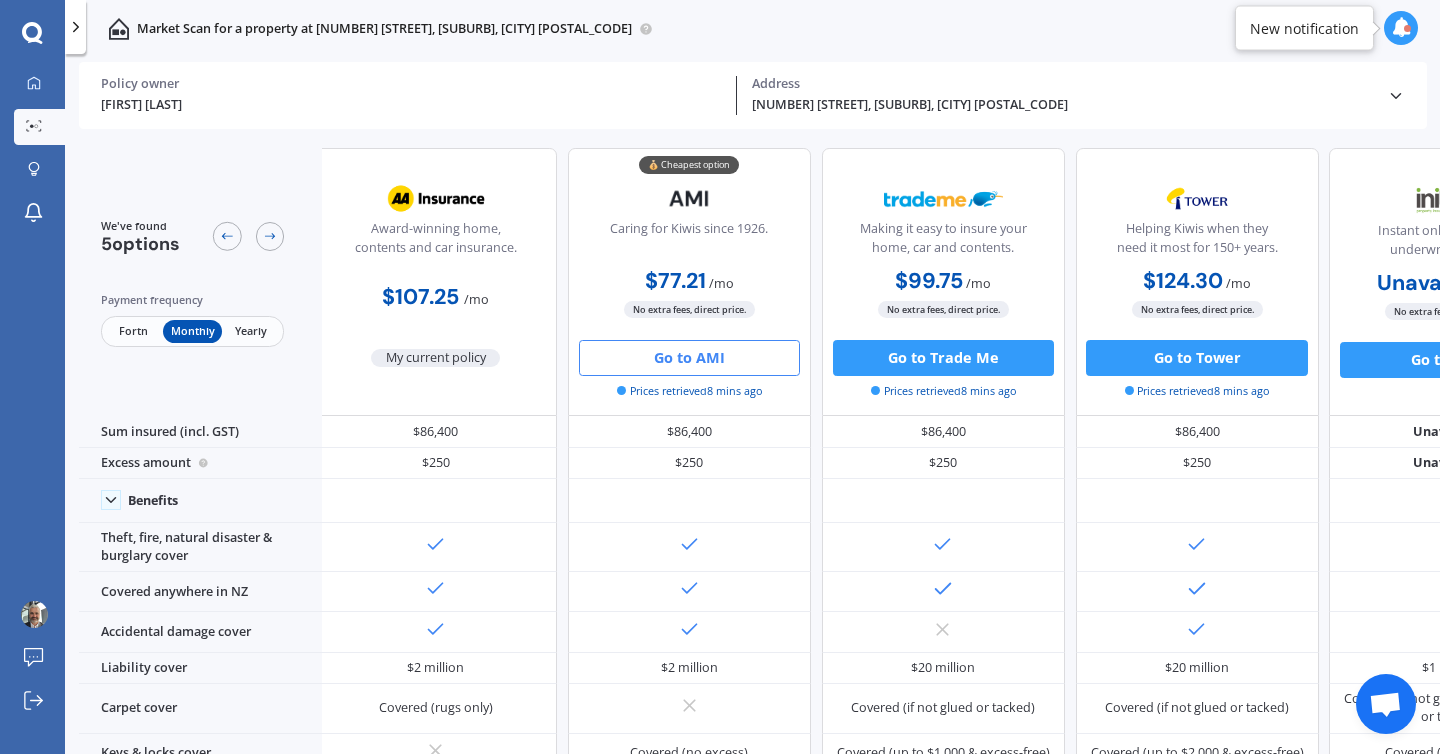 click on "Go to AMI" at bounding box center [689, 358] 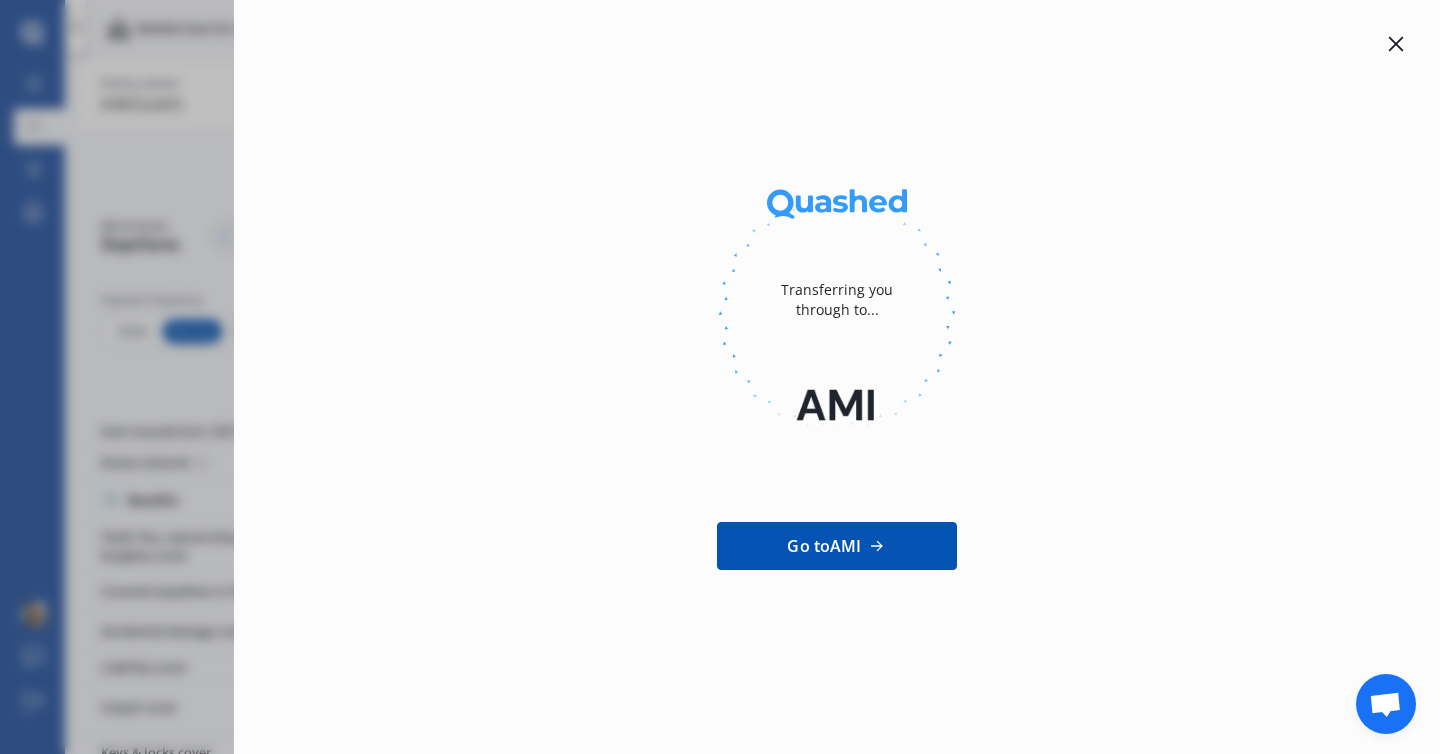 click at bounding box center (1396, 44) 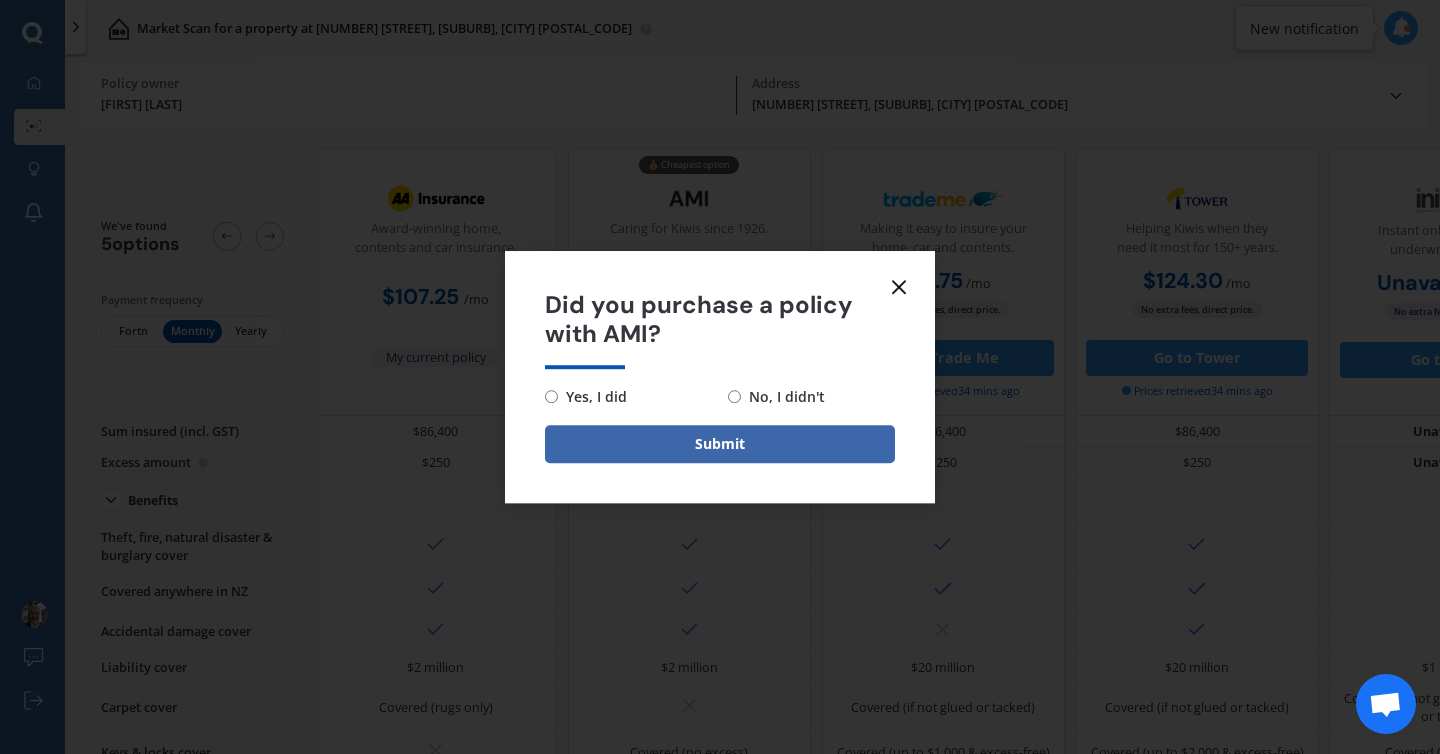 click on "No, I didn't" at bounding box center [783, 397] 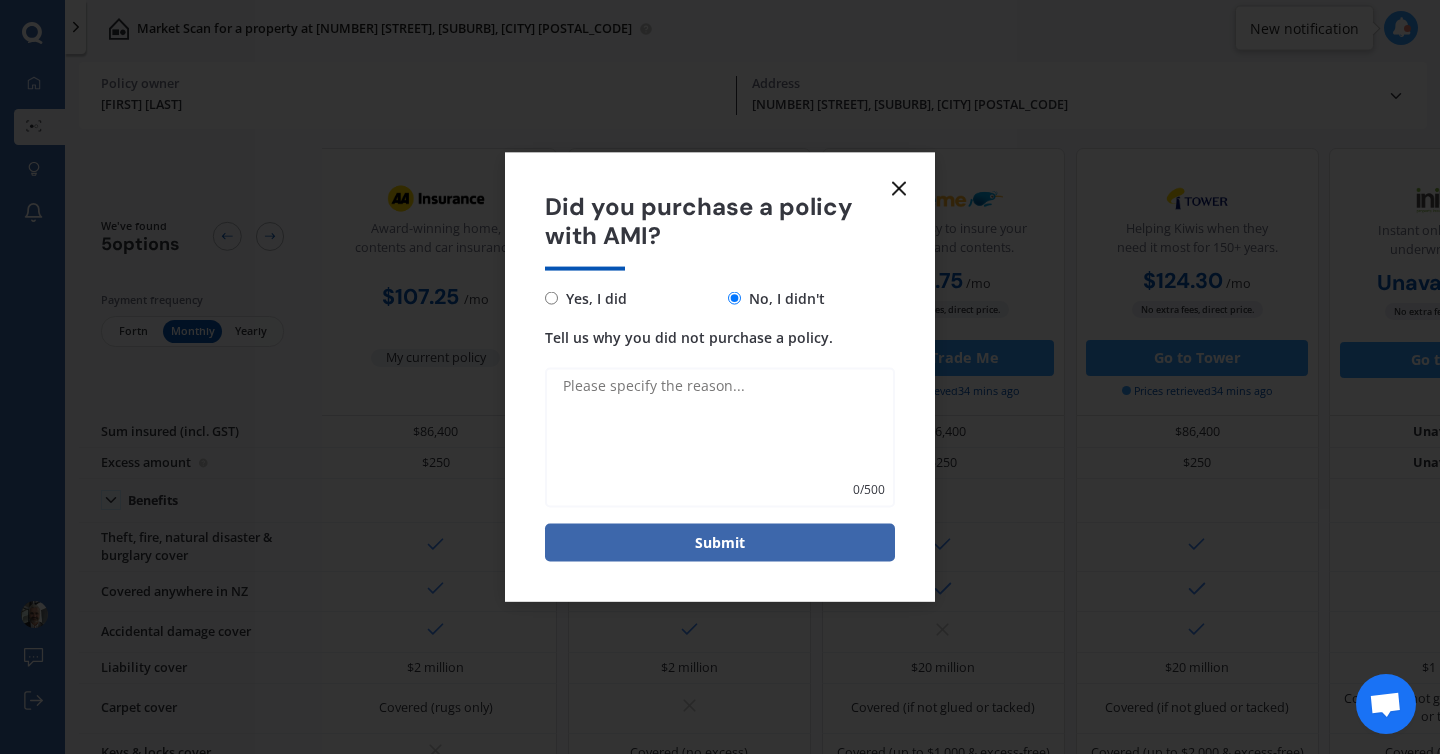 click on "Tell us why you did not purchase a policy." at bounding box center (720, 437) 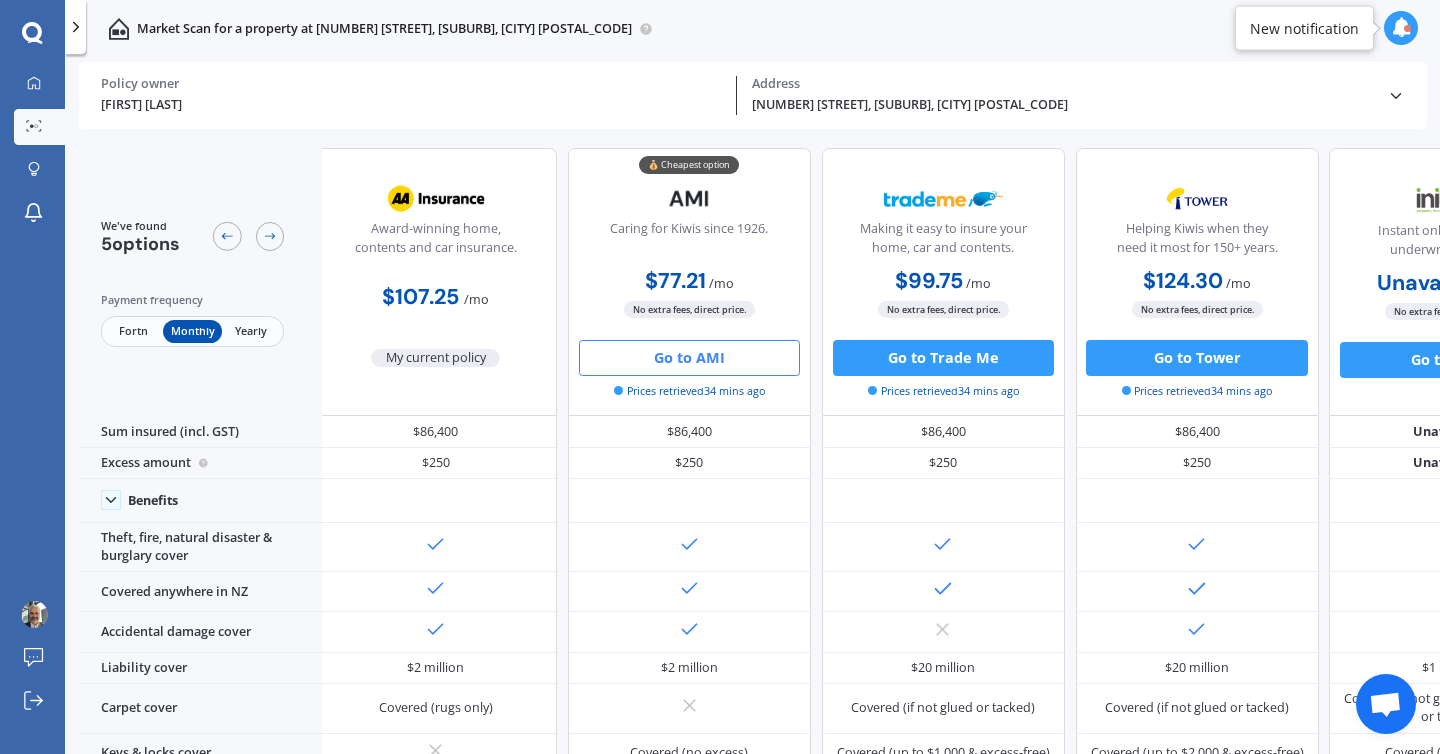 click on "Fortn" at bounding box center (133, 331) 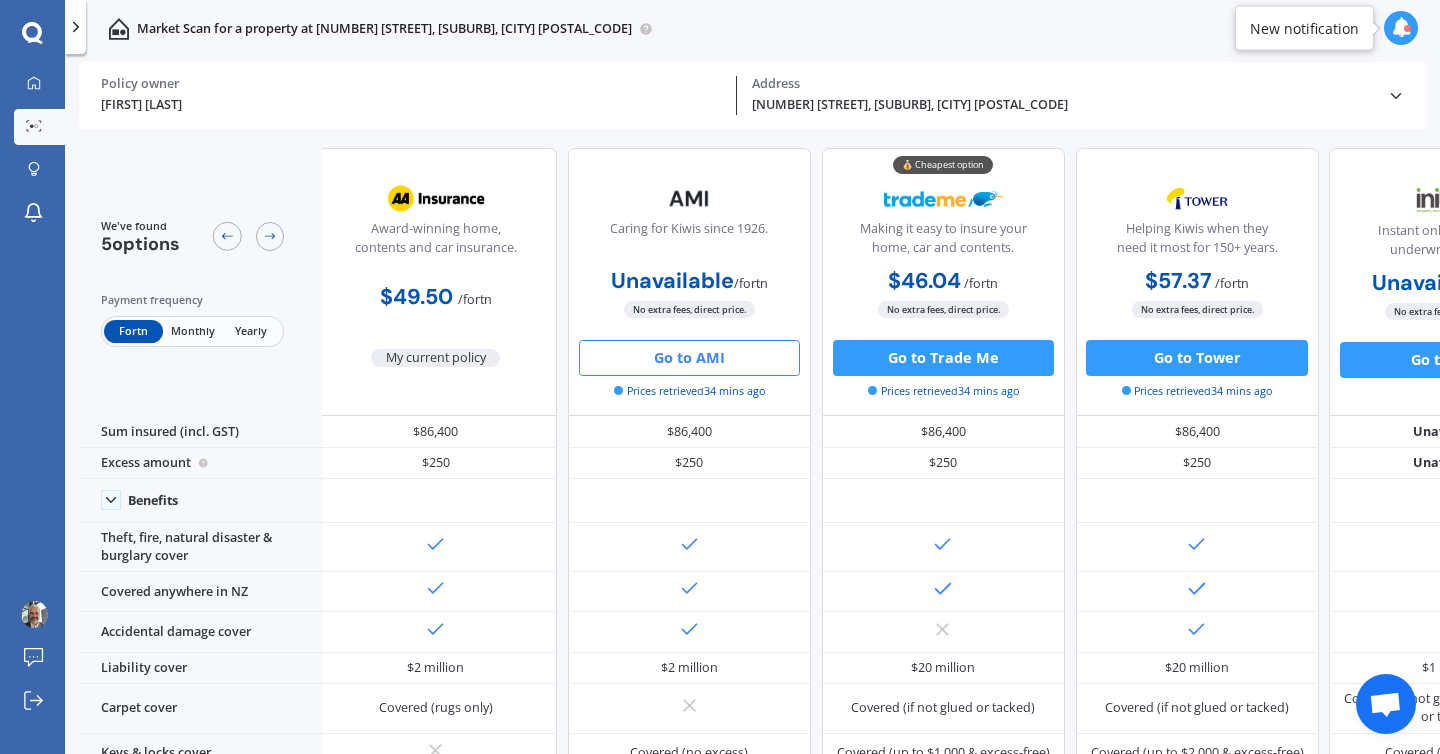 click on "Monthly" at bounding box center [192, 331] 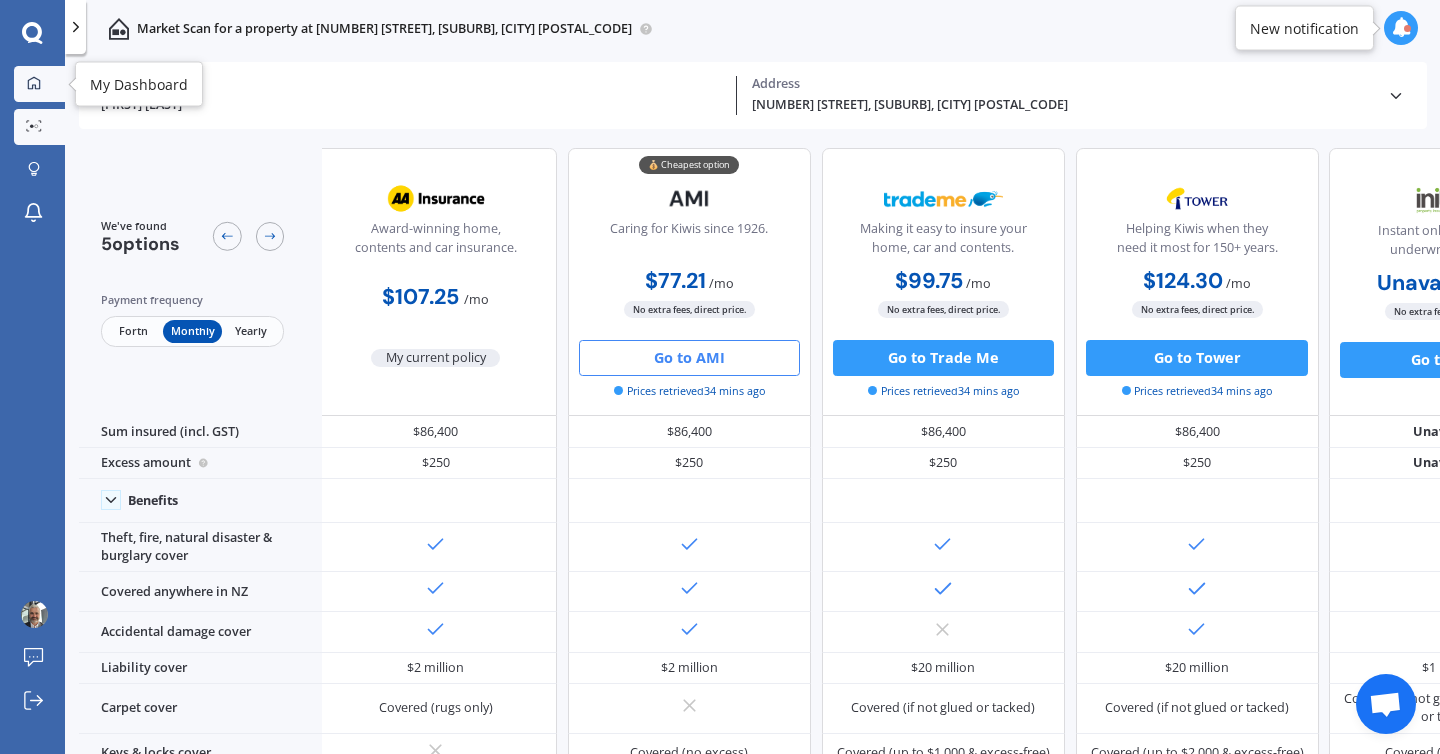 click 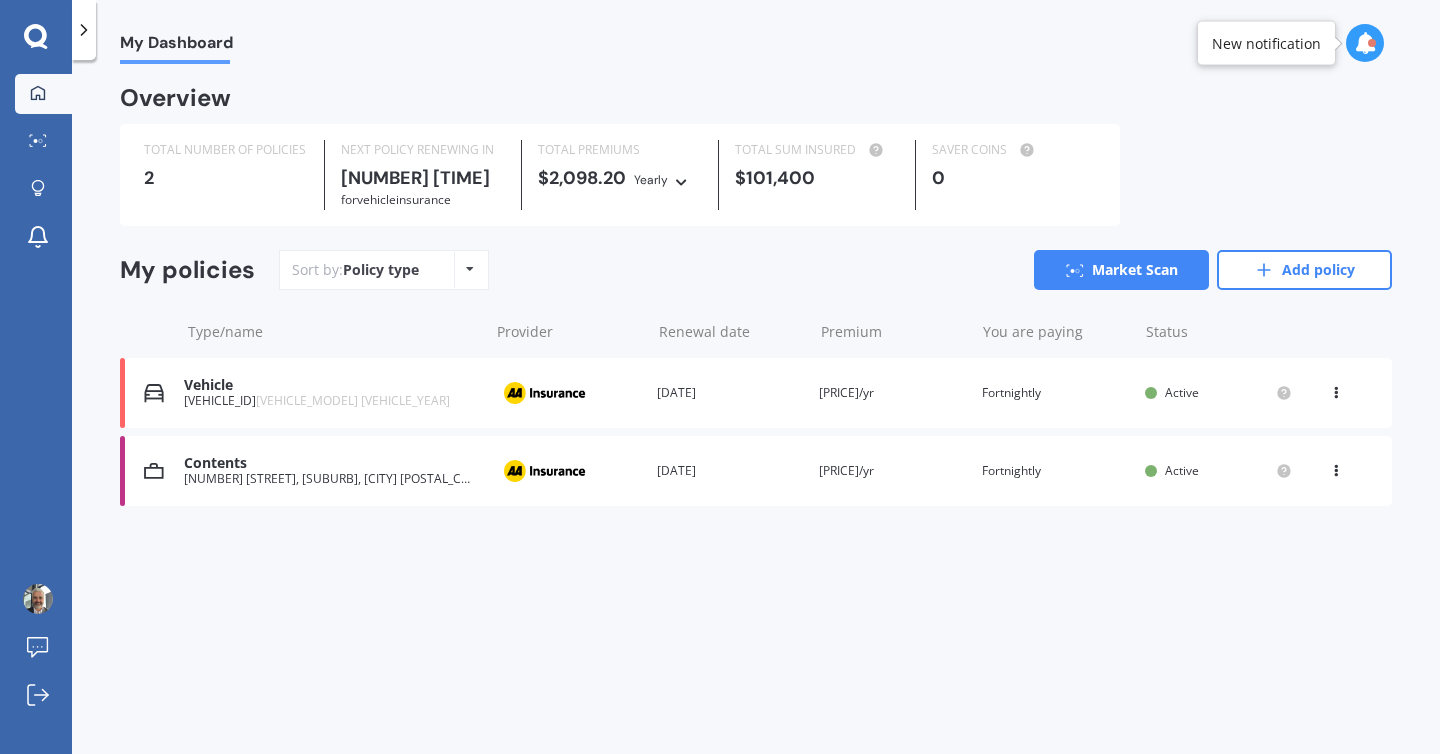 click at bounding box center [1336, 467] 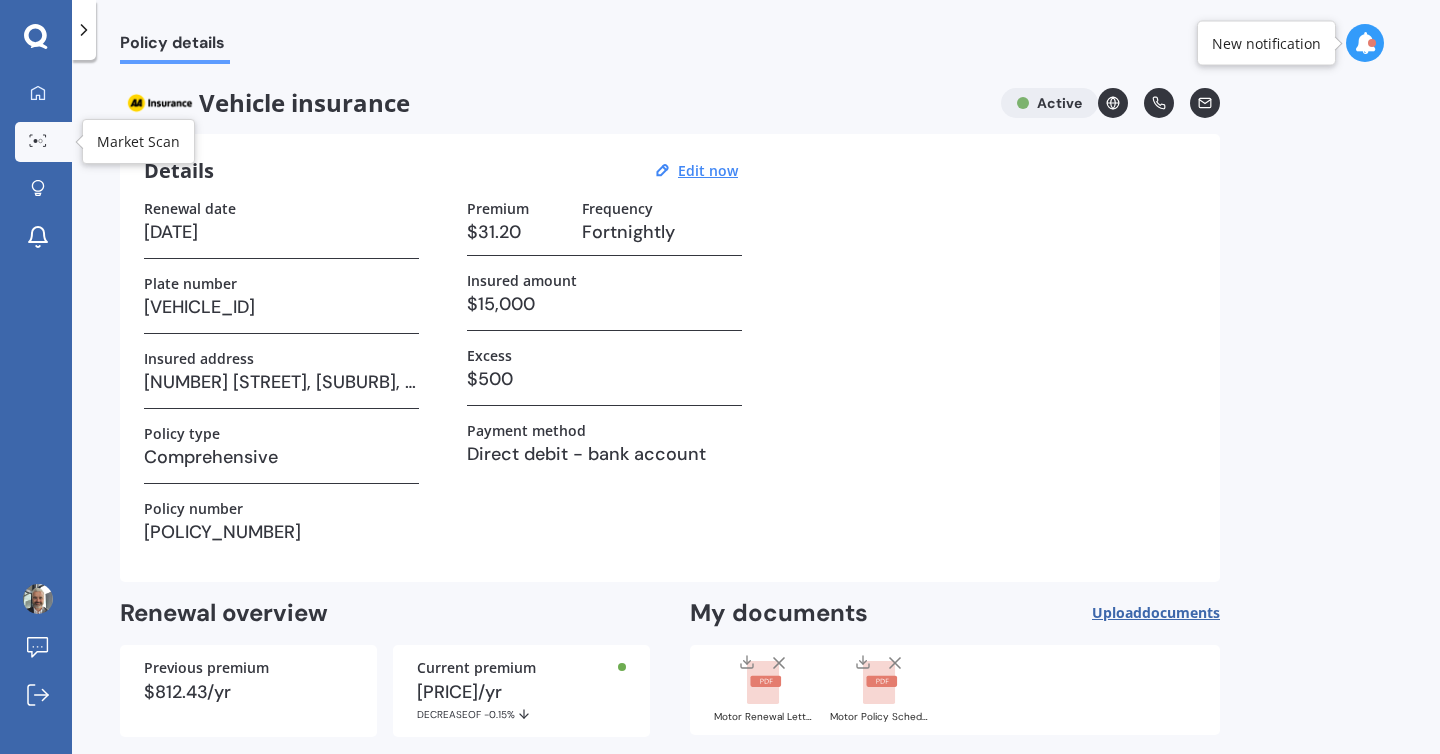 click 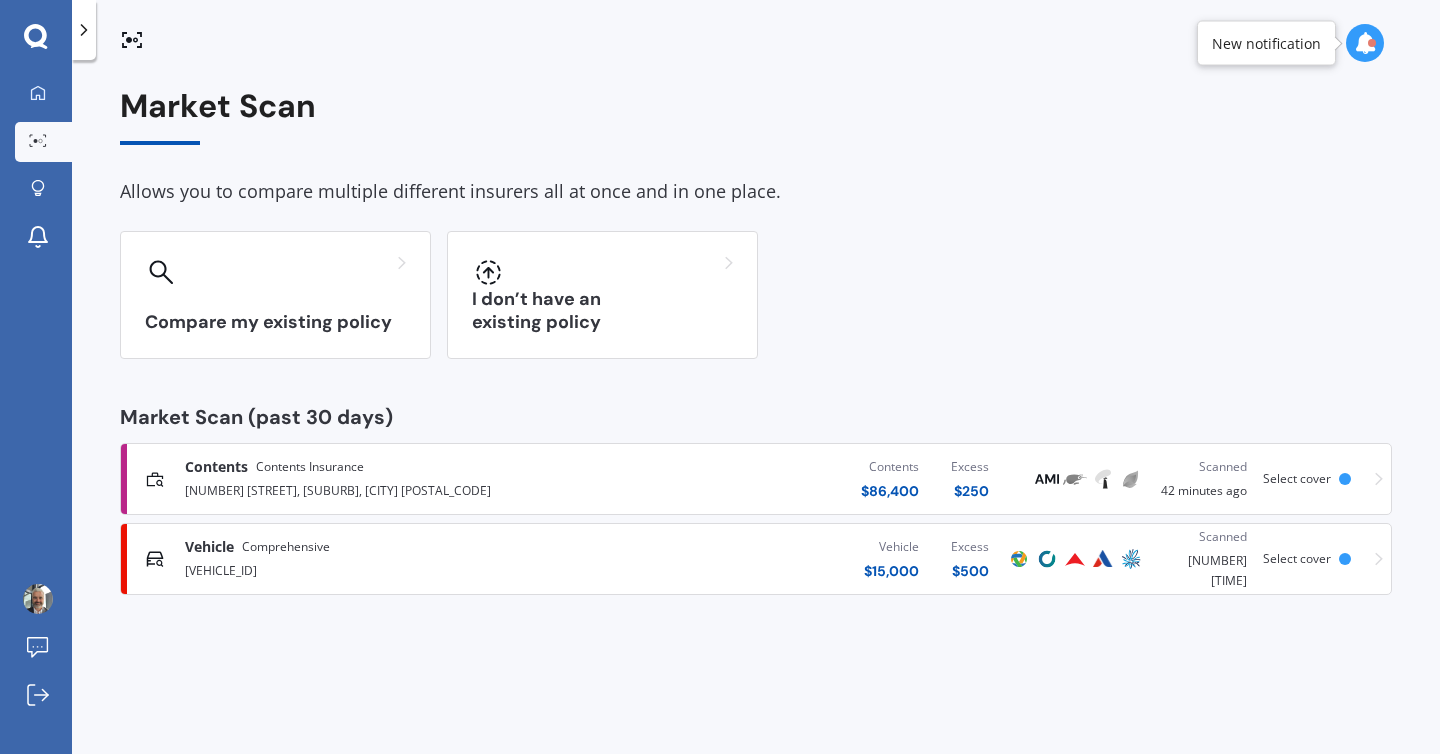 click 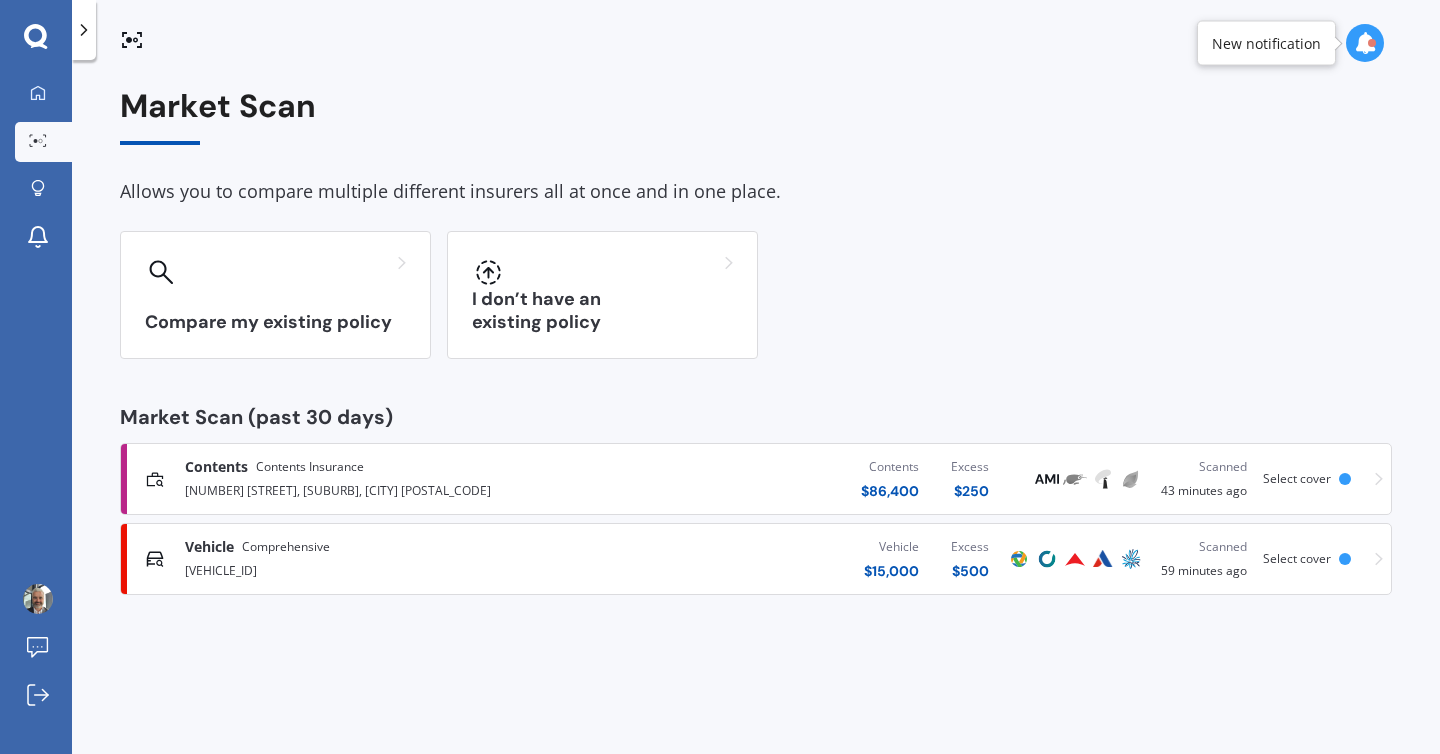 click on "Select cover" at bounding box center (1297, 558) 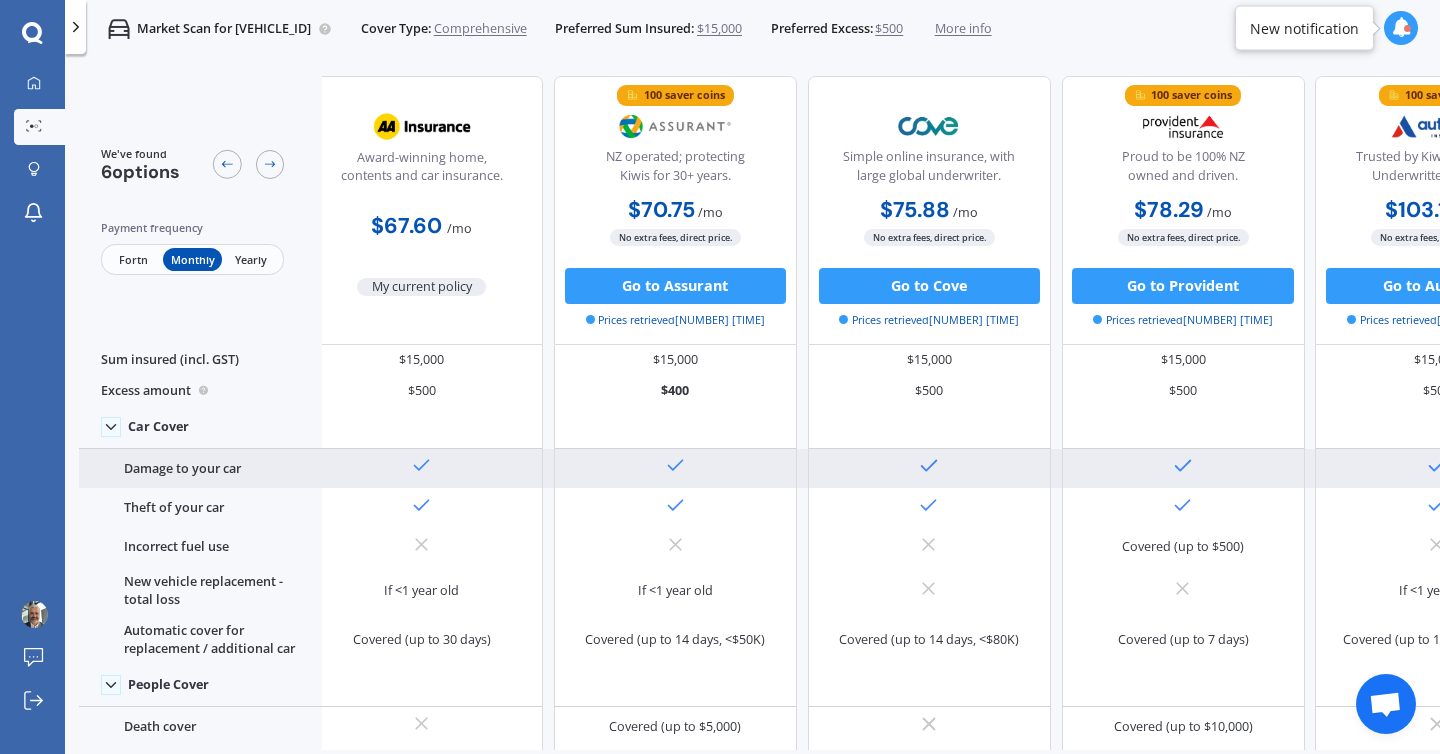 scroll, scrollTop: 0, scrollLeft: 0, axis: both 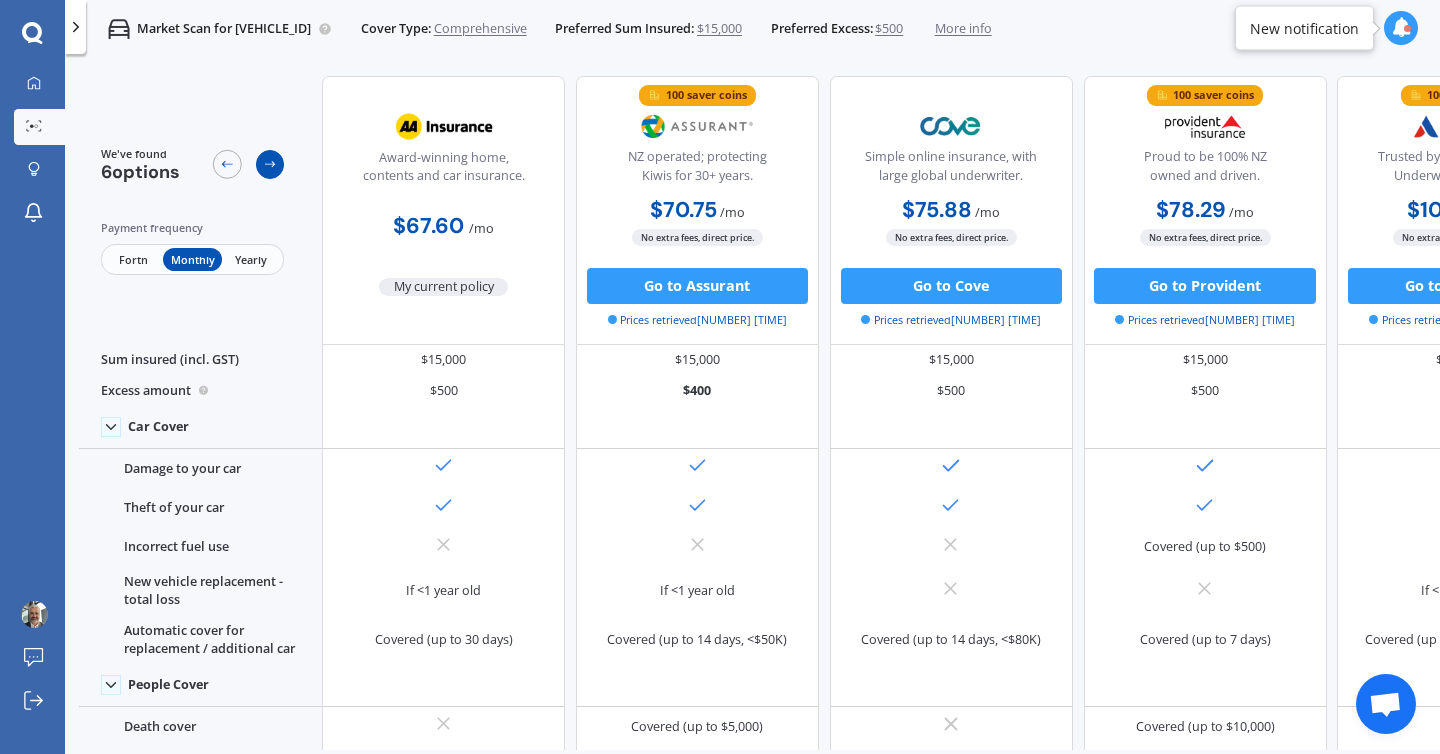 click 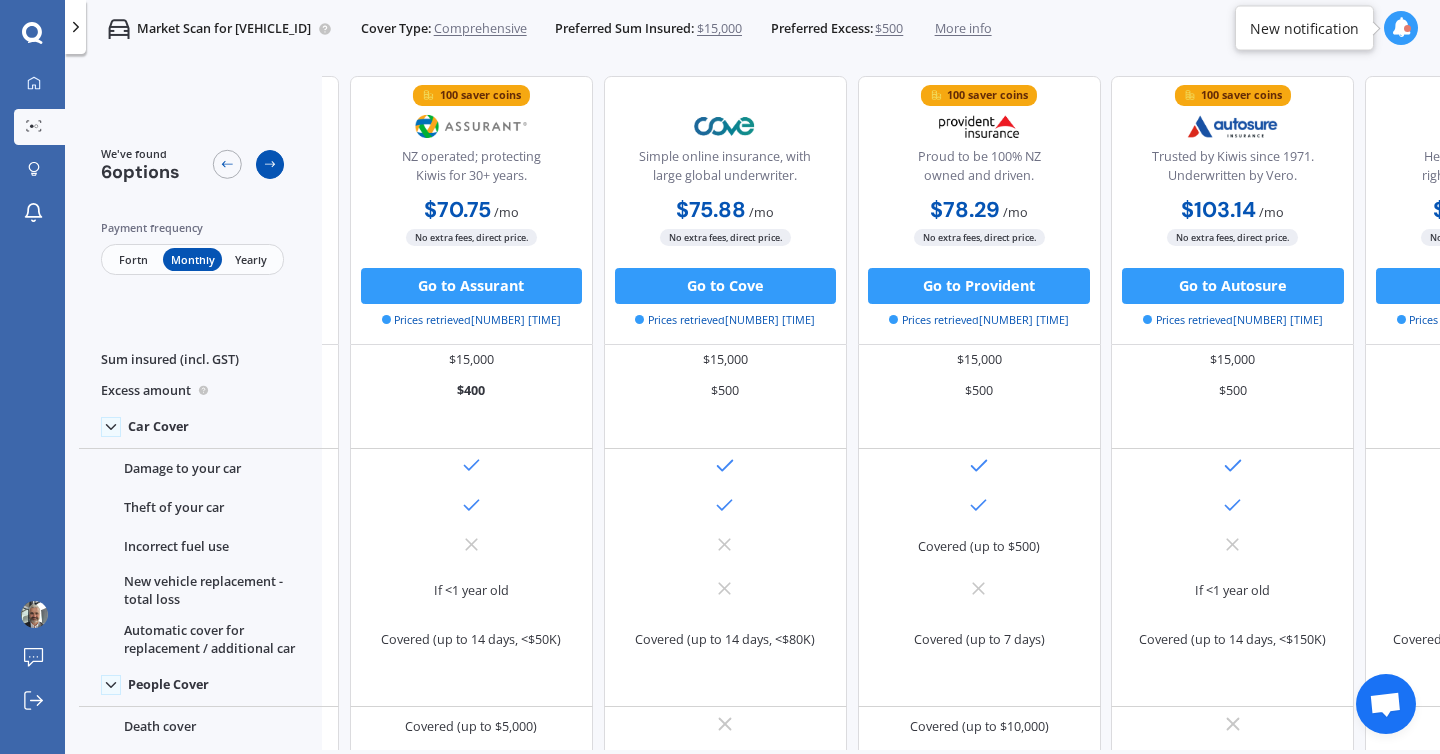 scroll, scrollTop: 0, scrollLeft: 270, axis: horizontal 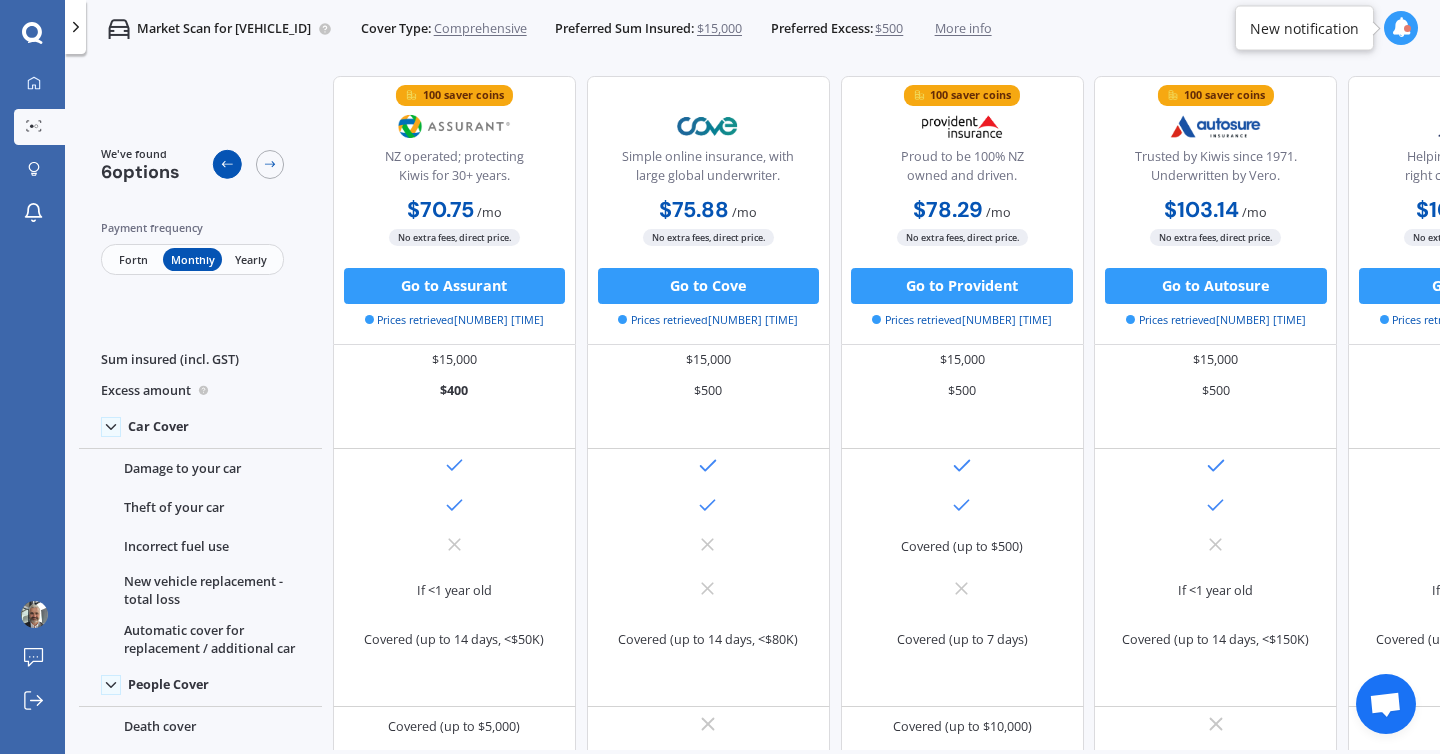 click at bounding box center [227, 164] 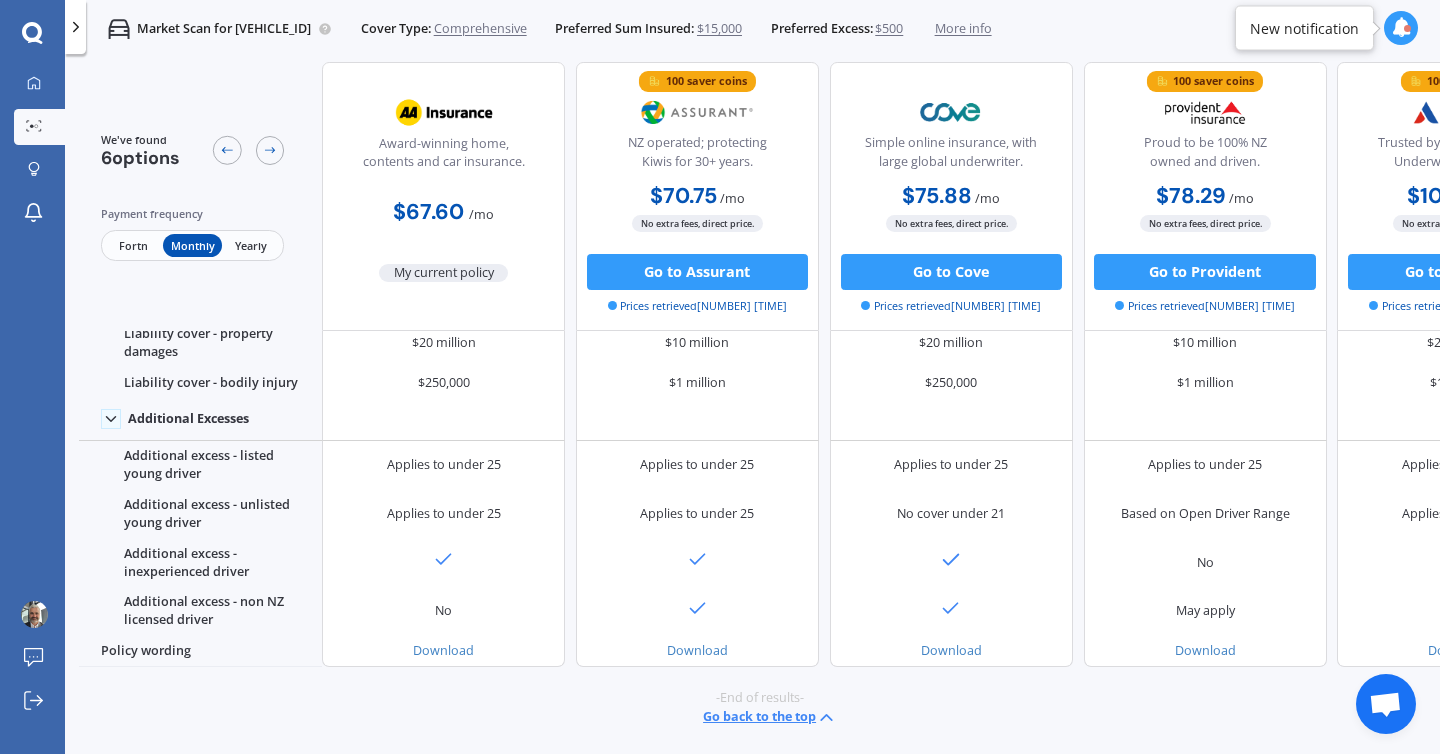 scroll, scrollTop: 0, scrollLeft: 0, axis: both 